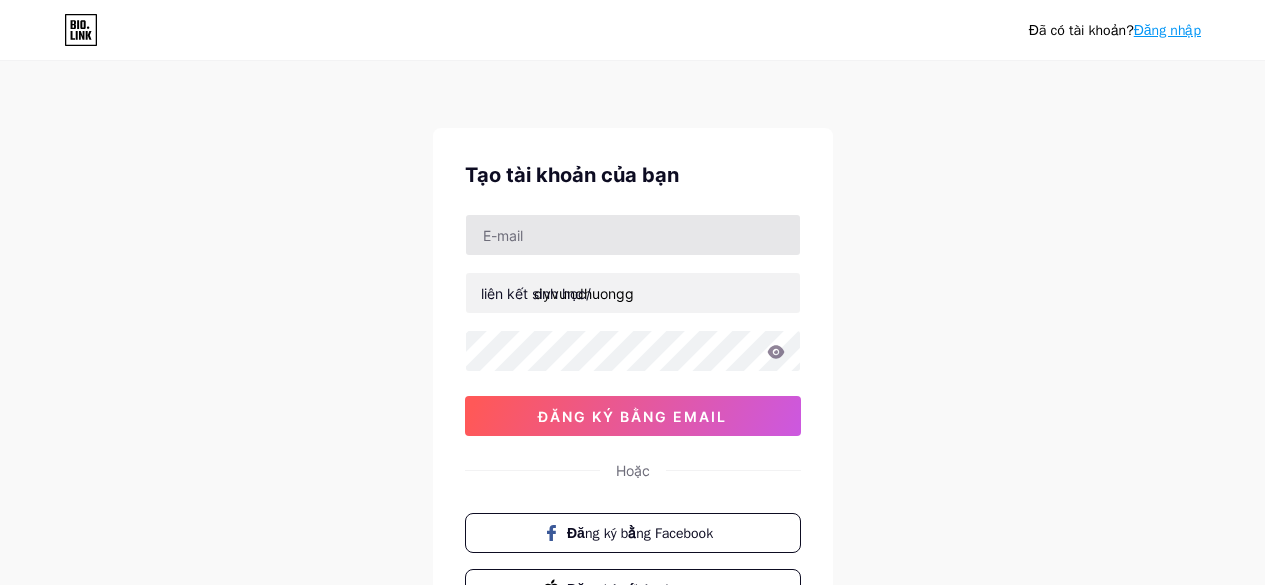 scroll, scrollTop: 0, scrollLeft: 0, axis: both 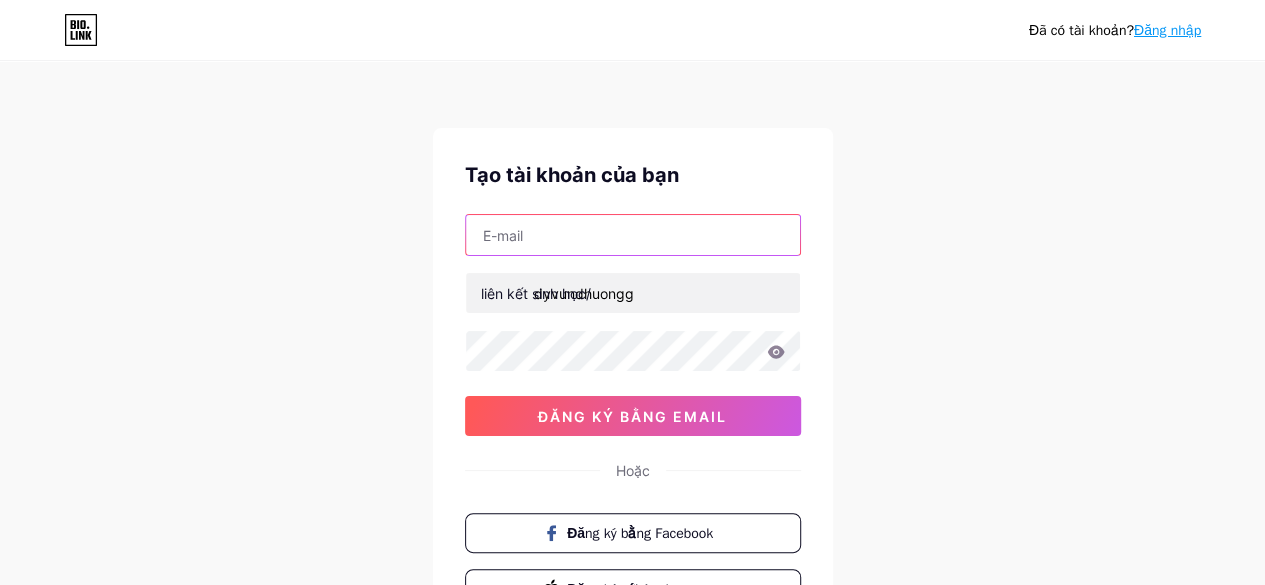 click at bounding box center (633, 235) 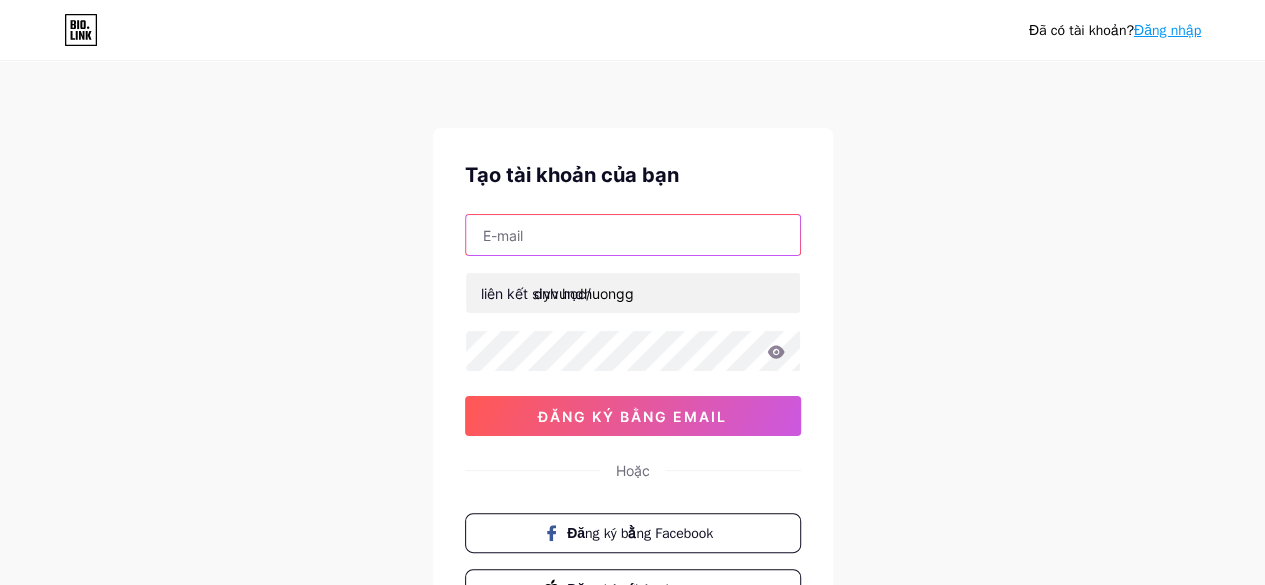 type on "[EMAIL_ADDRESS][DOMAIN_NAME]" 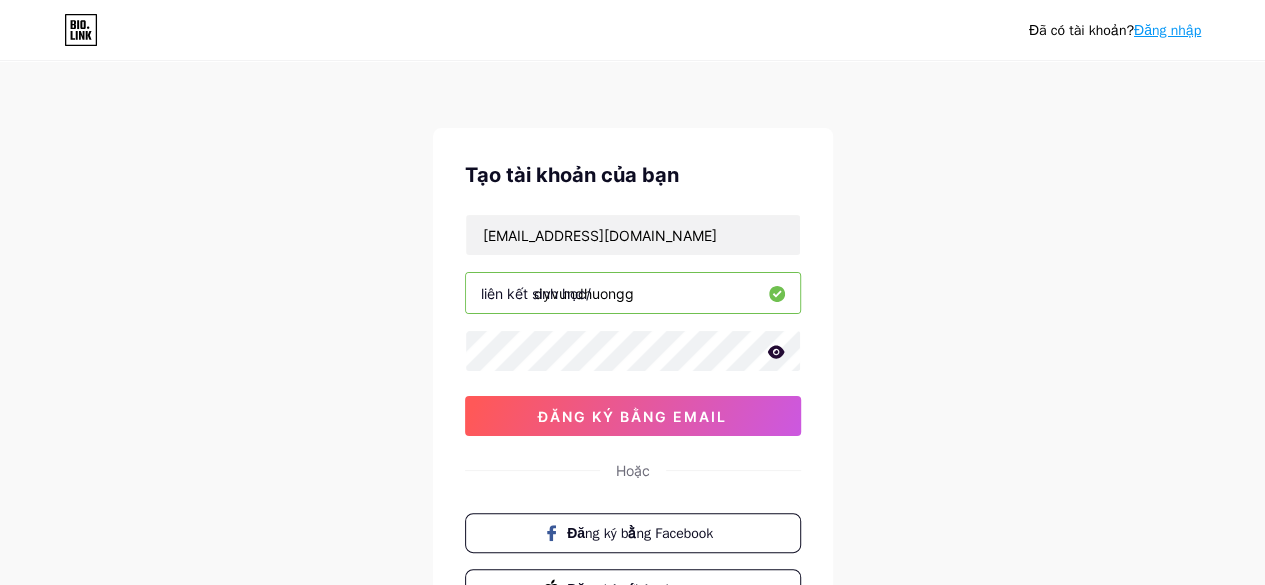 click 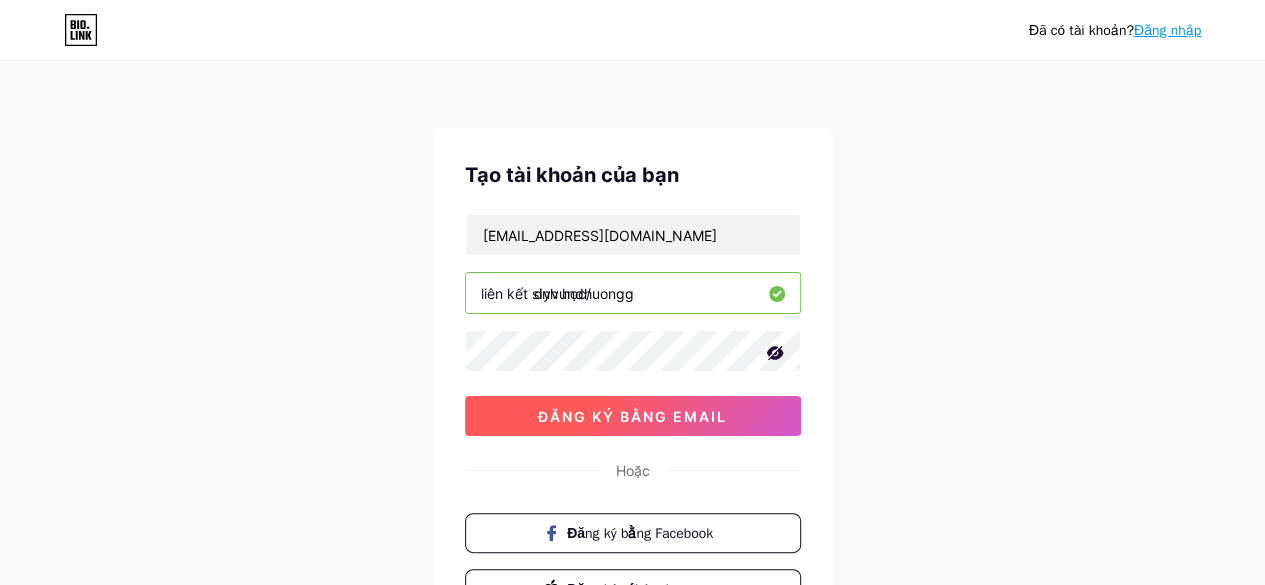 click on "đăng ký bằng email" at bounding box center (632, 416) 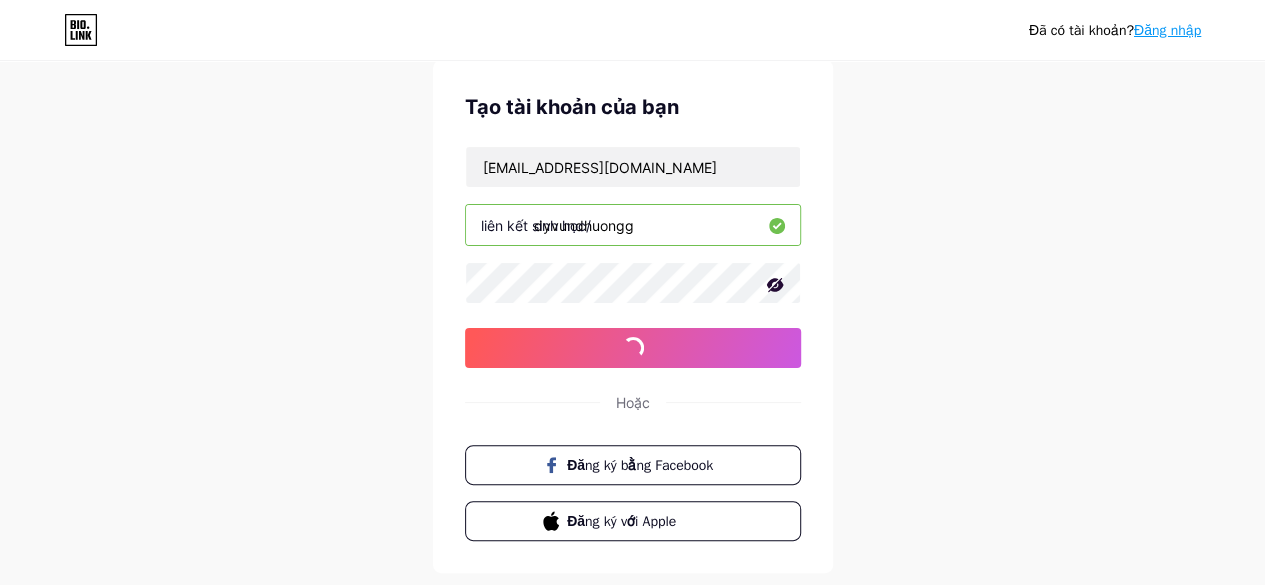 scroll, scrollTop: 100, scrollLeft: 0, axis: vertical 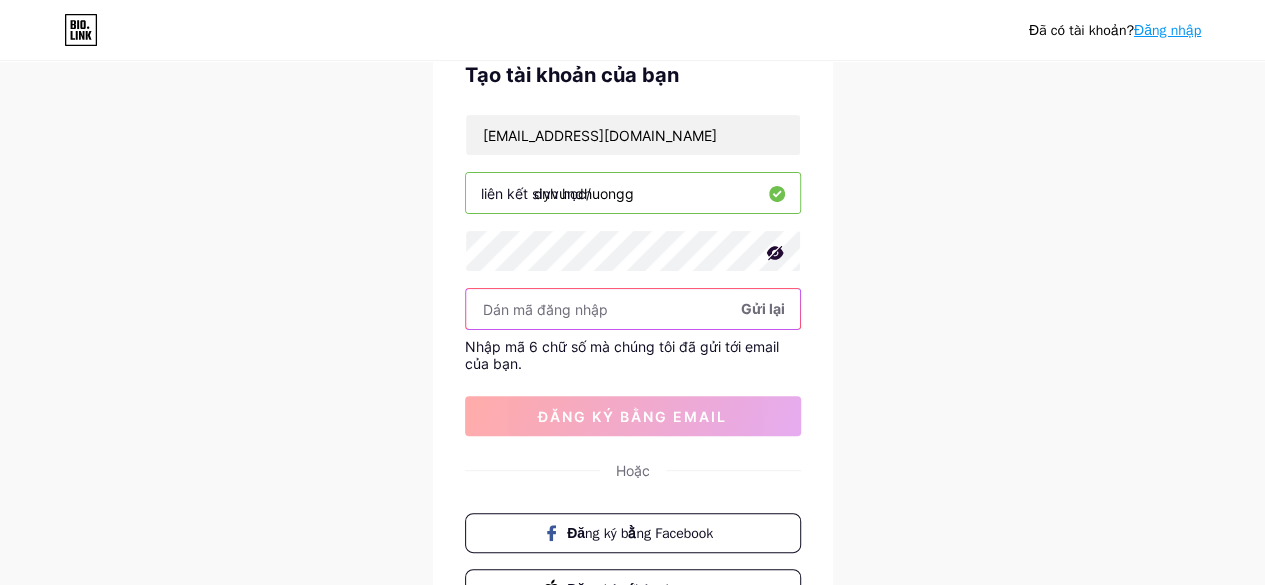 paste on "475190" 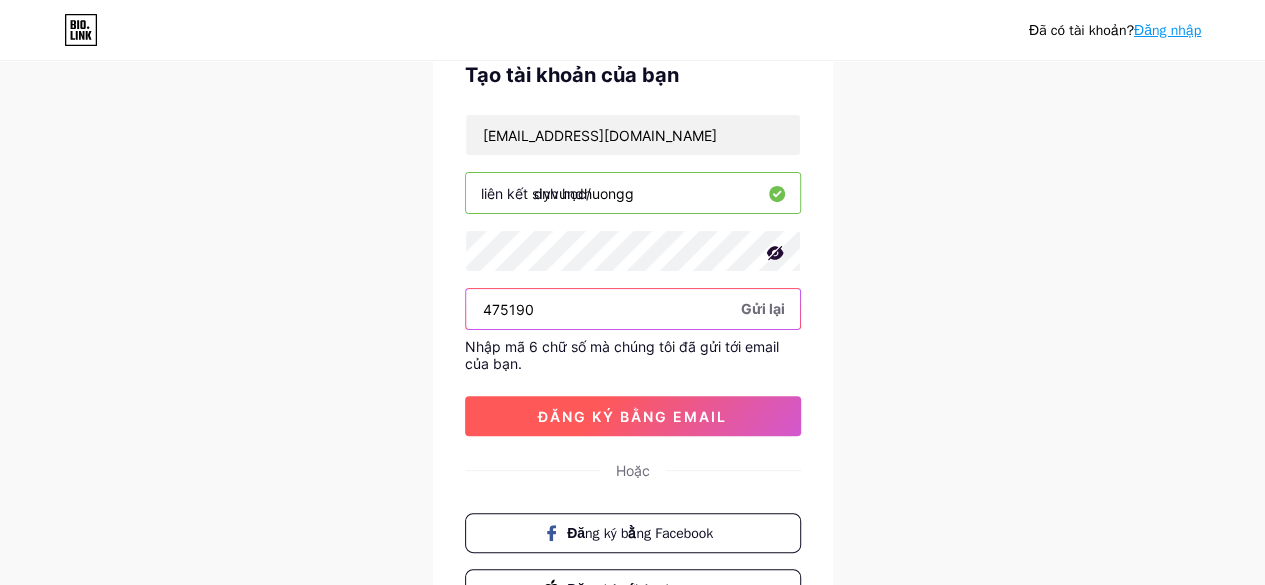 type on "475190" 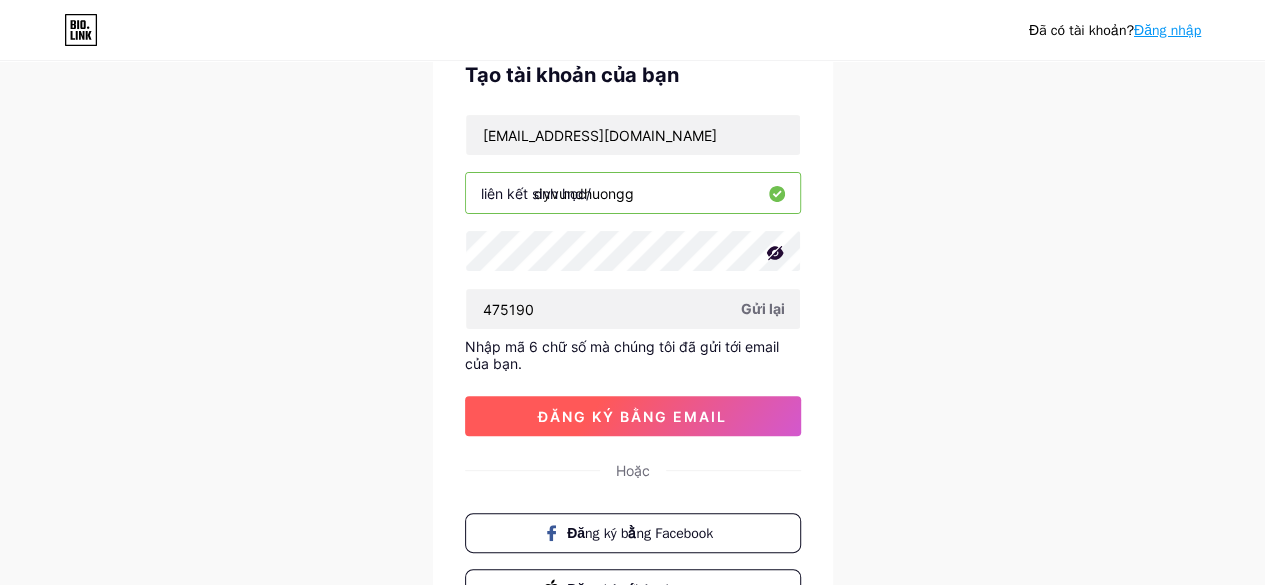 click on "đăng ký bằng email" at bounding box center (633, 416) 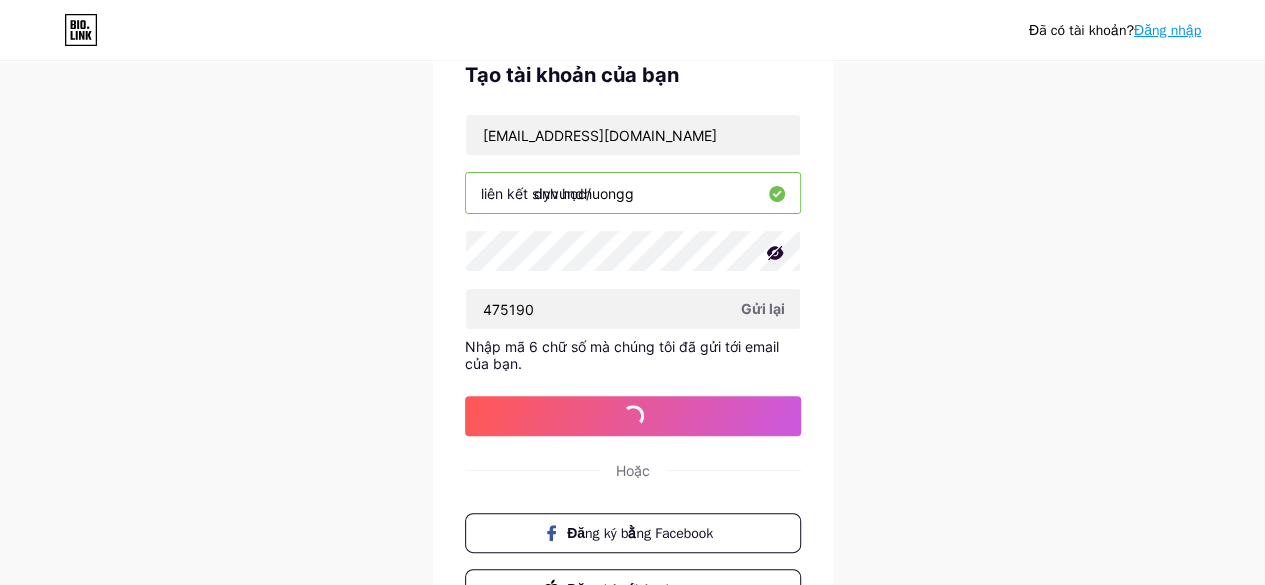 click on "dyvundhuongg" at bounding box center (633, 193) 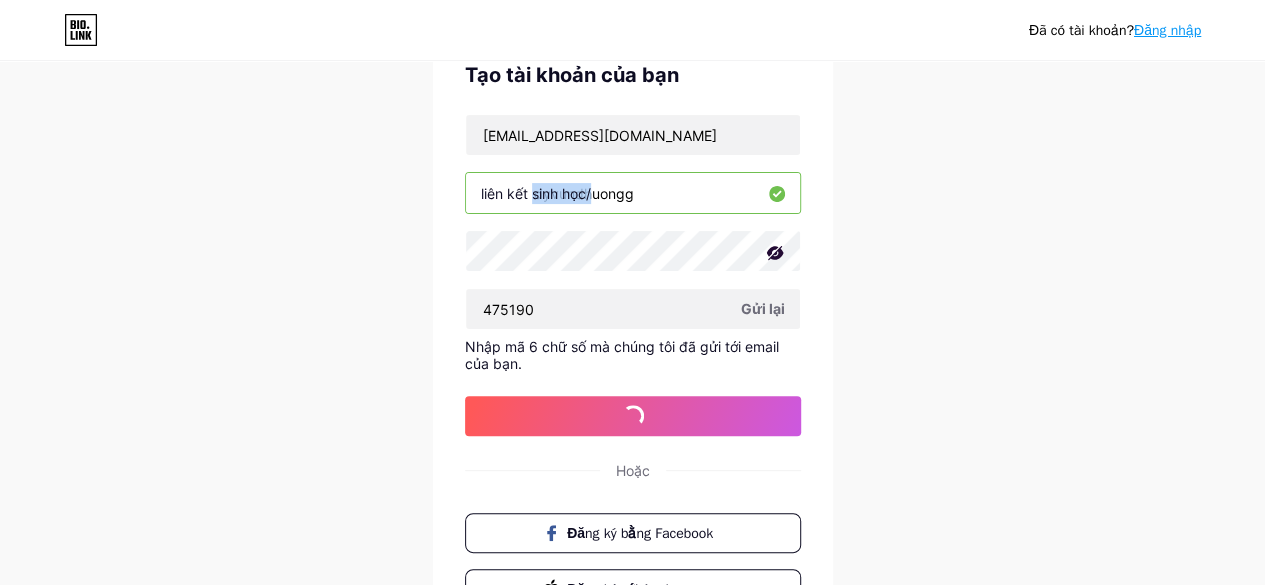 drag, startPoint x: 552, startPoint y: 201, endPoint x: 648, endPoint y: 201, distance: 96 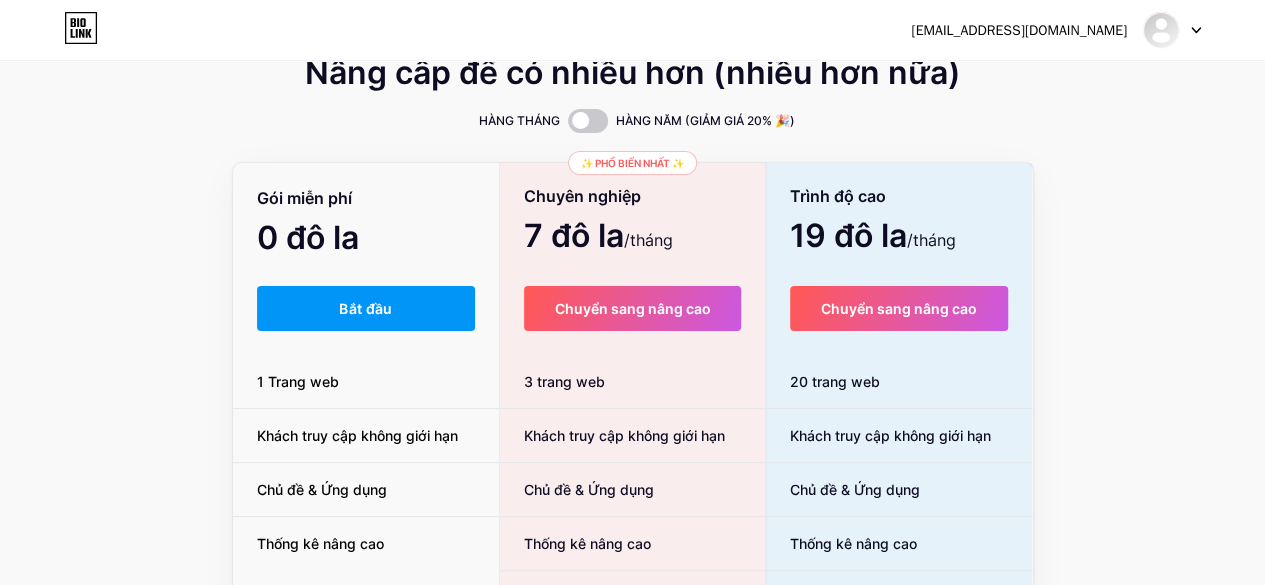 scroll, scrollTop: 111, scrollLeft: 0, axis: vertical 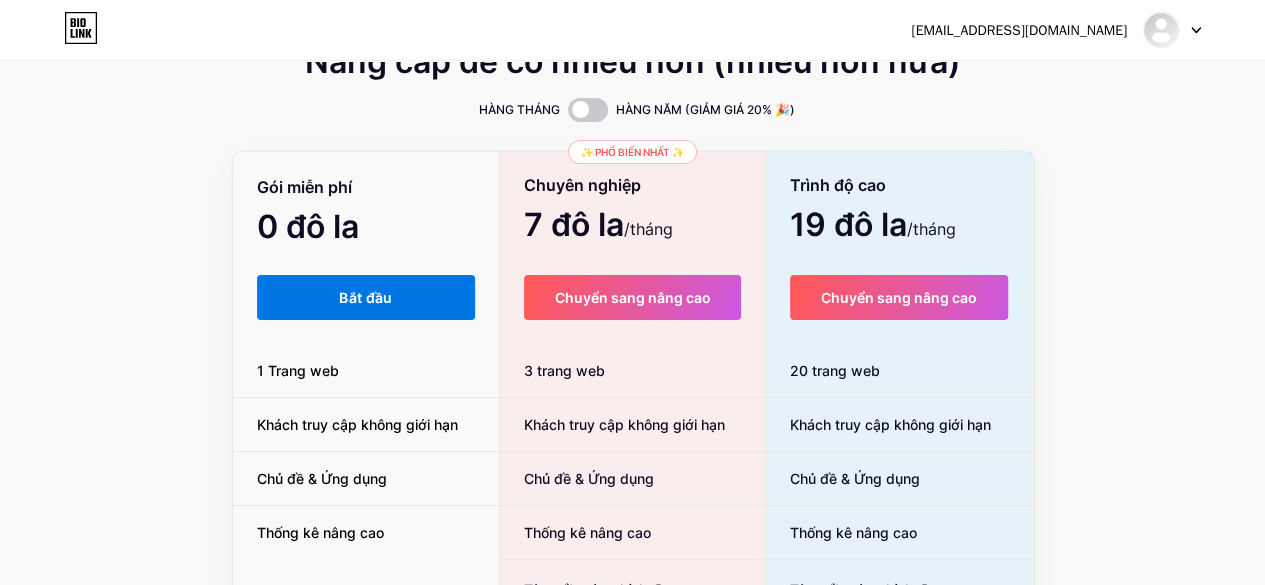 click on "Bắt đầu" at bounding box center [365, 297] 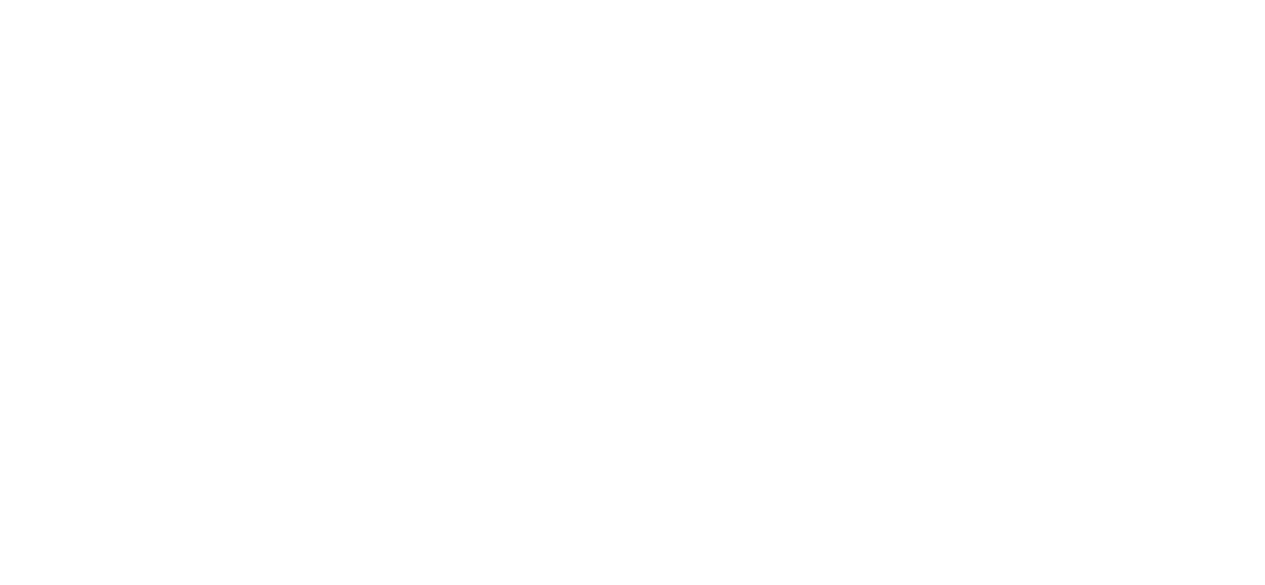 scroll, scrollTop: 0, scrollLeft: 0, axis: both 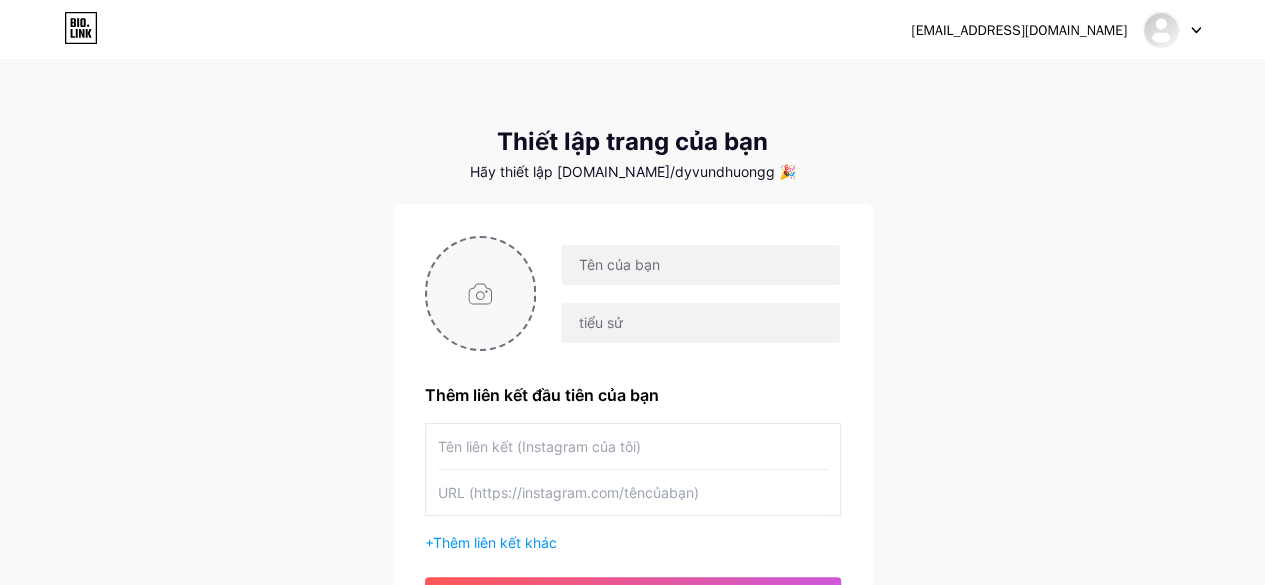 click at bounding box center [481, 293] 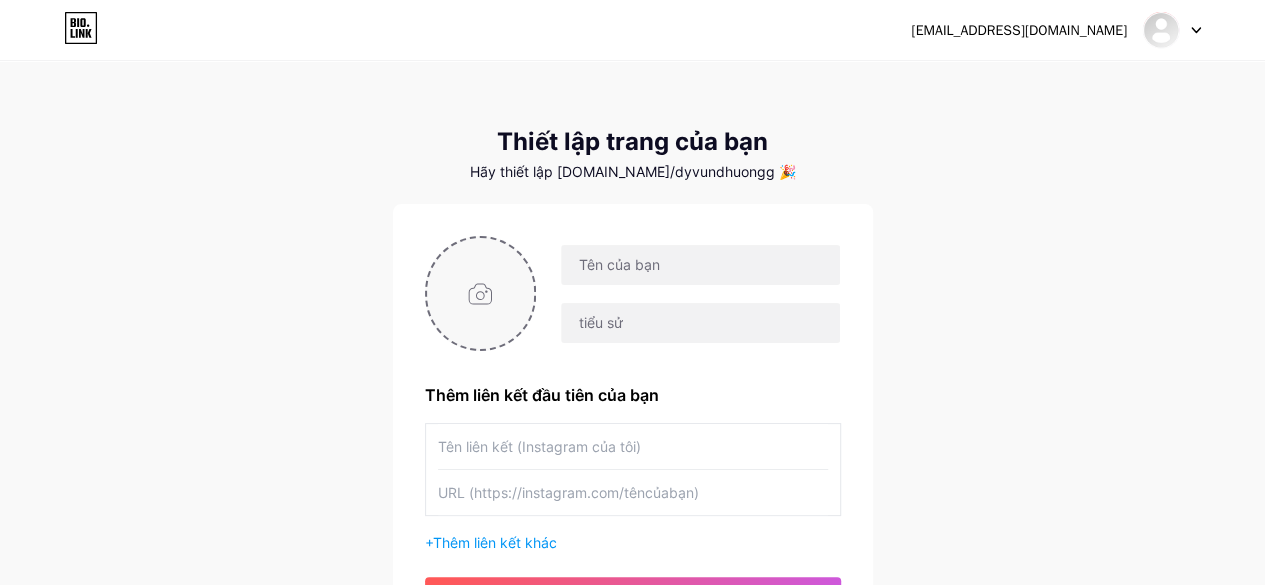 type on "C:\fakepath\ea52841fe915caf4b35826aa8267d70a~tplv-tiktokx-cropcenter_1080_1080.jpeg" 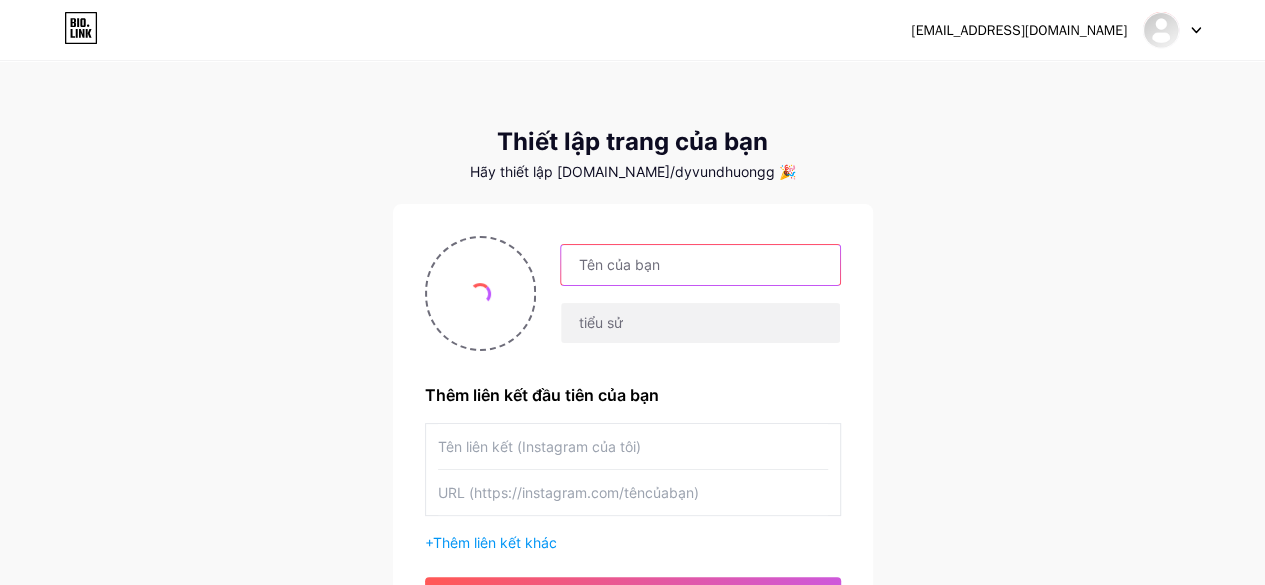 click at bounding box center (700, 265) 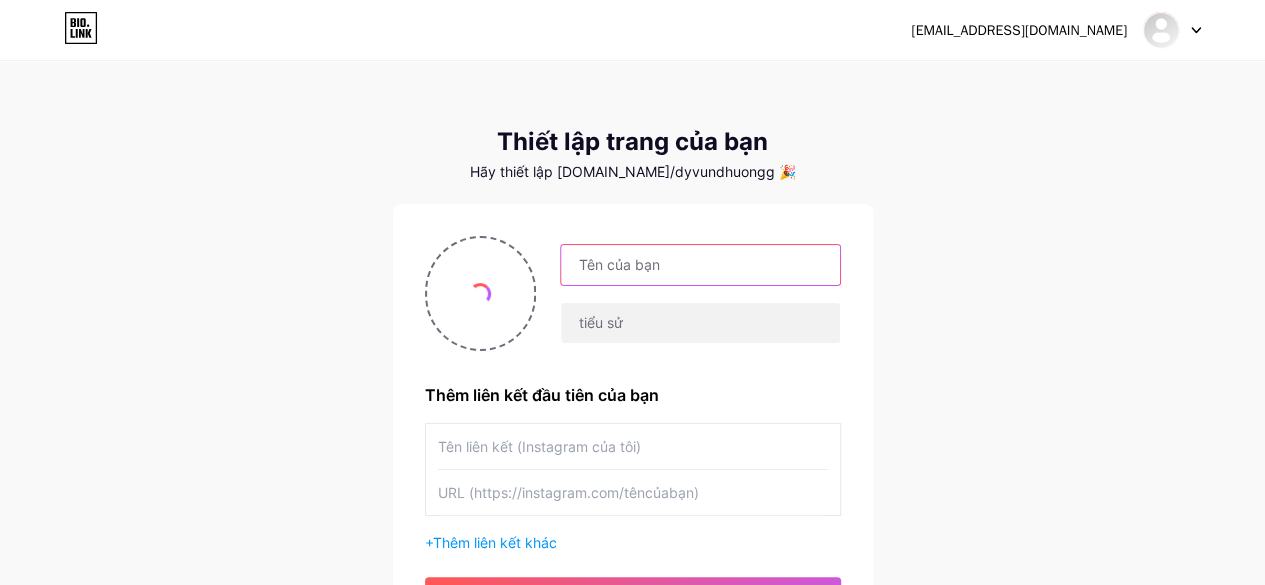 click at bounding box center [700, 265] 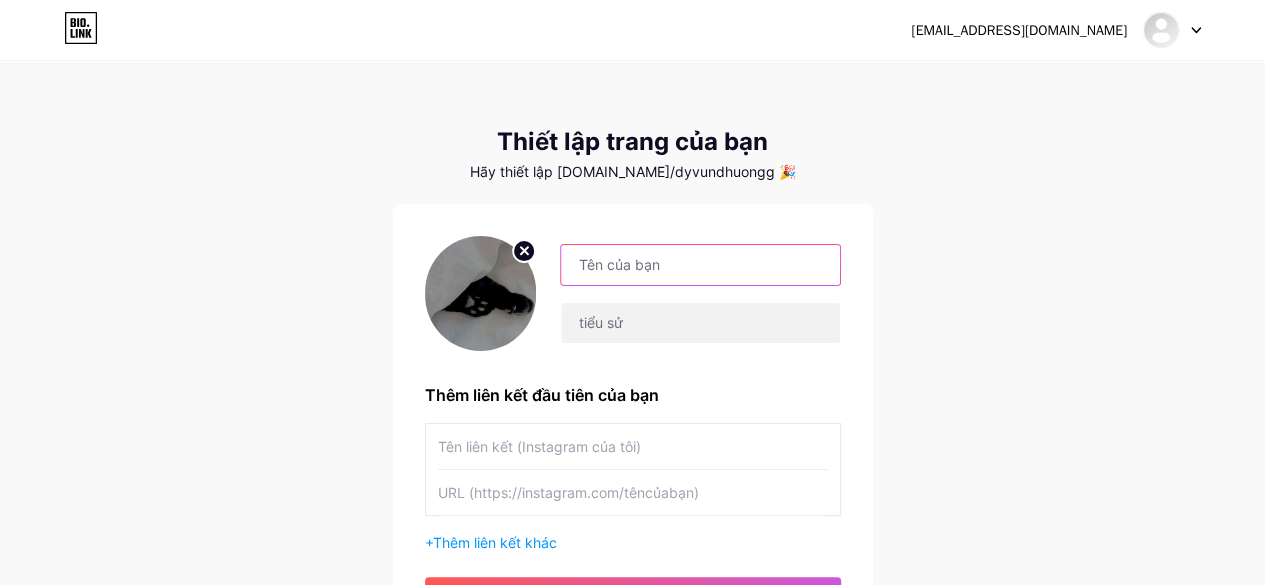 click at bounding box center (700, 265) 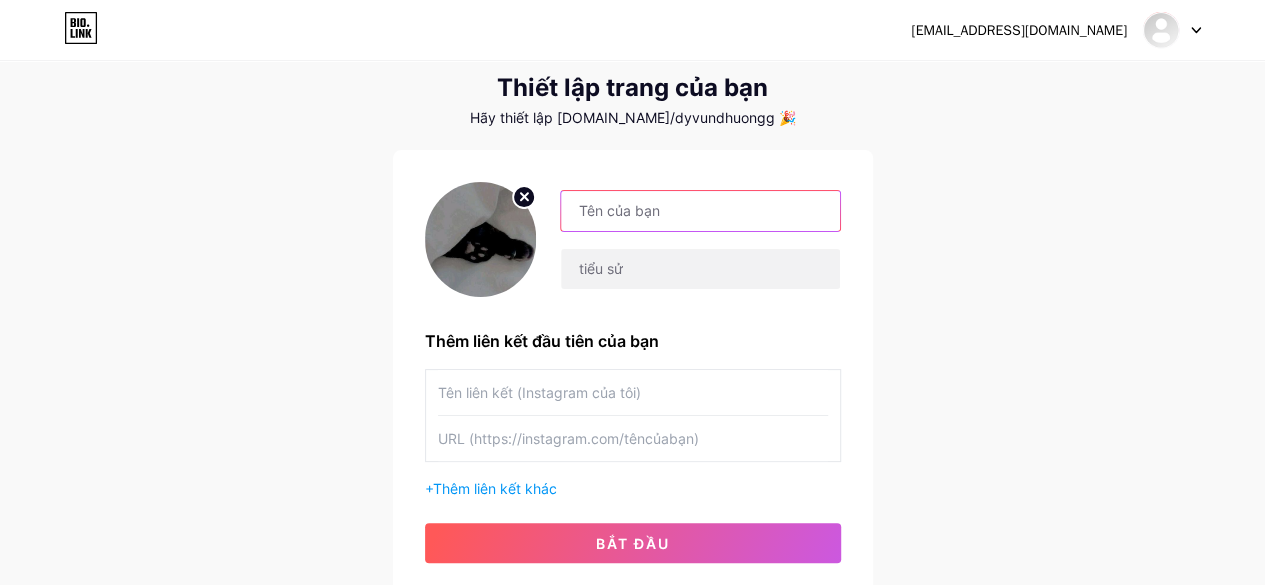 scroll, scrollTop: 56, scrollLeft: 0, axis: vertical 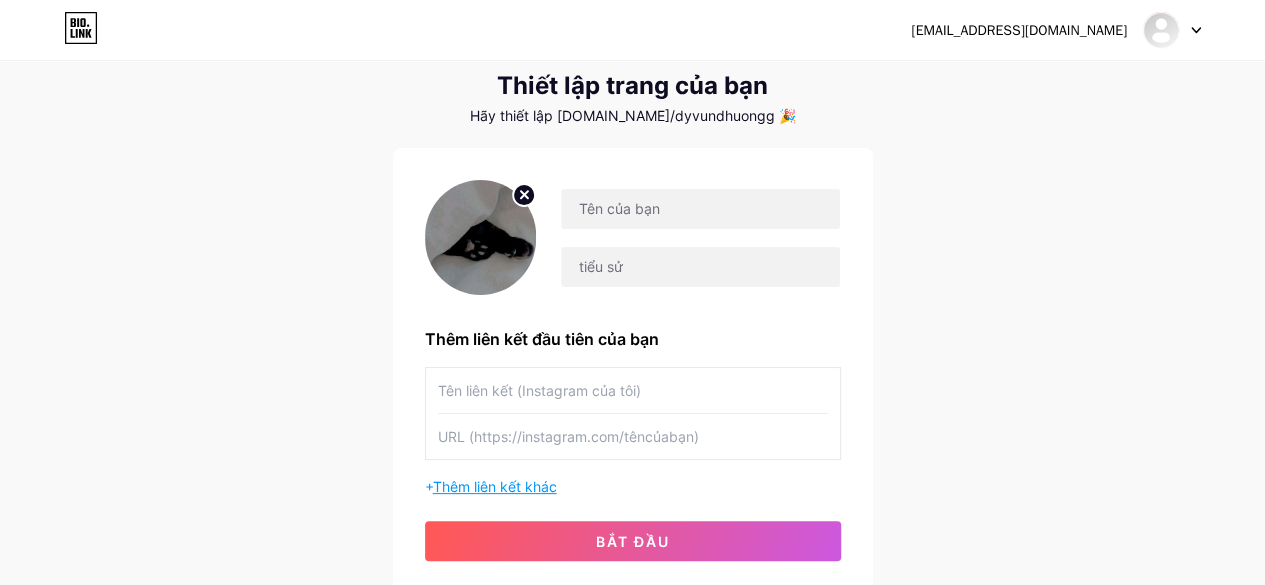 click on "Thêm liên kết khác" at bounding box center (495, 486) 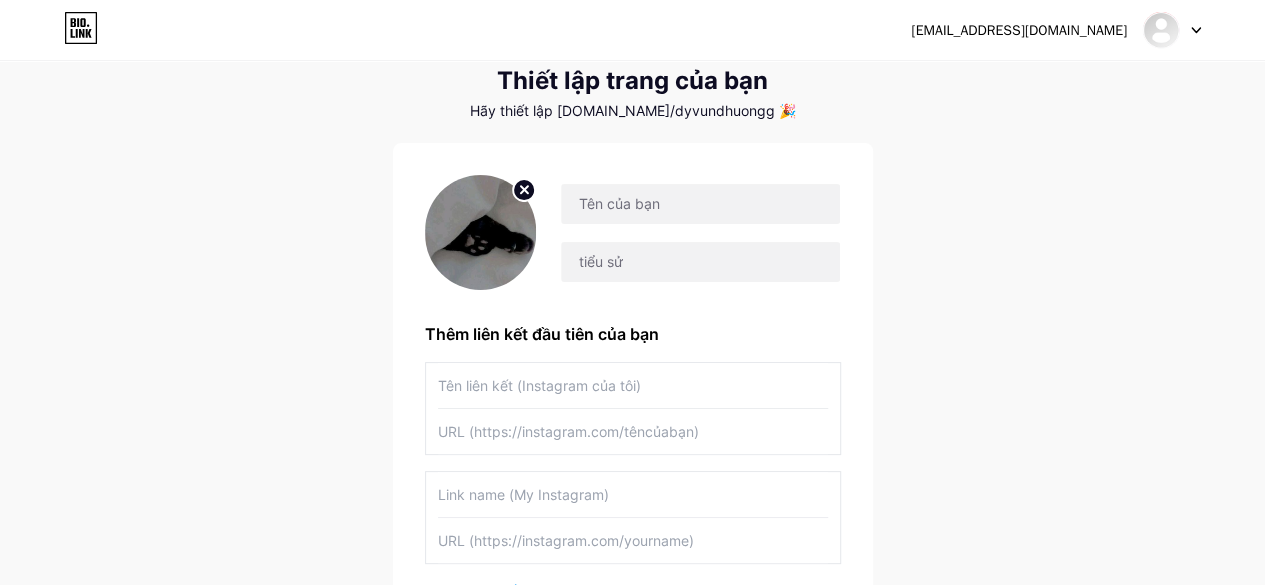 scroll, scrollTop: 42, scrollLeft: 0, axis: vertical 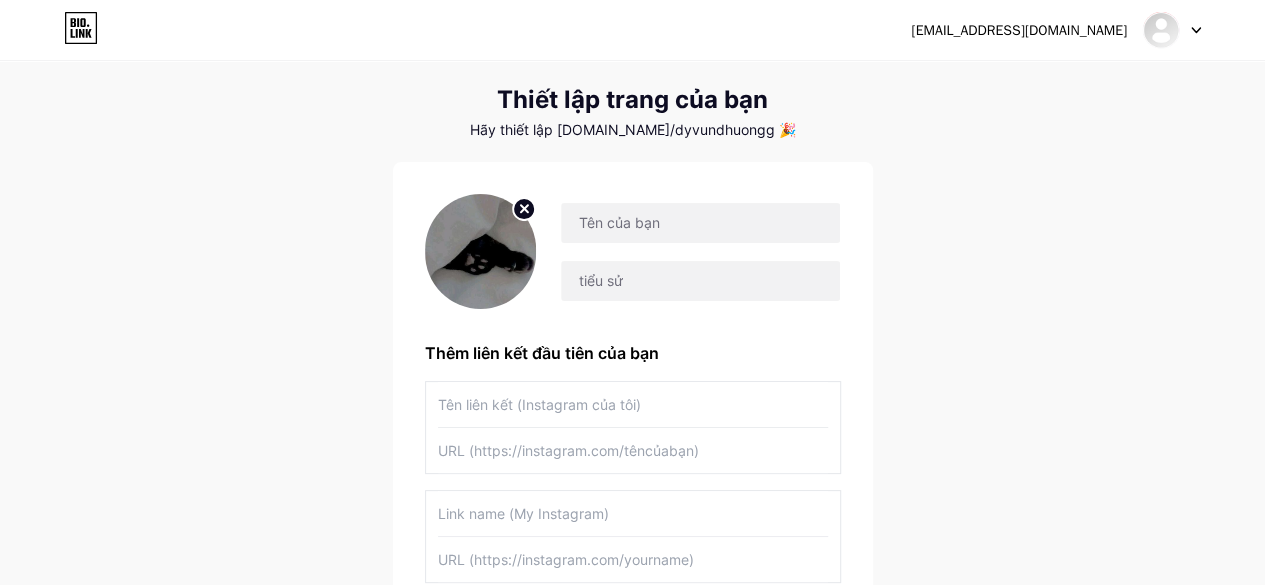 click at bounding box center (633, 404) 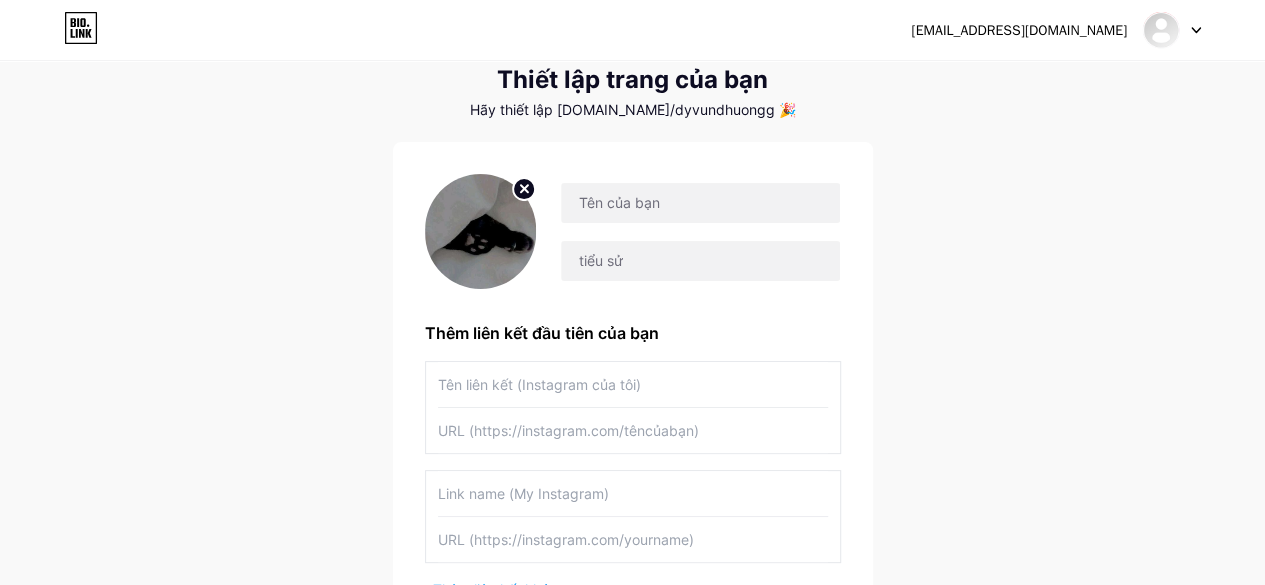 scroll, scrollTop: 60, scrollLeft: 0, axis: vertical 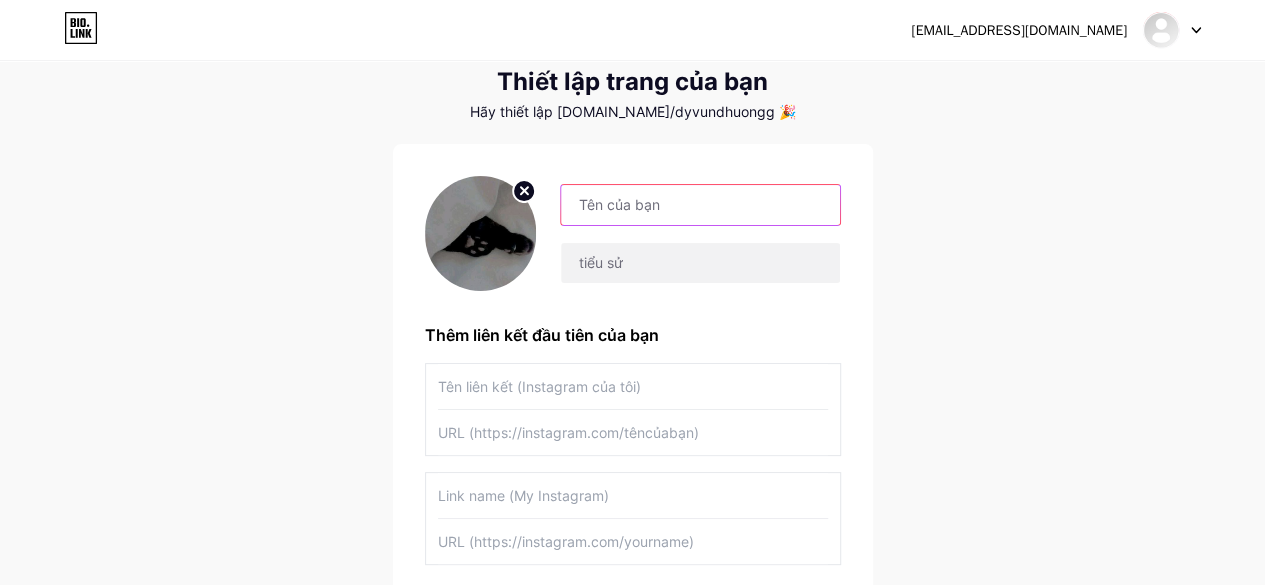 click at bounding box center (700, 205) 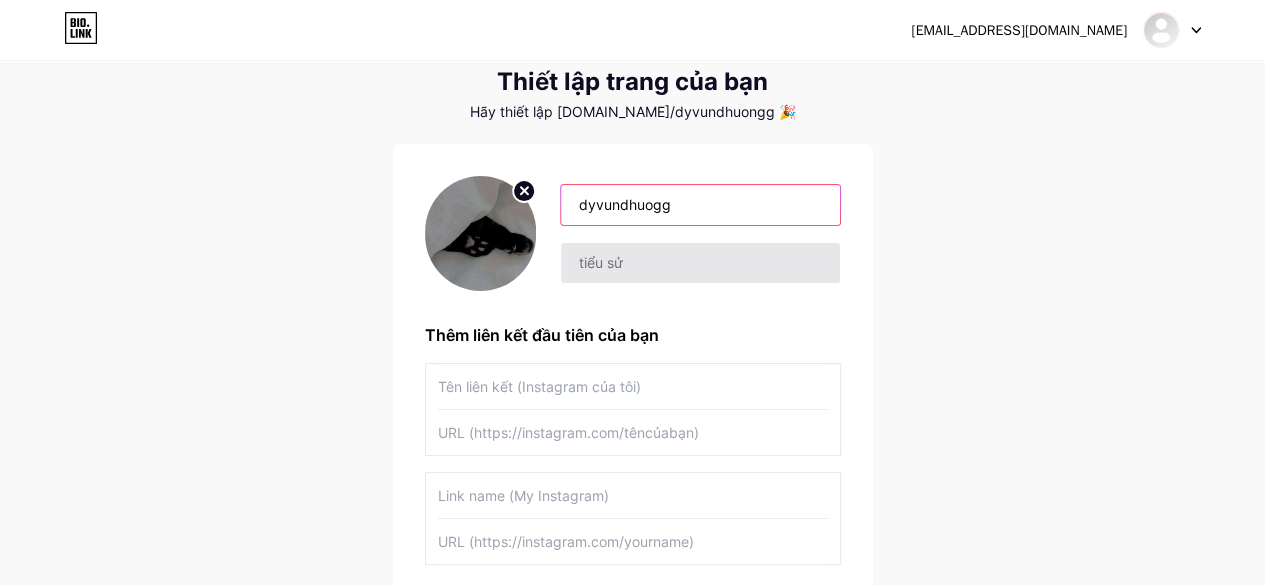 type on "dyvundhuogg" 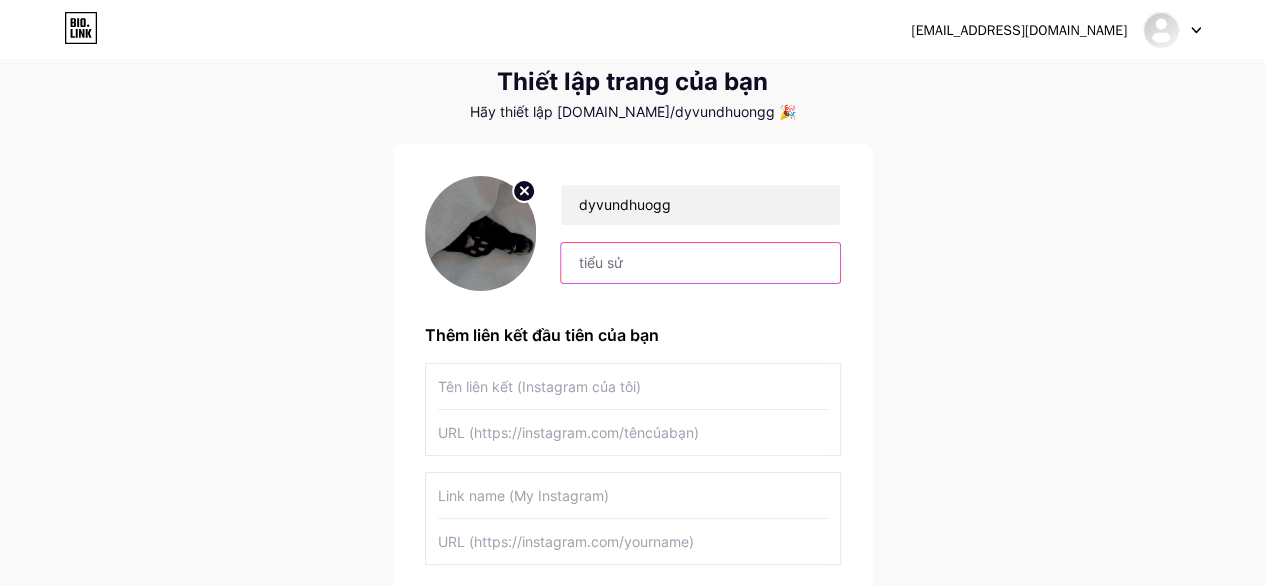 click at bounding box center (700, 263) 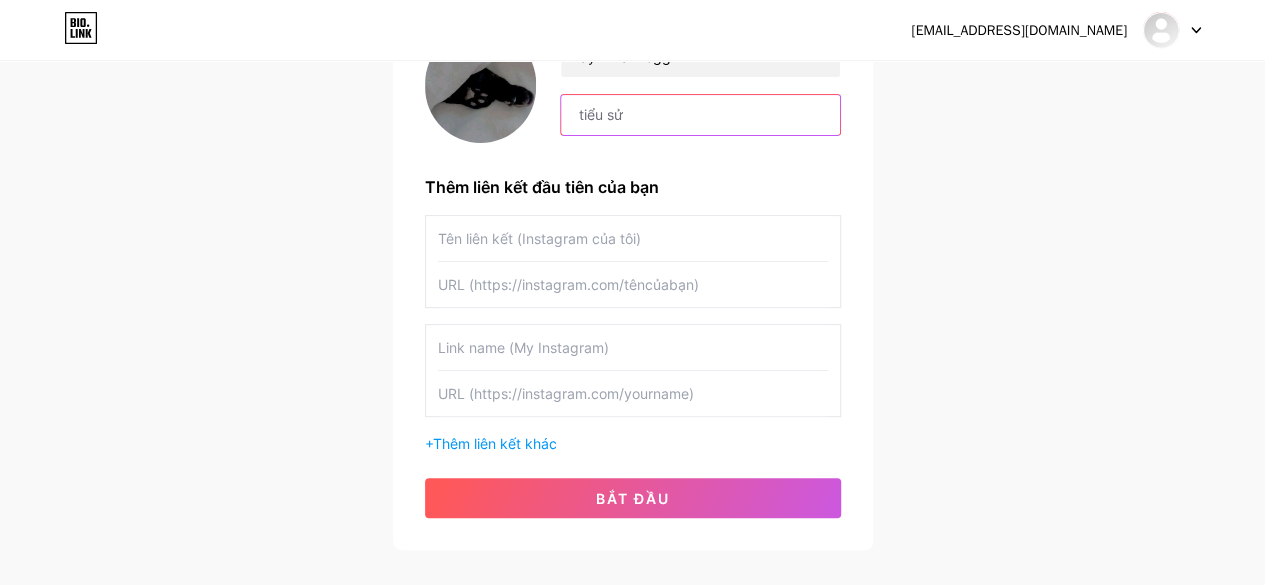 scroll, scrollTop: 314, scrollLeft: 0, axis: vertical 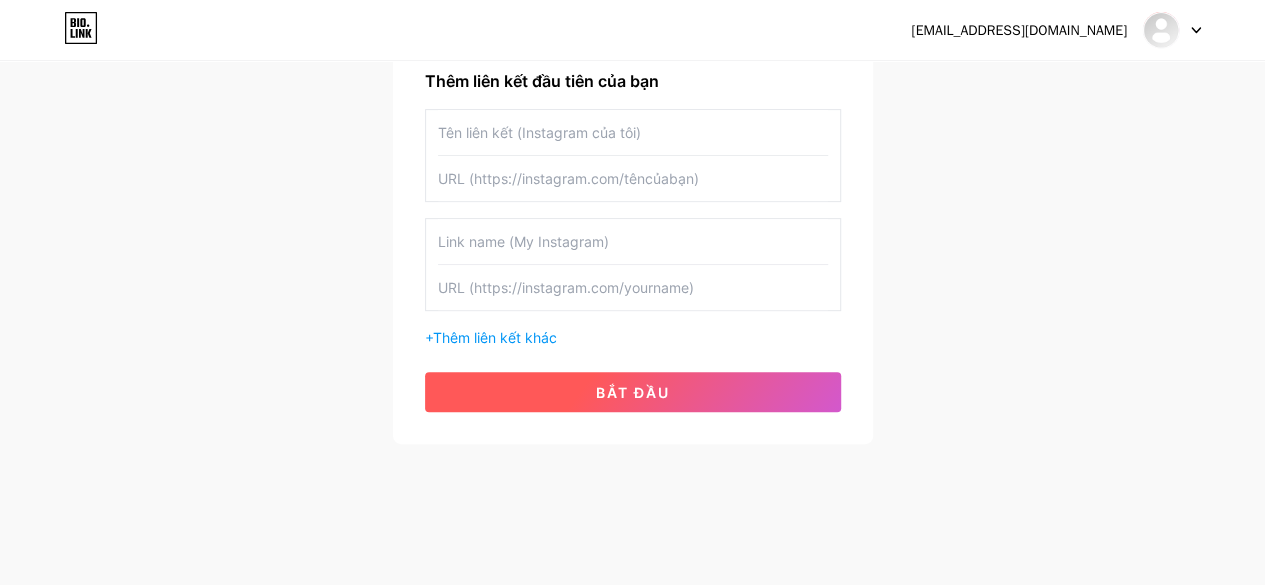 drag, startPoint x: 598, startPoint y: 377, endPoint x: 754, endPoint y: 380, distance: 156.02884 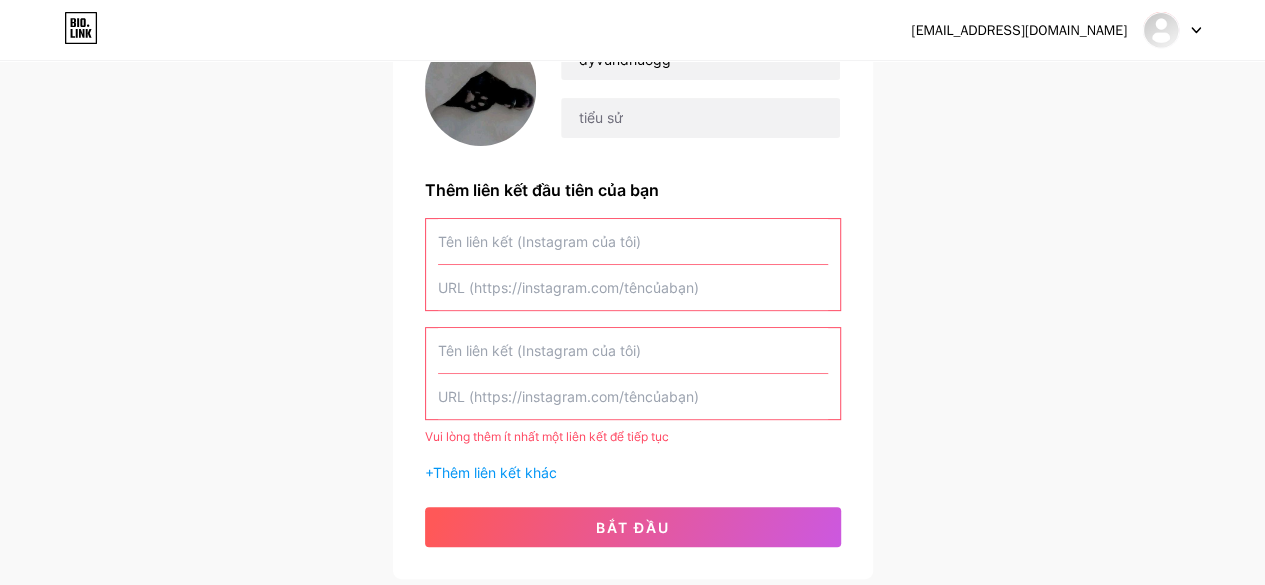 scroll, scrollTop: 166, scrollLeft: 0, axis: vertical 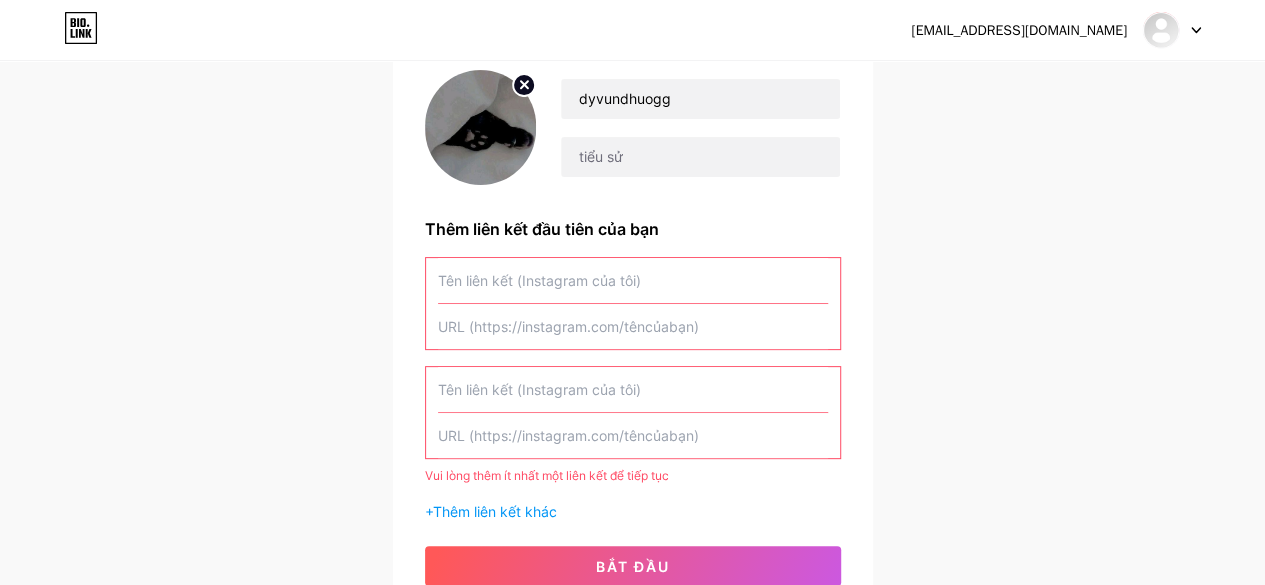 click at bounding box center (633, 280) 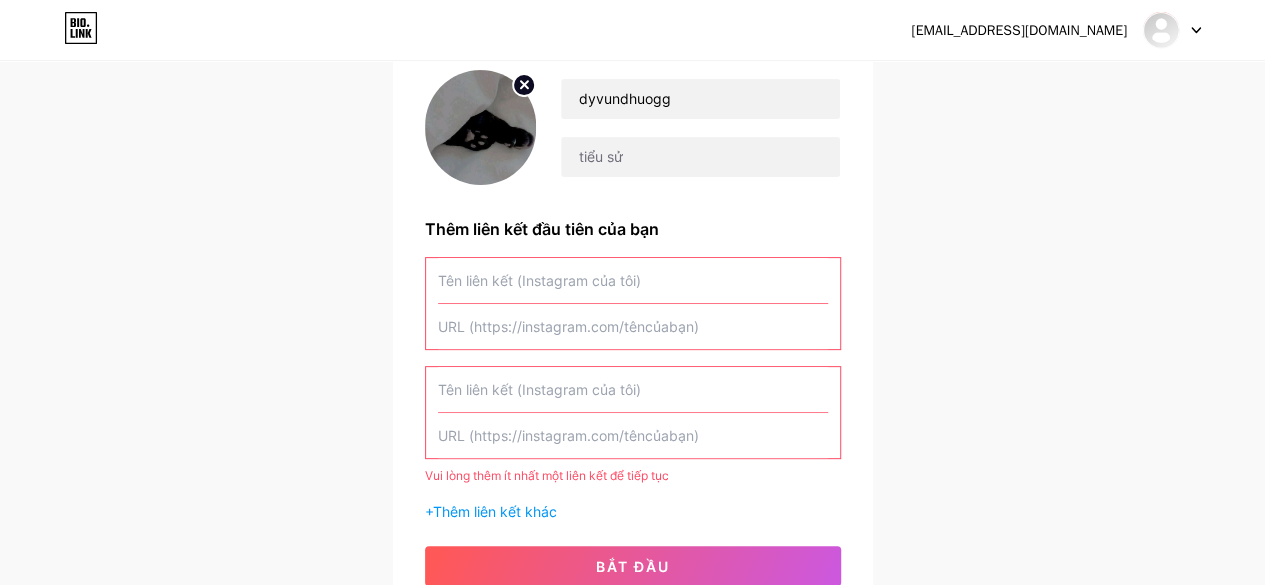 click at bounding box center (633, 280) 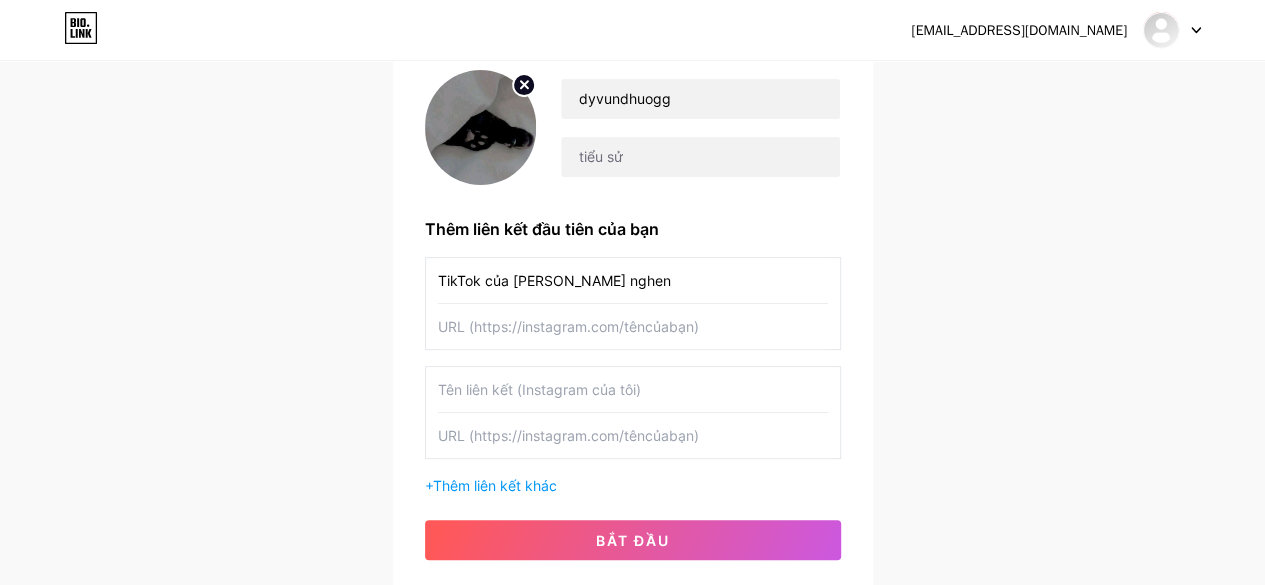 type on "TikTok của [PERSON_NAME] nghen" 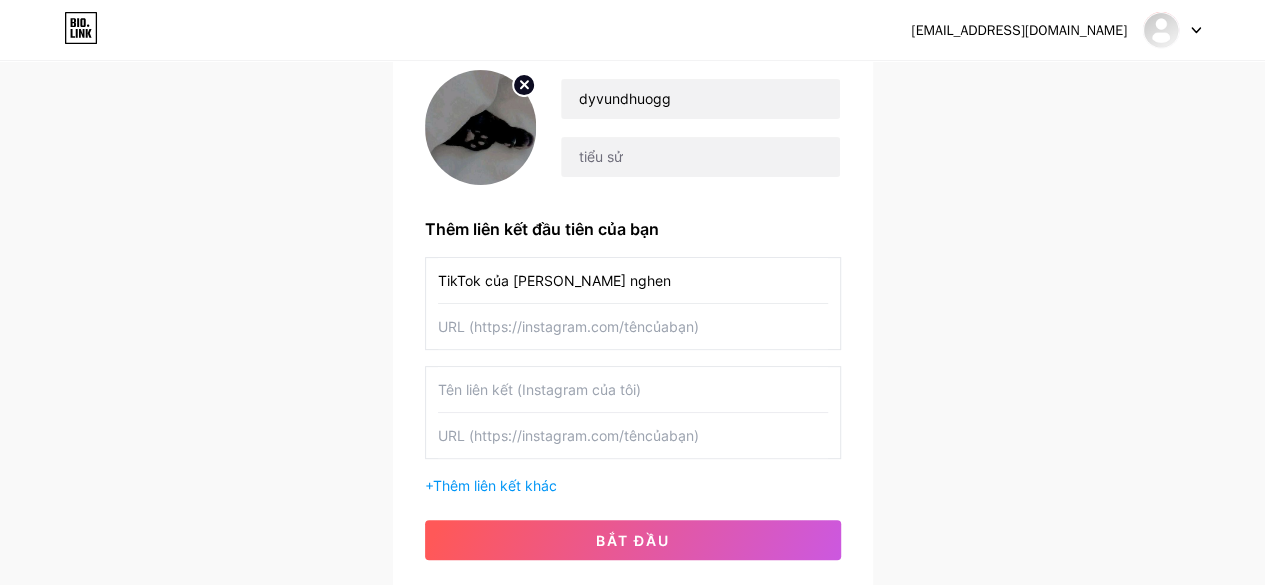 click at bounding box center (633, 326) 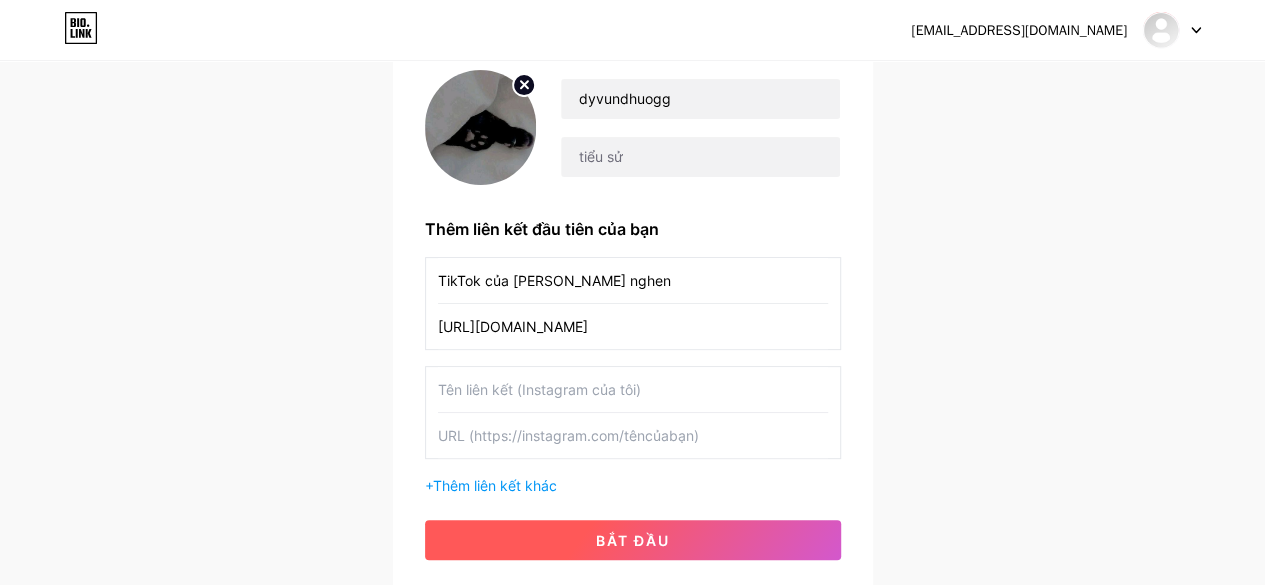 type on "[URL][DOMAIN_NAME]" 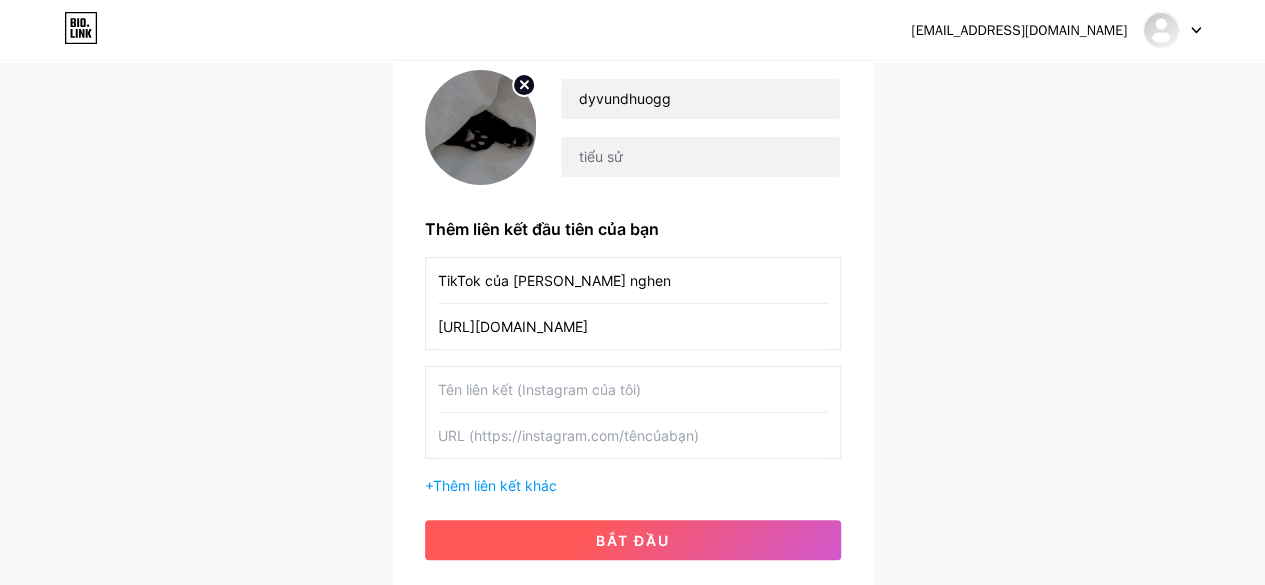 drag, startPoint x: 566, startPoint y: 531, endPoint x: 696, endPoint y: 548, distance: 131.10683 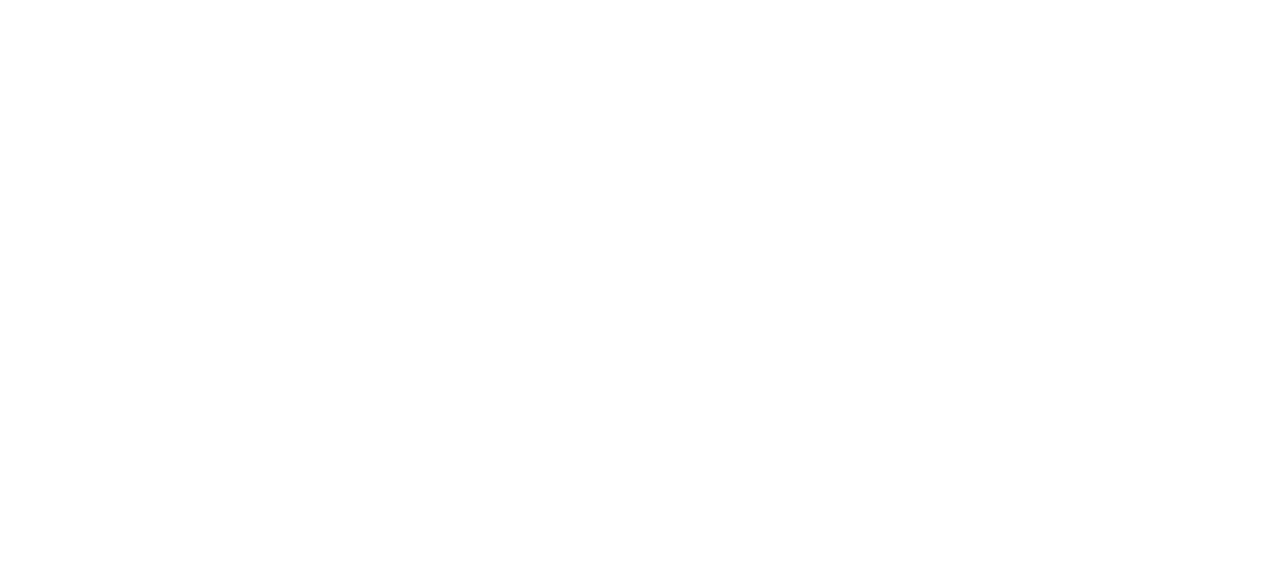 scroll, scrollTop: 0, scrollLeft: 0, axis: both 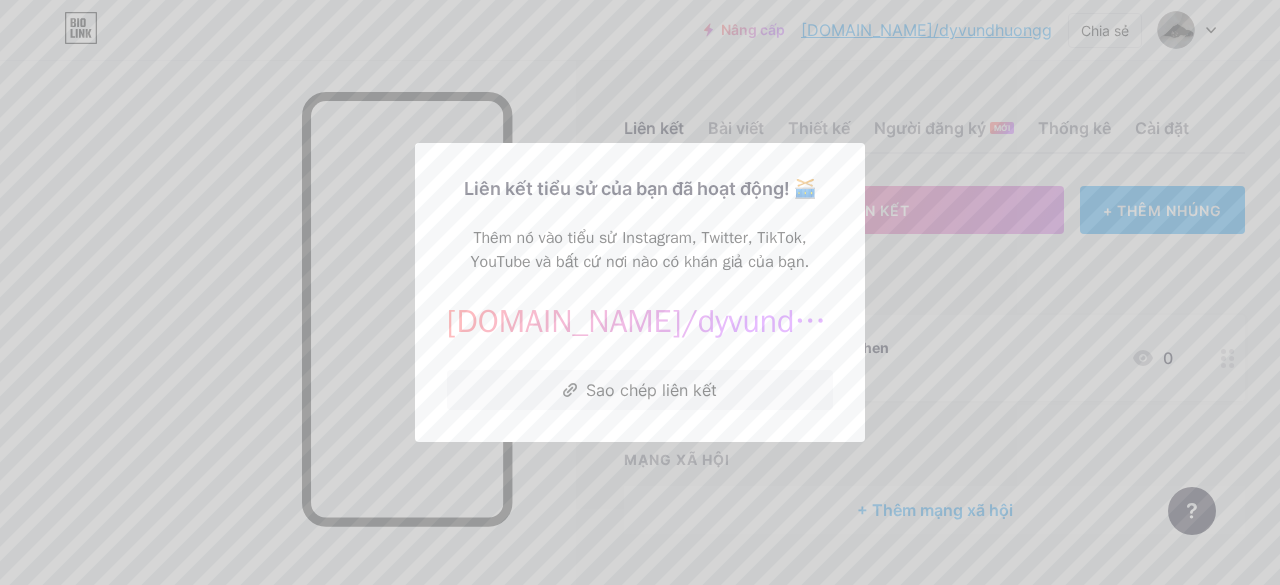 click at bounding box center [640, 292] 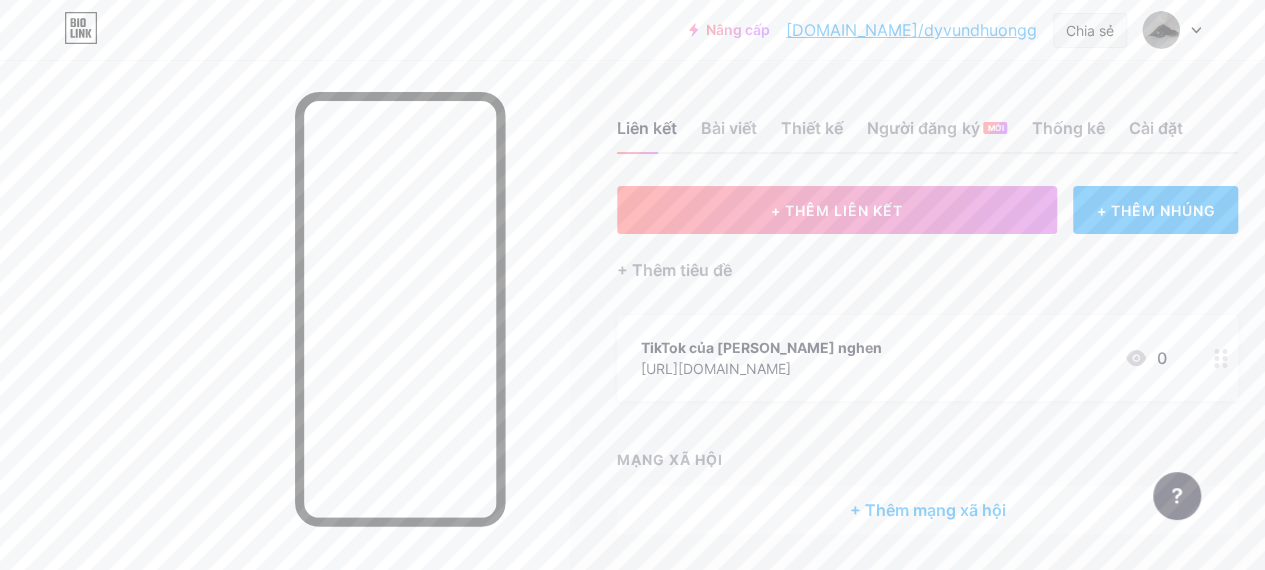 click on "Chia sẻ" at bounding box center [1090, 30] 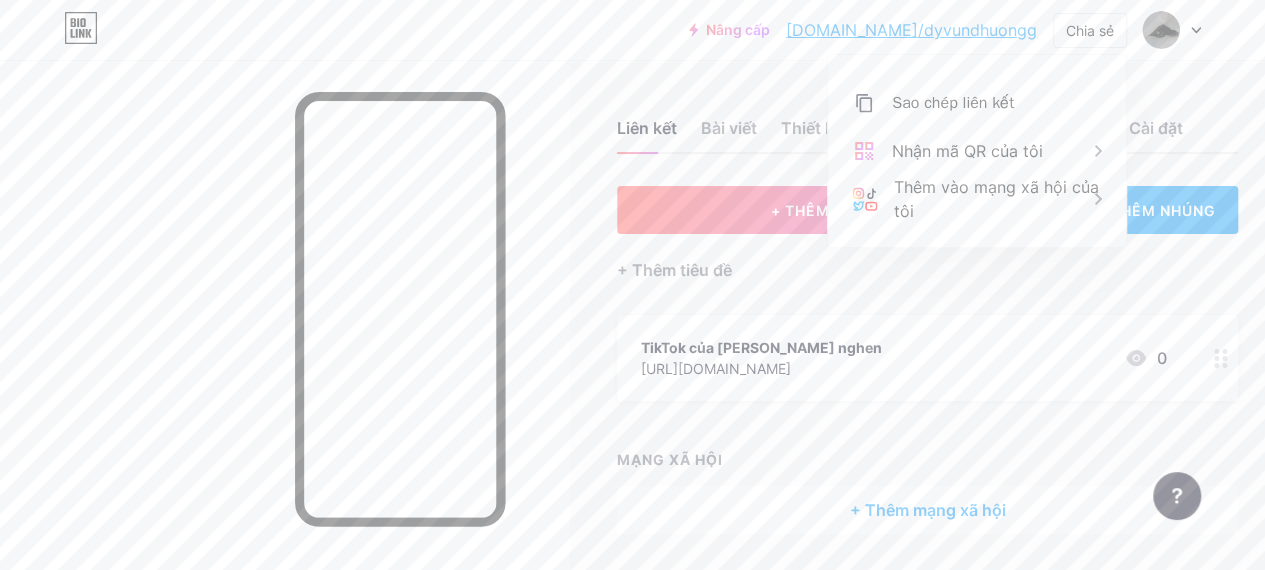 drag, startPoint x: 967, startPoint y: 114, endPoint x: 1016, endPoint y: 72, distance: 64.53681 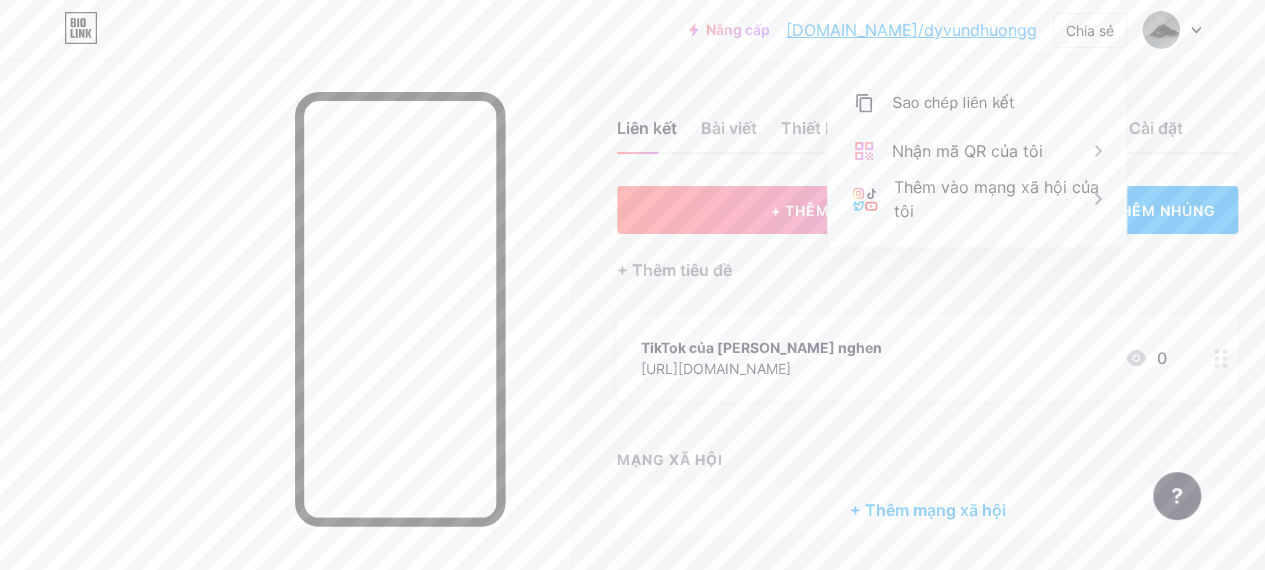click on "Sao chép liên kết" at bounding box center [953, 103] 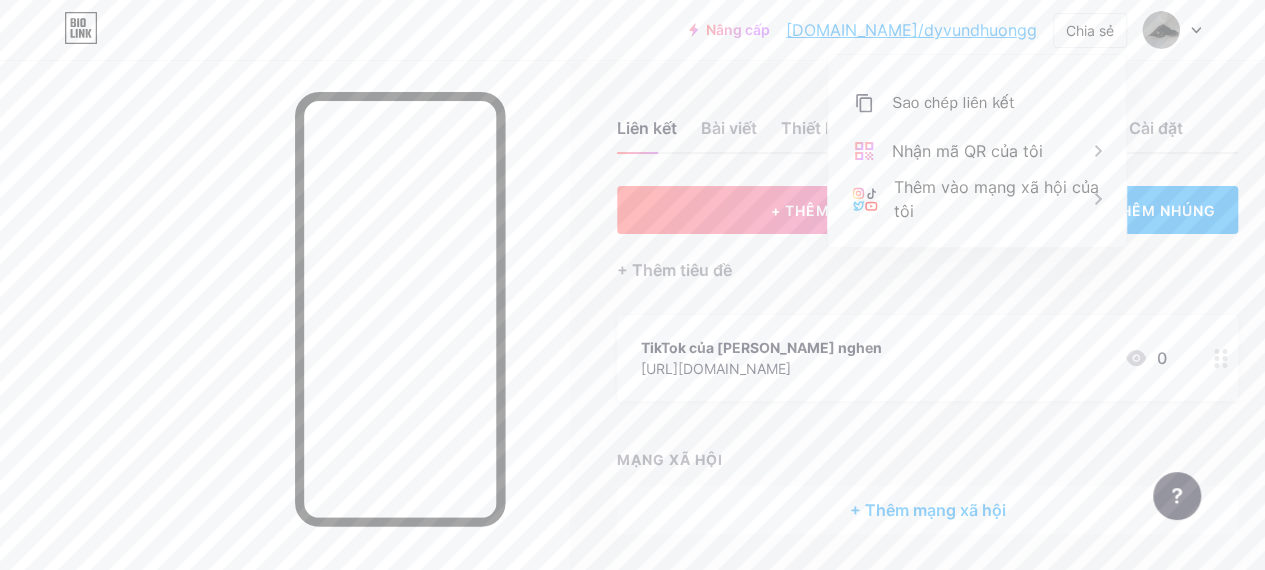 click on "TikTok của [PERSON_NAME] nghen
[URL][DOMAIN_NAME]
0" at bounding box center [927, 358] 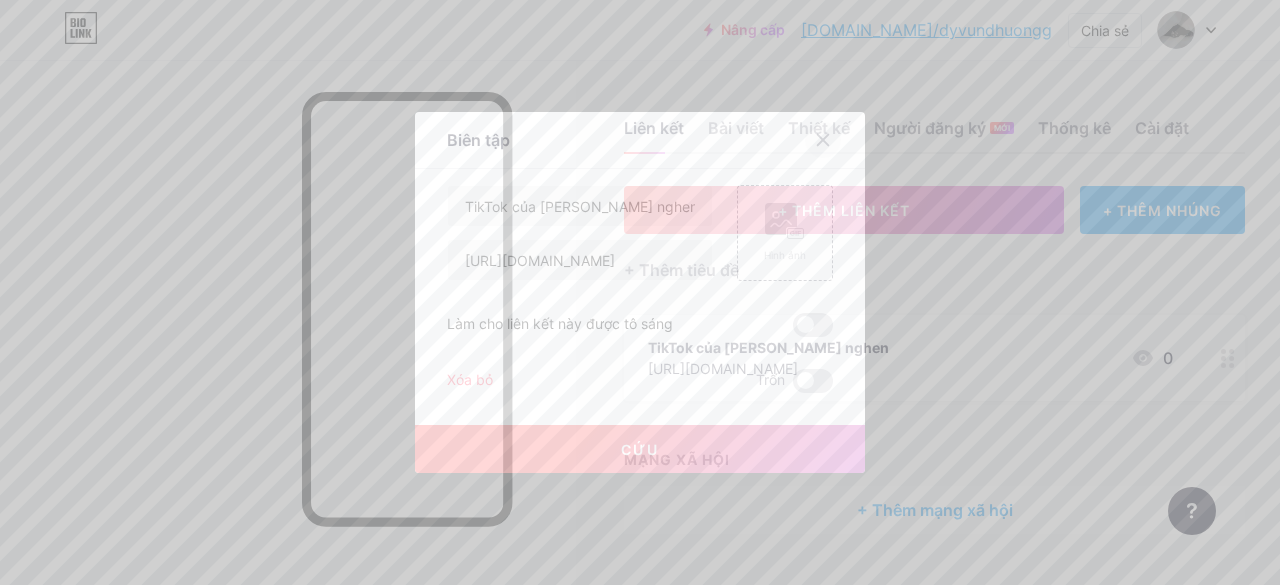 click 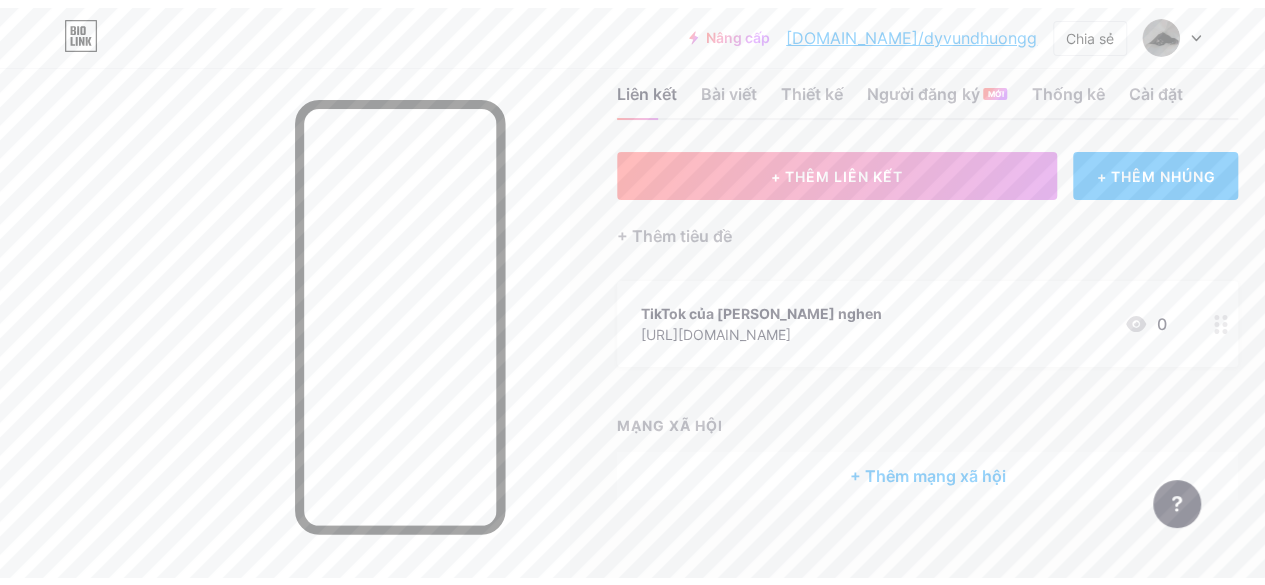 scroll, scrollTop: 0, scrollLeft: 0, axis: both 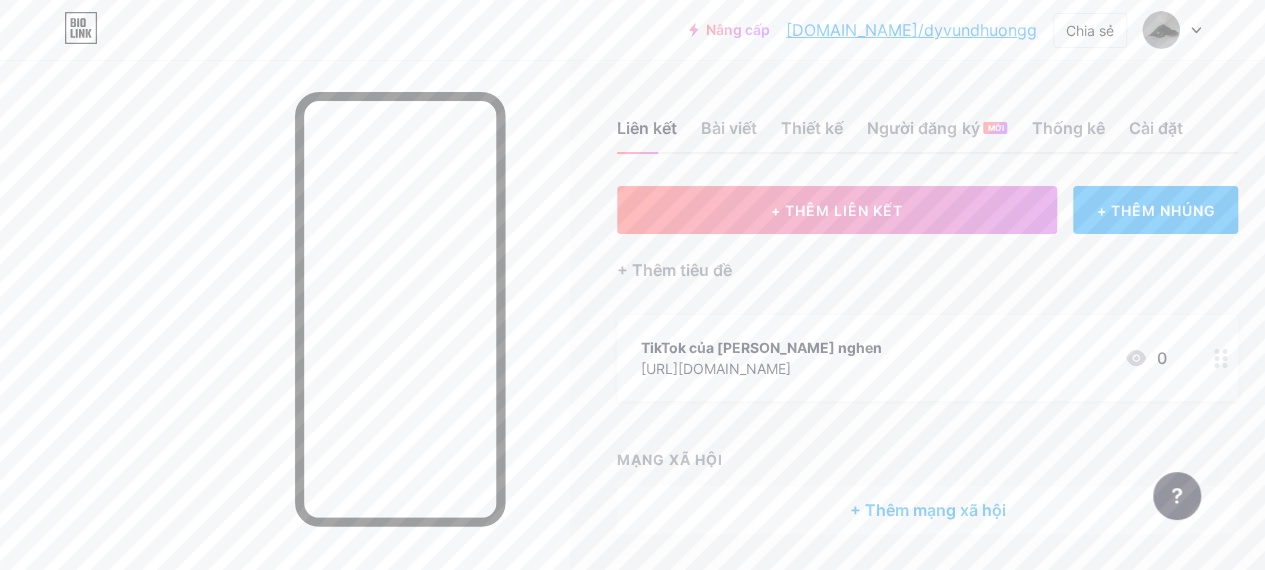 click at bounding box center [1221, 358] 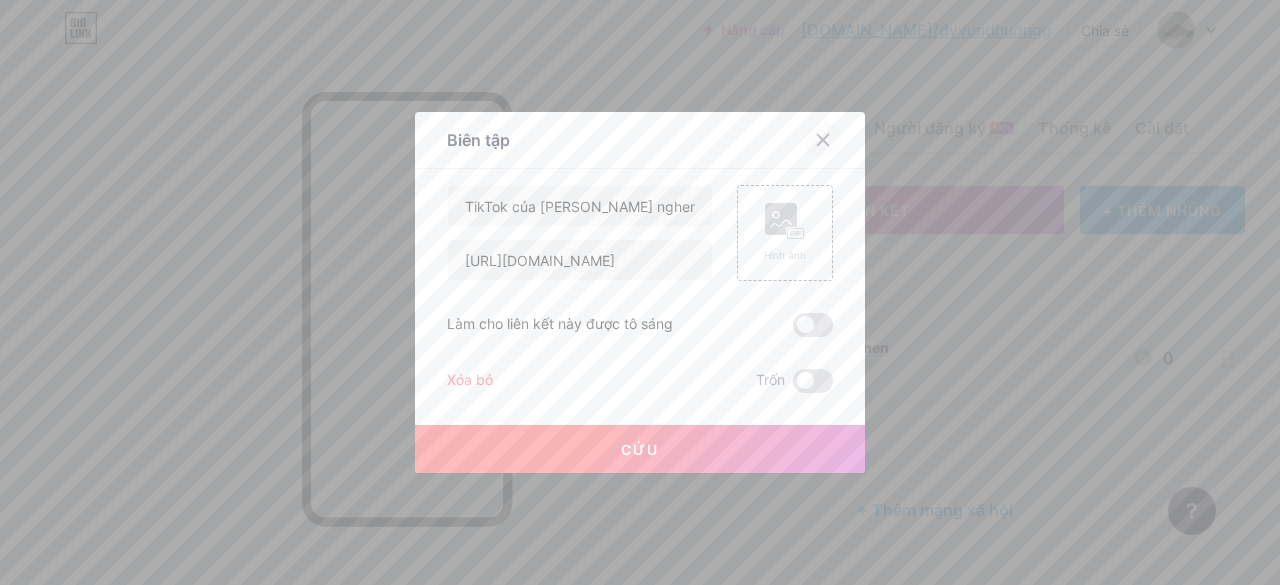 click 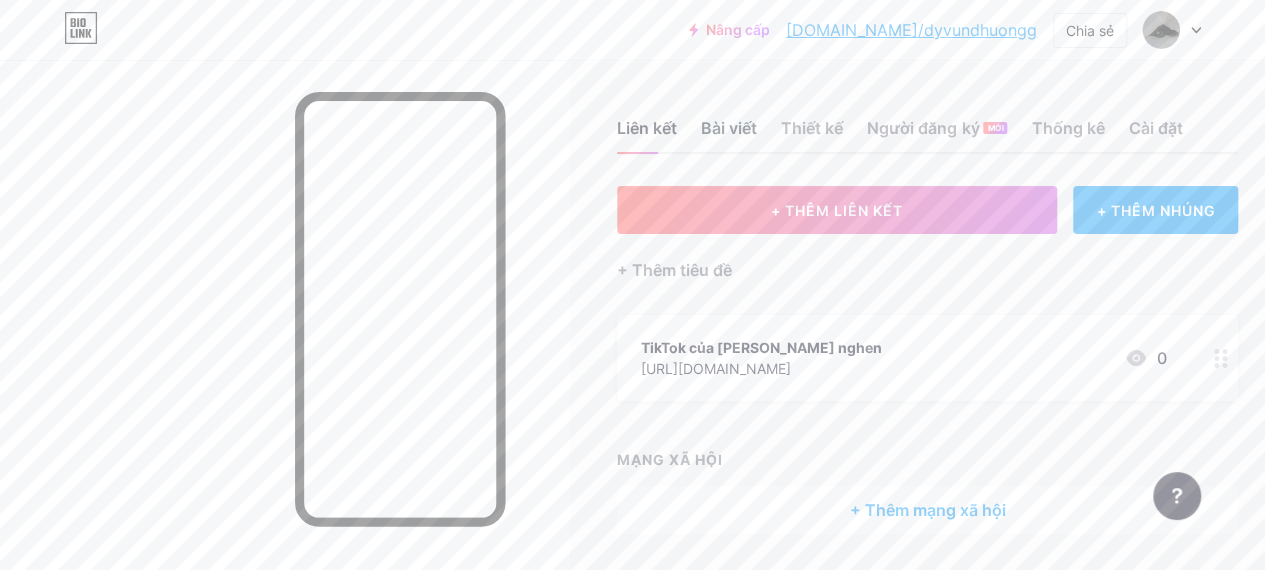 click on "Bài viết" at bounding box center (729, 134) 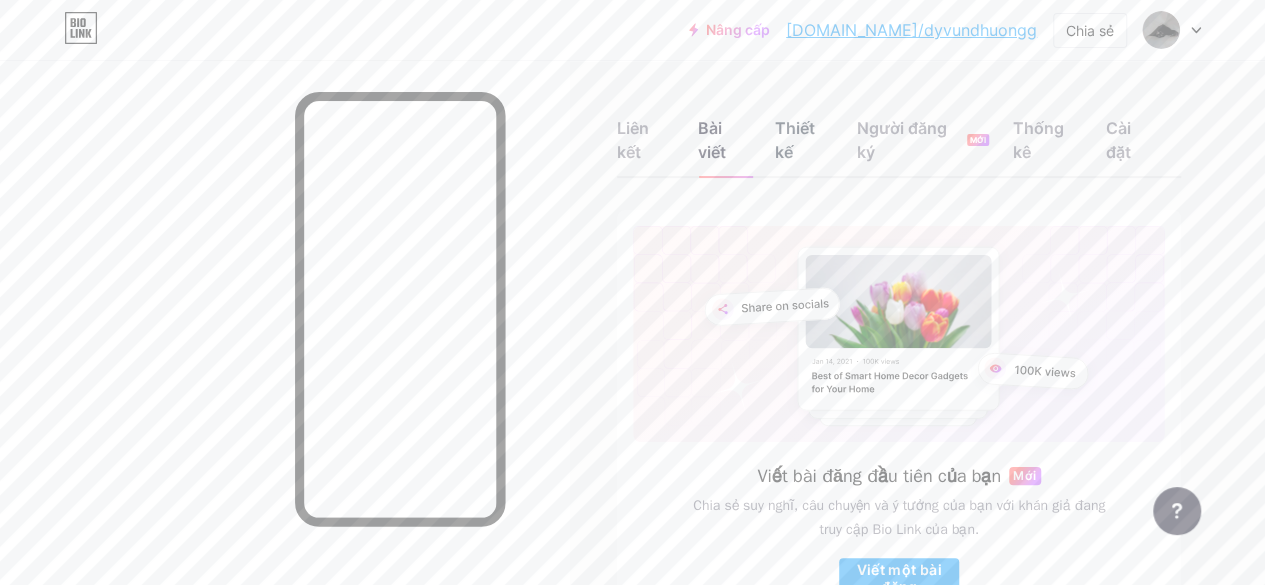 click on "Thiết kế" at bounding box center (795, 140) 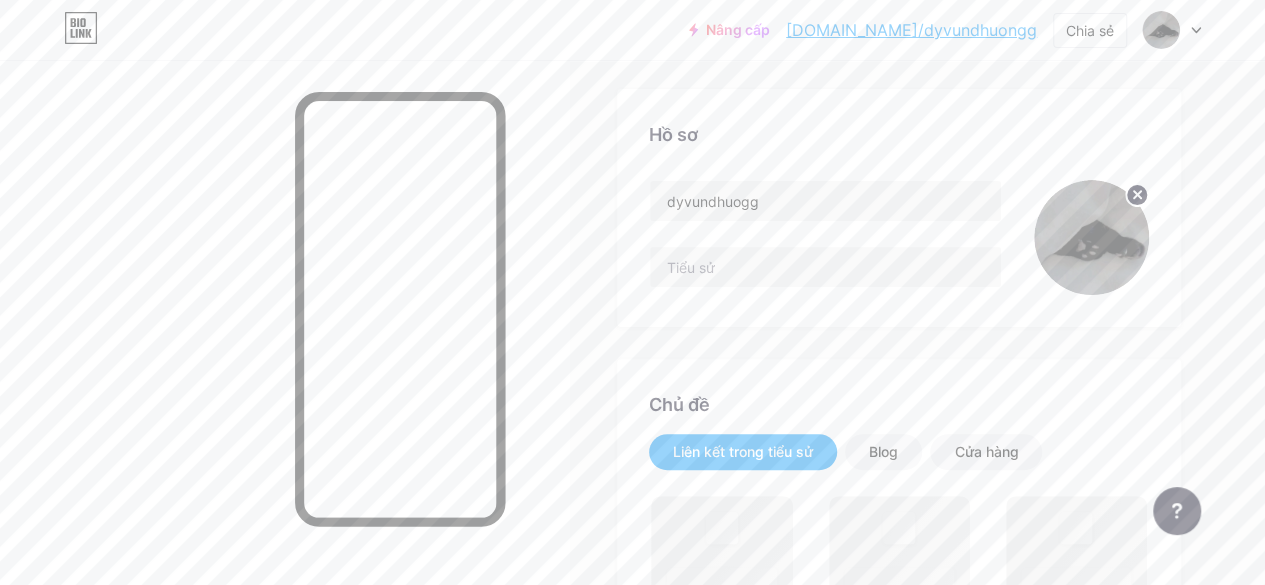 scroll, scrollTop: 478, scrollLeft: 0, axis: vertical 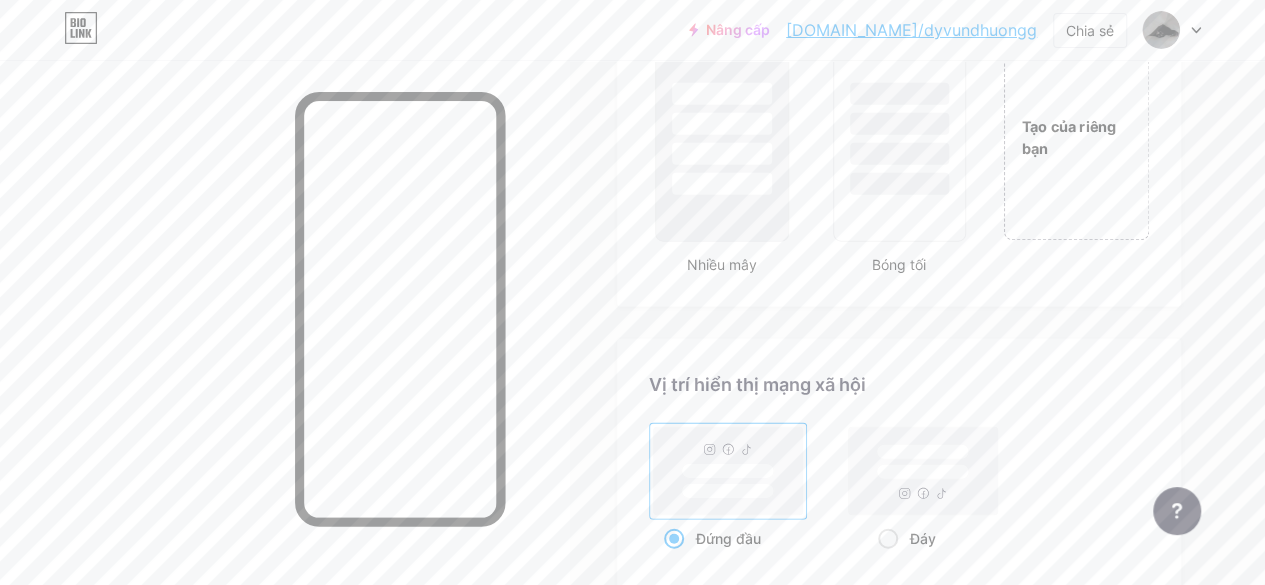 click on "Tạo của riêng bạn" at bounding box center [1068, 137] 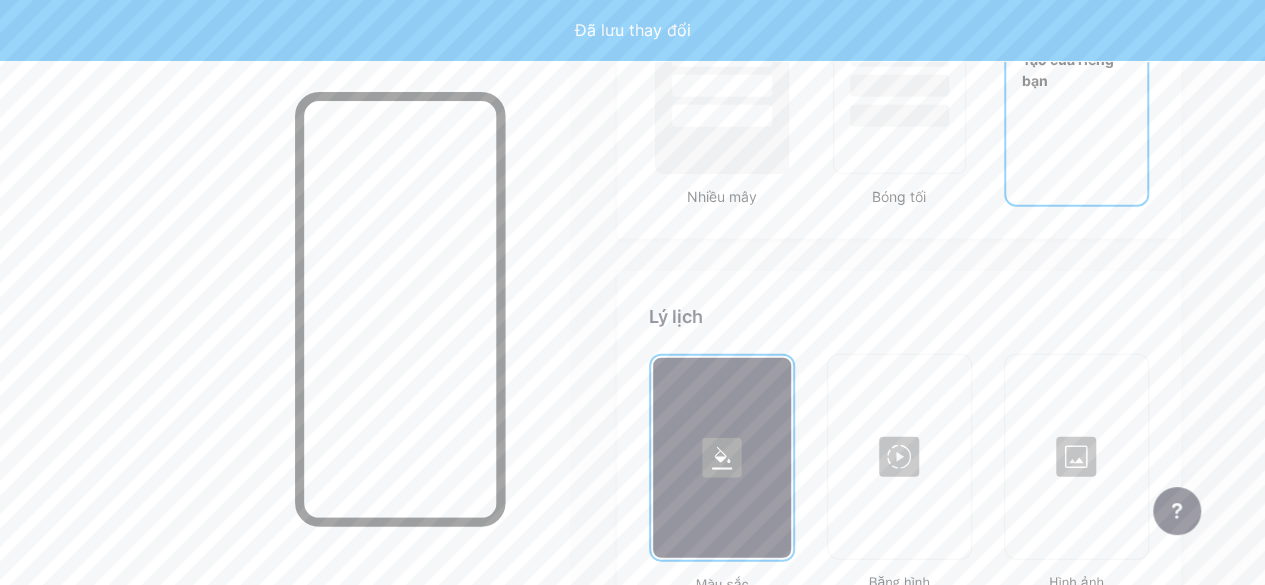 scroll, scrollTop: 2700, scrollLeft: 0, axis: vertical 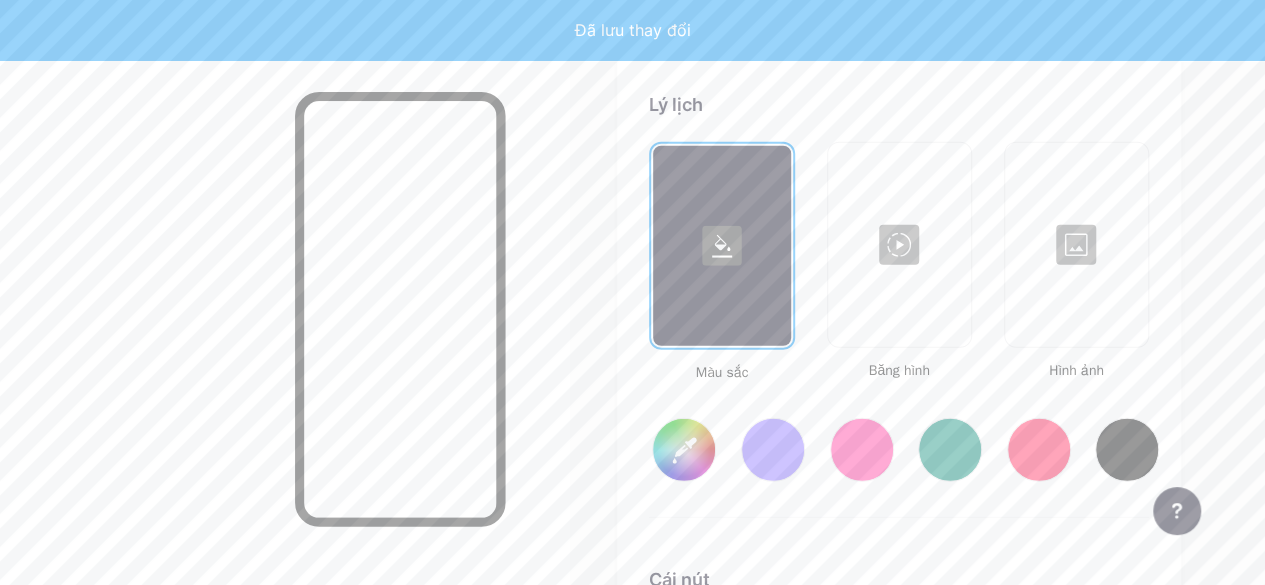 type on "#ffffff" 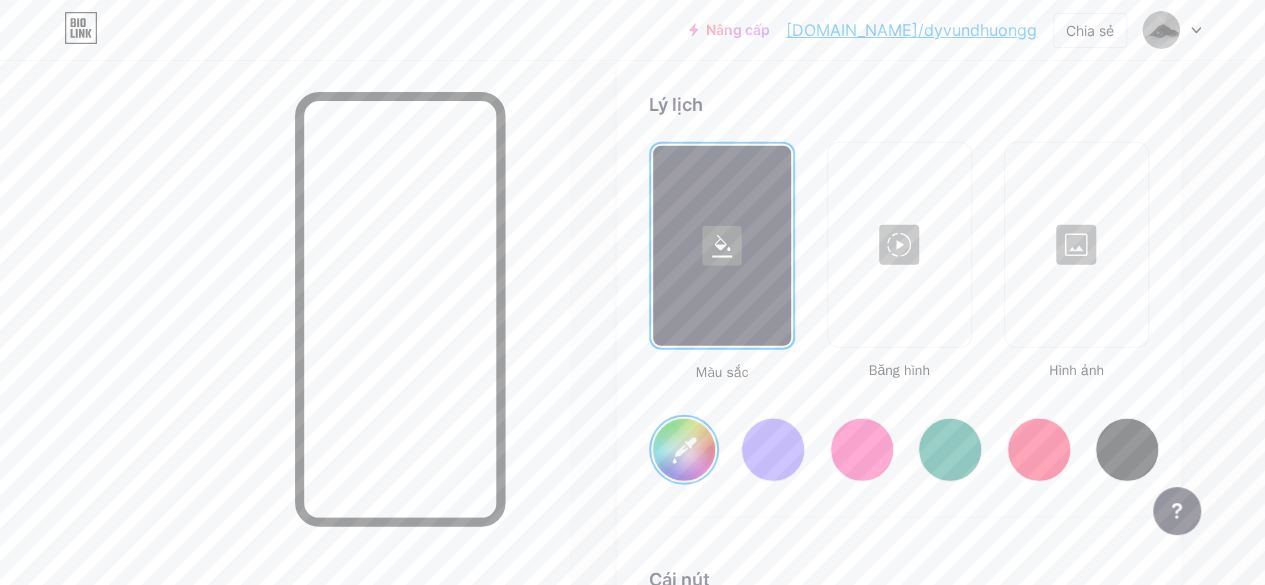 click at bounding box center (899, 245) 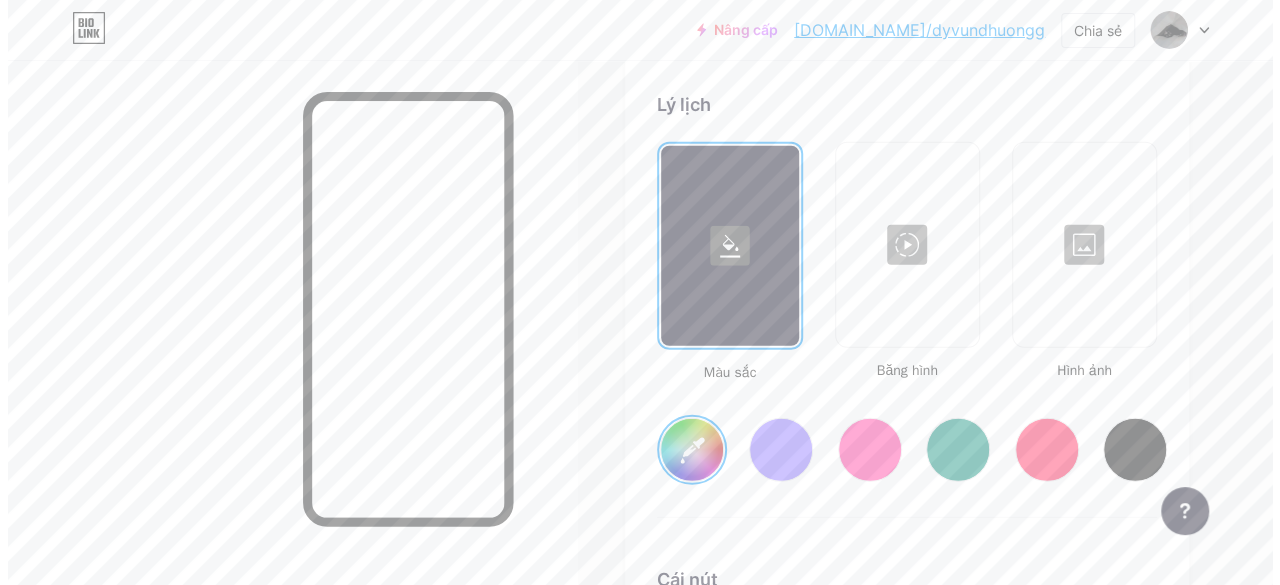 scroll, scrollTop: 2678, scrollLeft: 0, axis: vertical 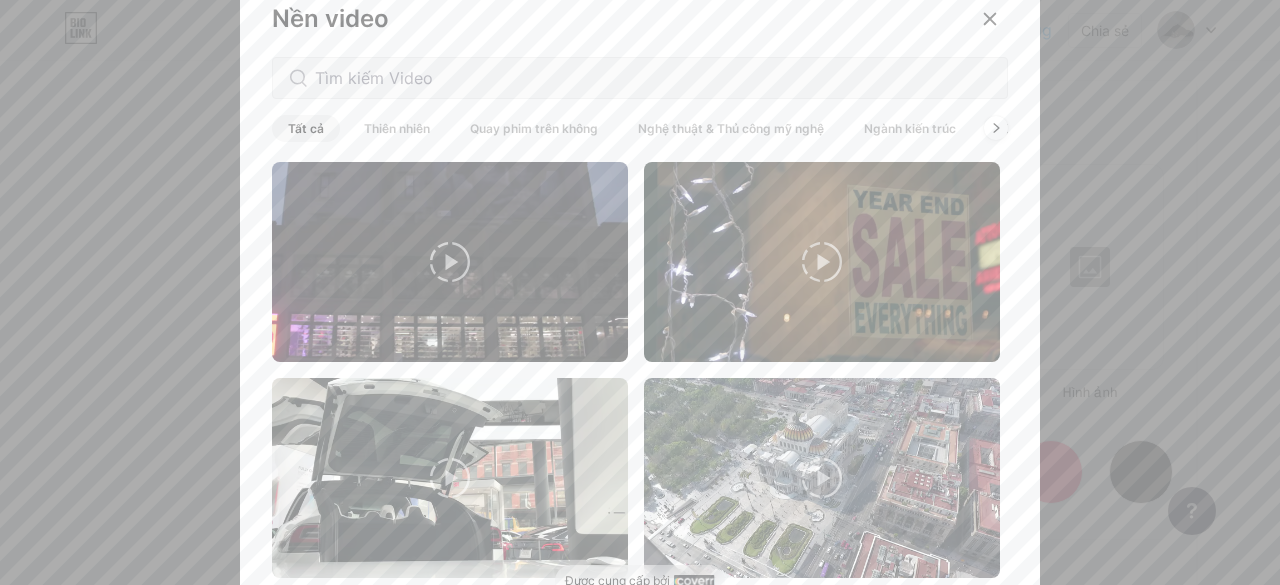 click on "Thiên nhiên" at bounding box center (397, 128) 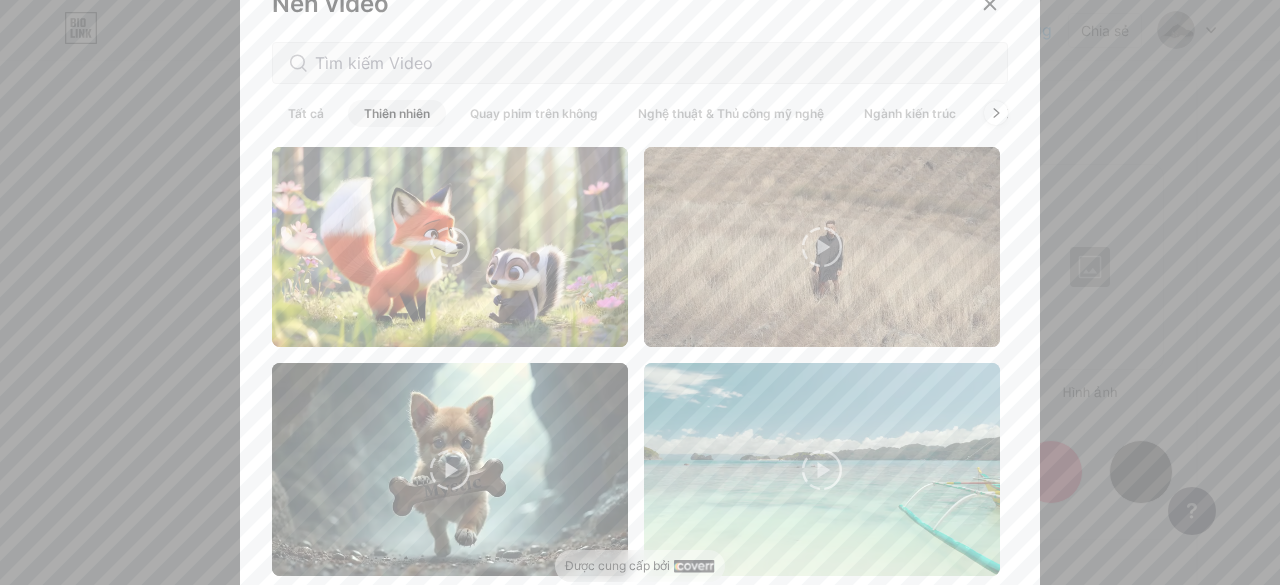 scroll, scrollTop: 0, scrollLeft: 0, axis: both 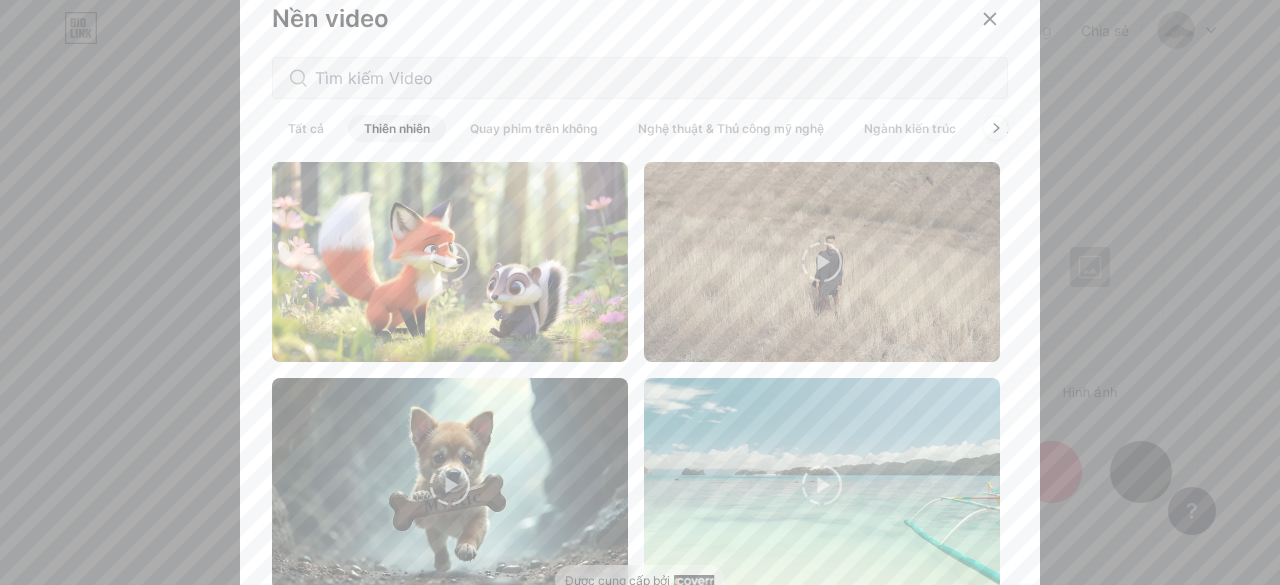 click on "Nền video
Tất cả
Thiên nhiên
Quay phim trên không
Nghệ thuật & Thủ công mỹ nghệ
Ngành kiến ​​trúc
Bối cảnh
Hoạt hình" at bounding box center (640, 297) 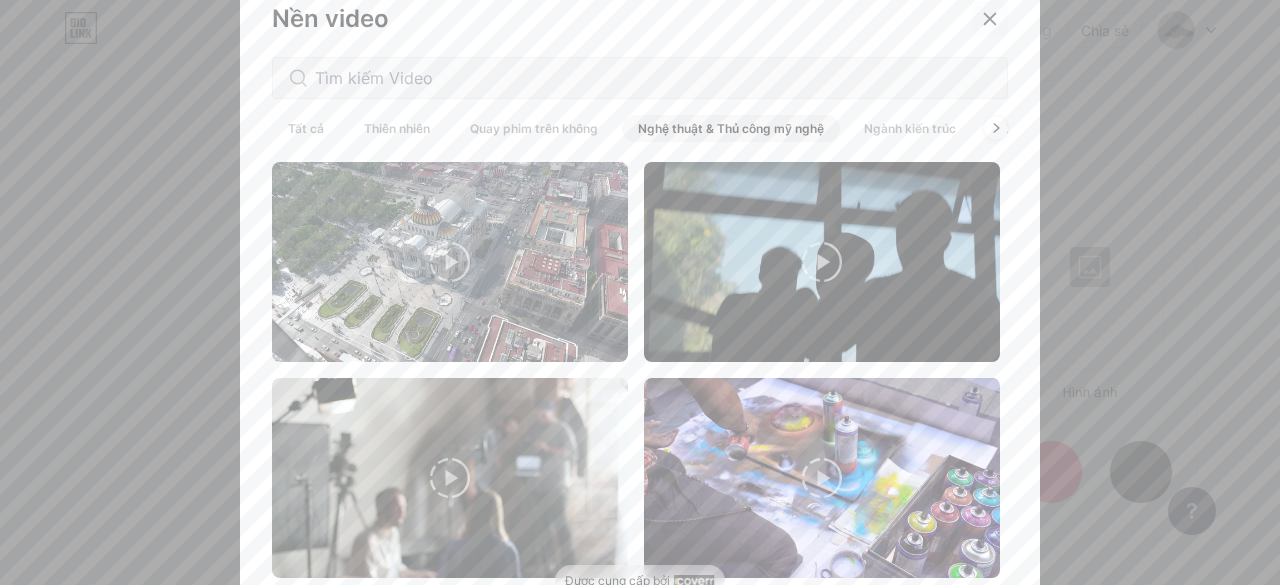 click at bounding box center (990, 19) 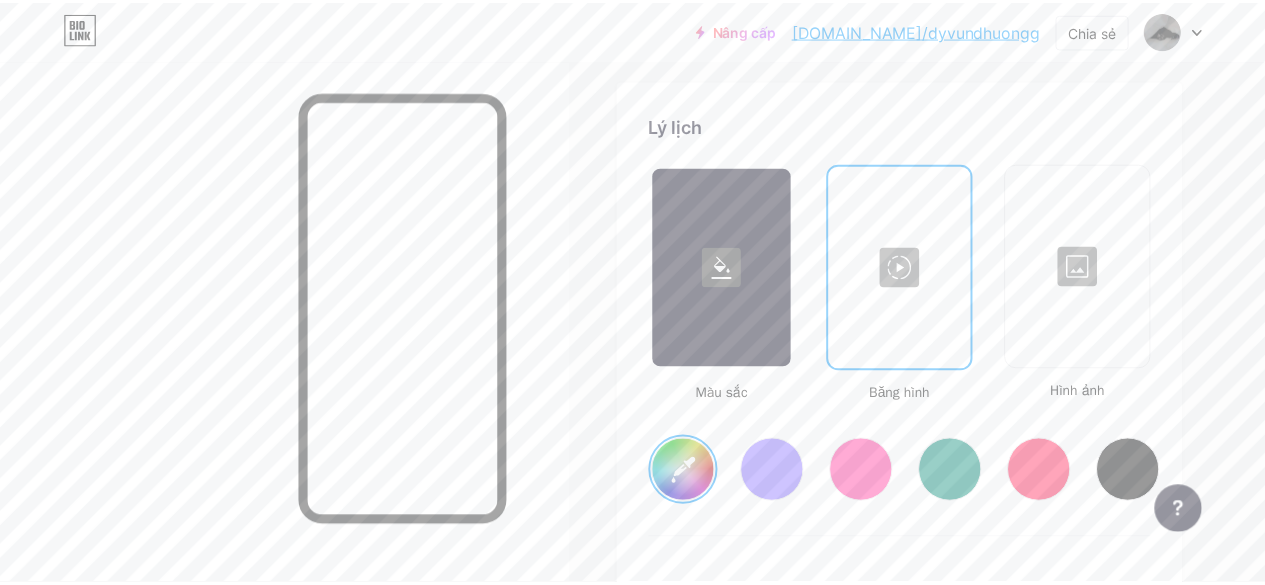 scroll, scrollTop: 2700, scrollLeft: 0, axis: vertical 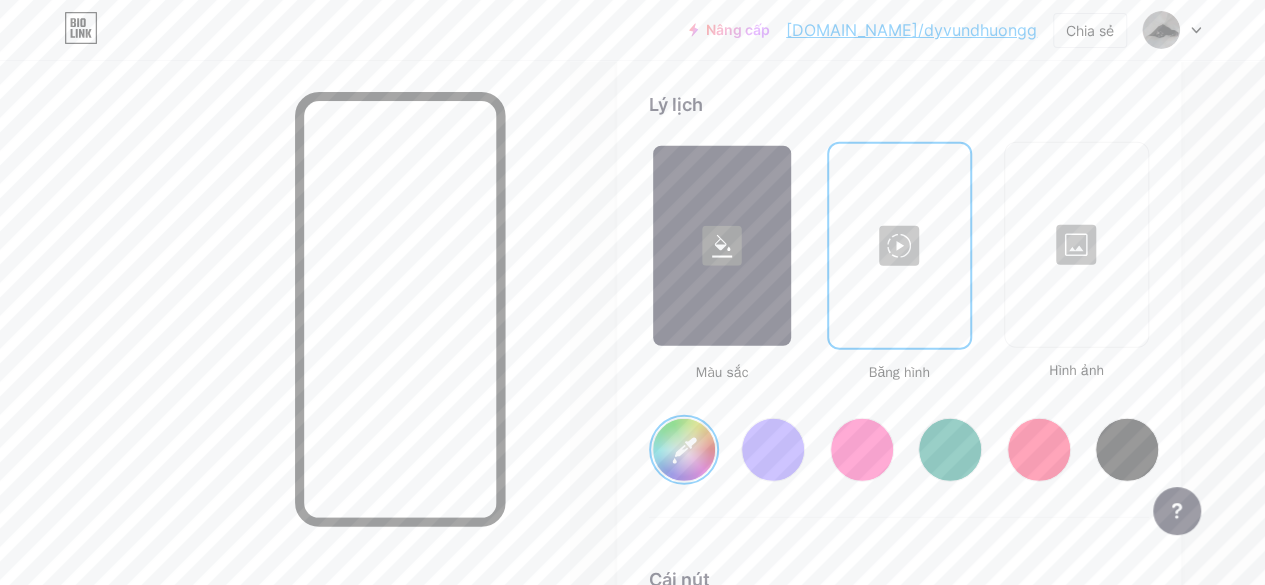 click at bounding box center [899, 246] 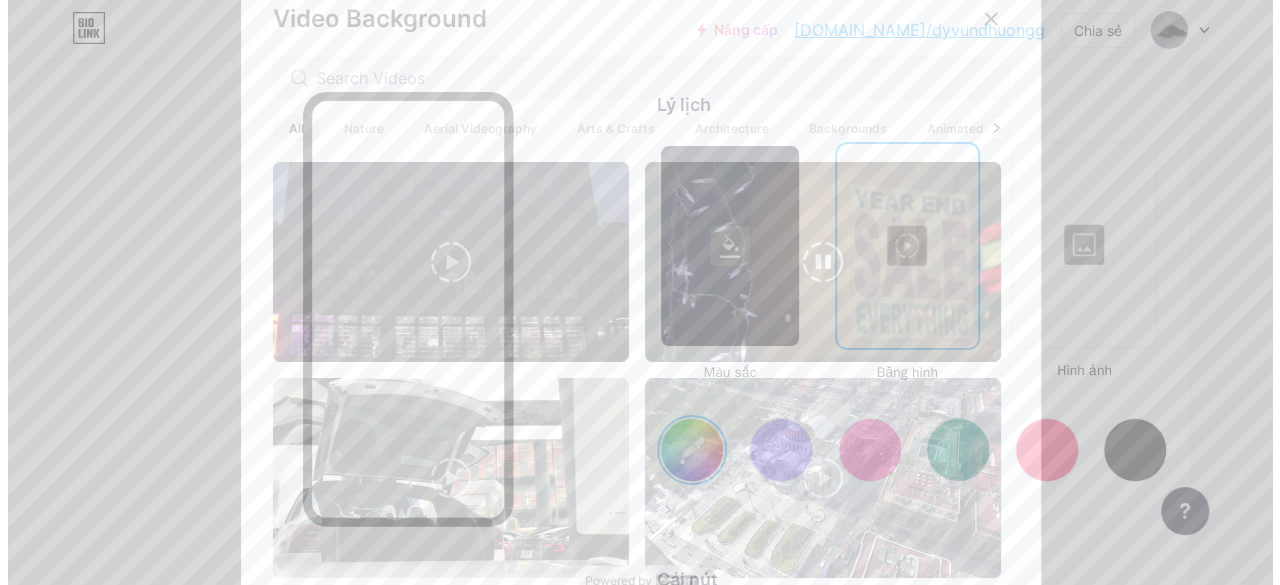 scroll, scrollTop: 2678, scrollLeft: 0, axis: vertical 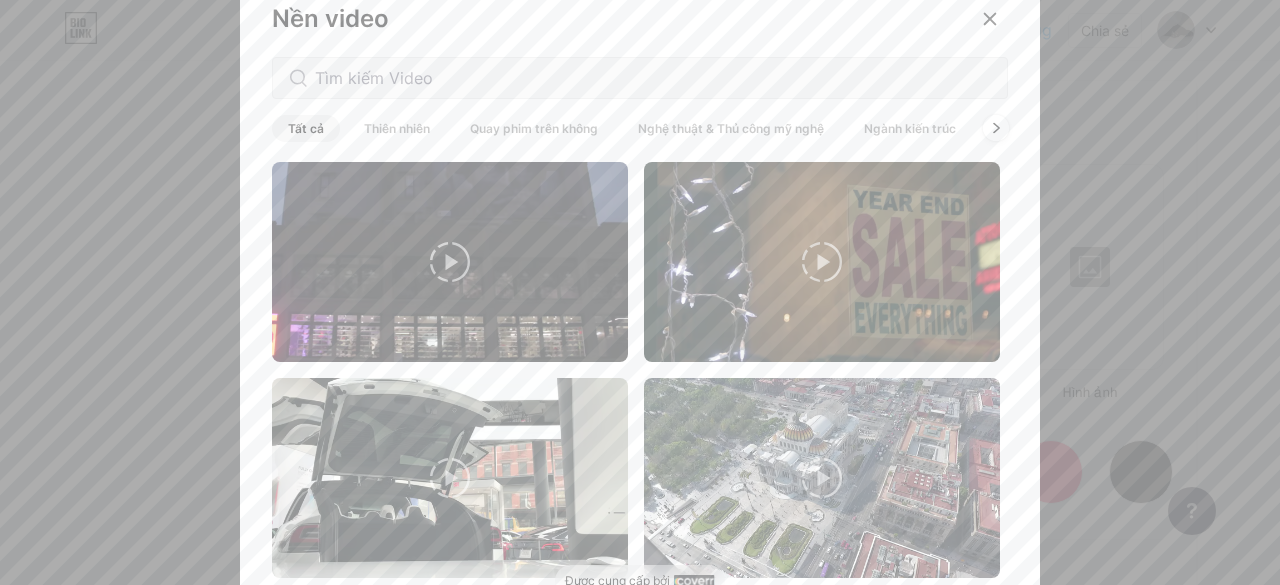 click on "Tất cả
Thiên nhiên
Quay phim trên không
Nghệ thuật & Thủ công mỹ nghệ
Ngành kiến ​​trúc
Bối cảnh
Hoạt hình" at bounding box center (640, 128) 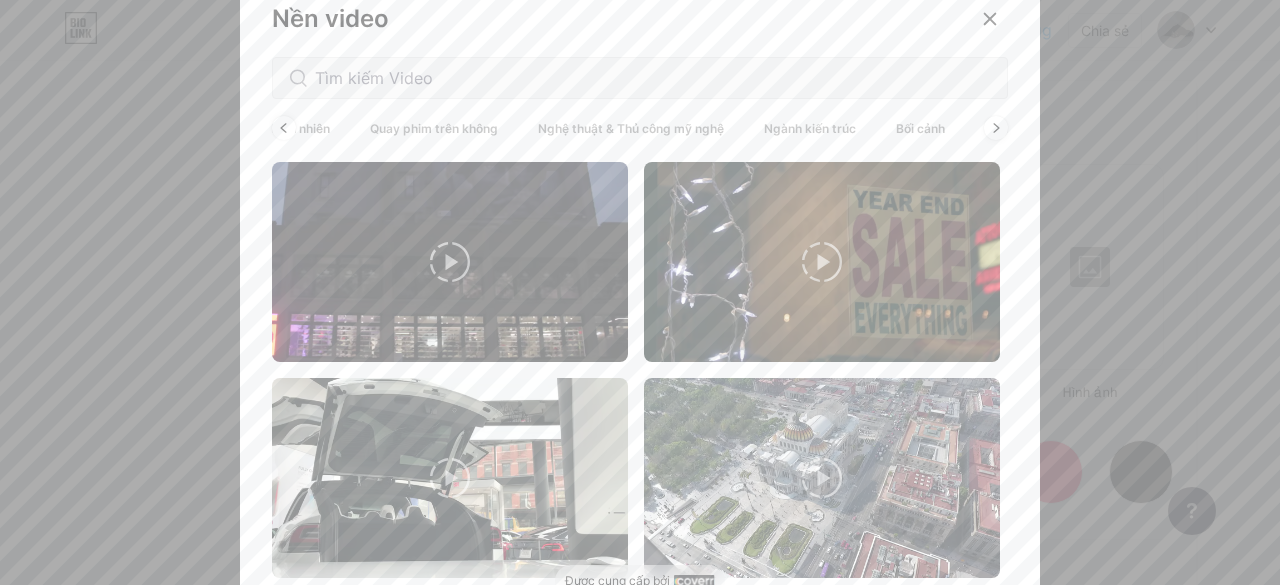 click on "Bối cảnh" at bounding box center (920, 128) 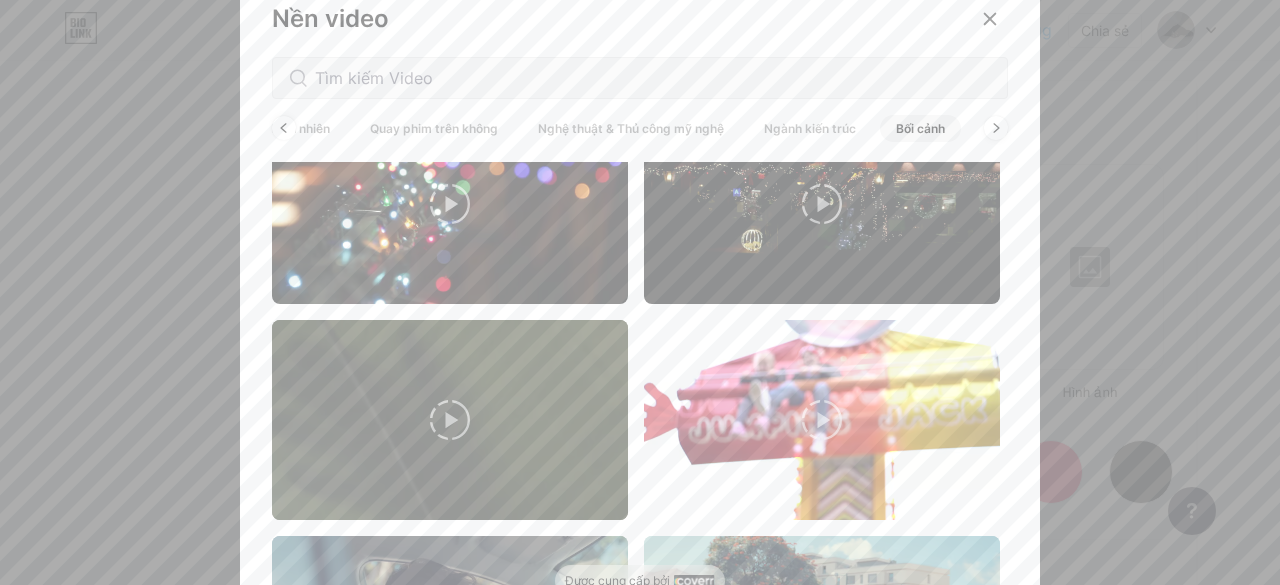 scroll, scrollTop: 100, scrollLeft: 0, axis: vertical 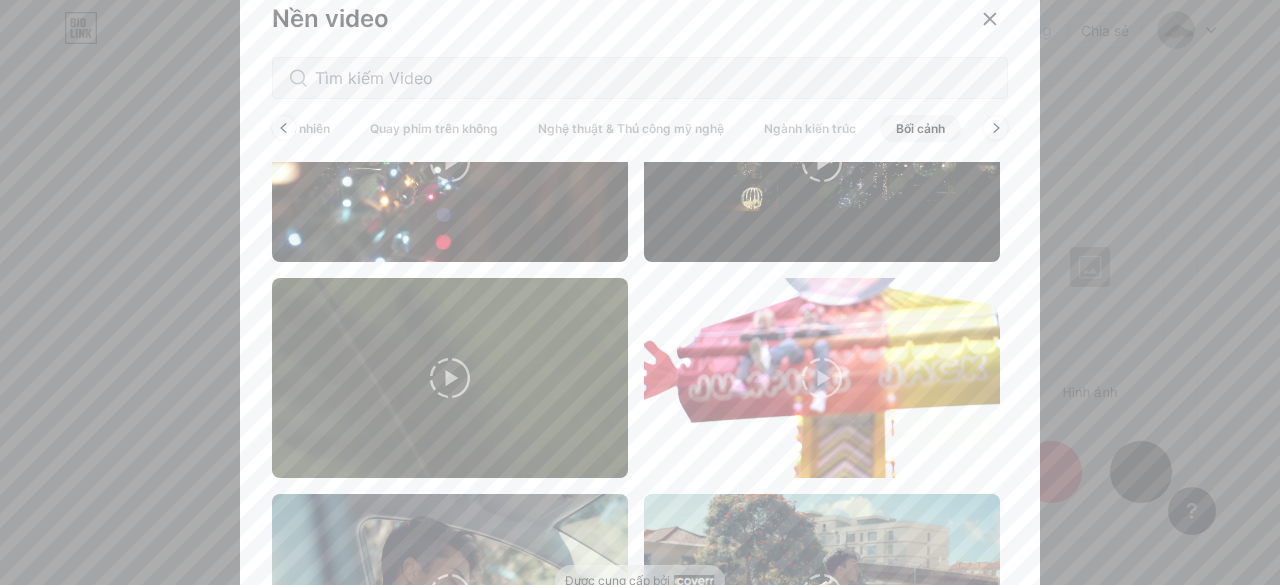 click on "Nền video
Tất cả
Thiên nhiên
Quay phim trên không
Nghệ thuật & Thủ công mỹ nghệ
Ngành kiến ​​trúc
Bối cảnh
Hoạt hình" at bounding box center [640, 297] 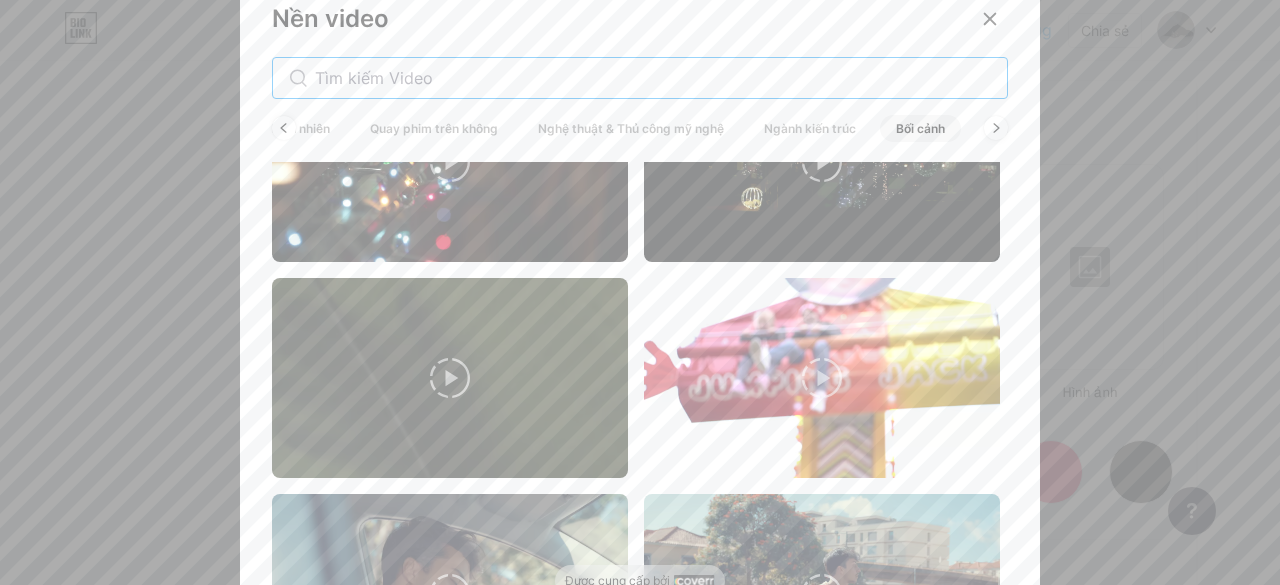 click at bounding box center [653, 78] 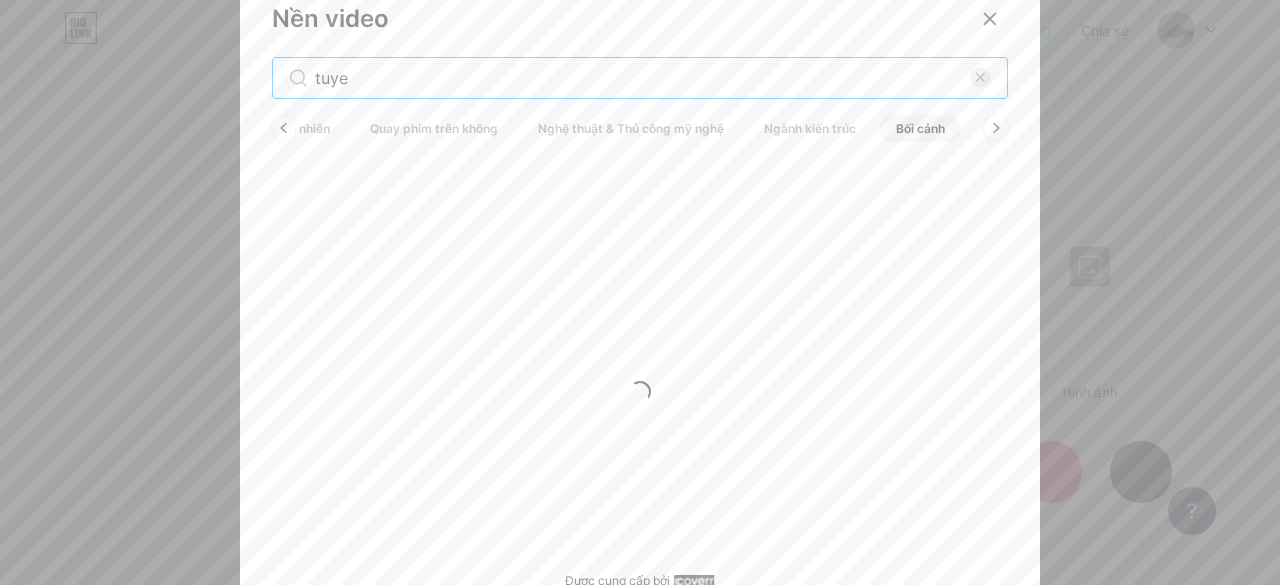 scroll, scrollTop: 0, scrollLeft: 0, axis: both 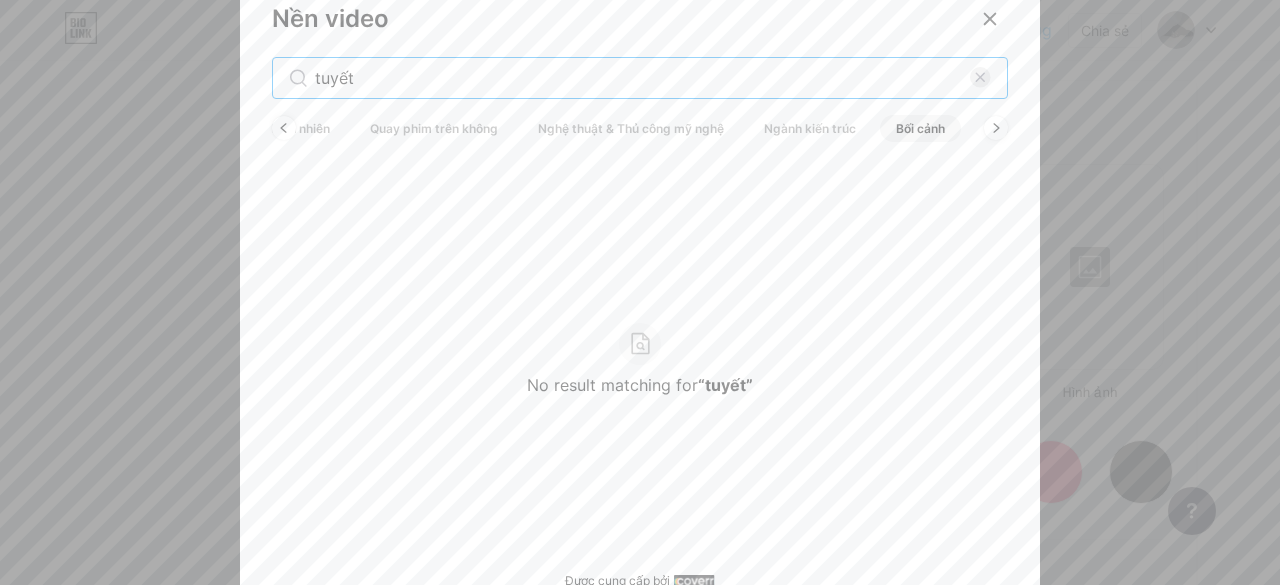 type on "tuyết" 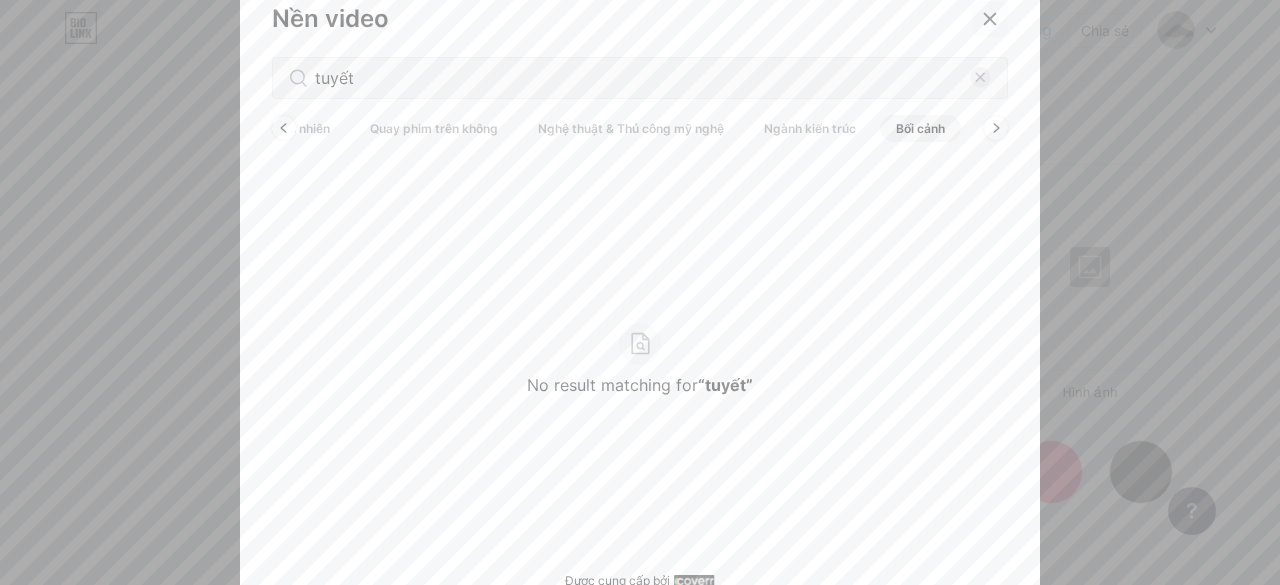 click 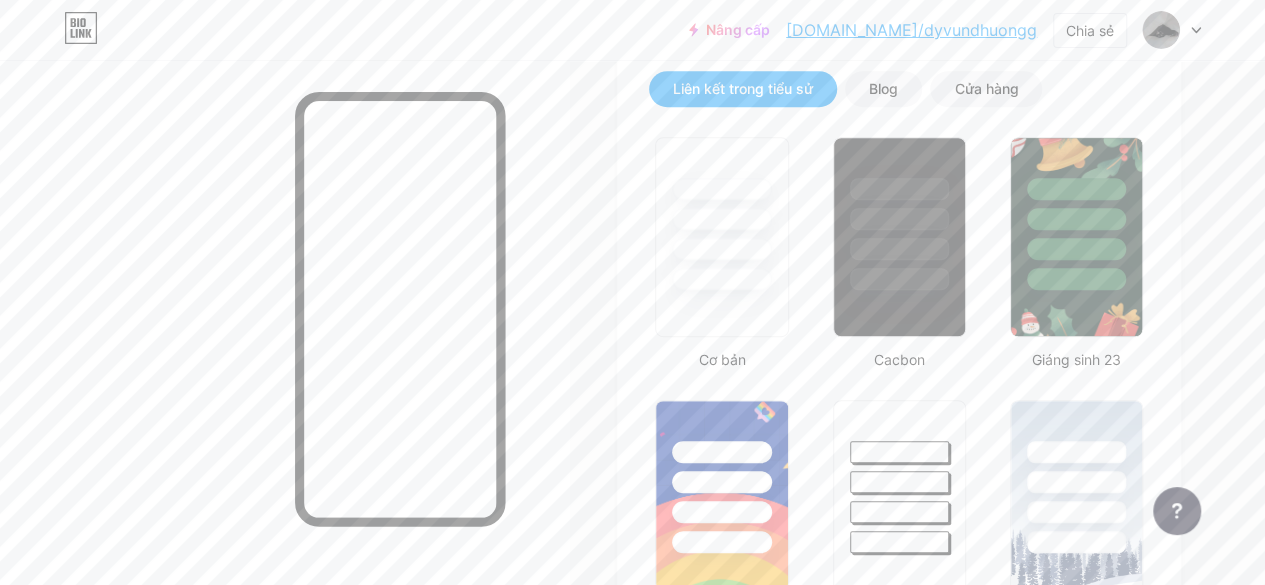 scroll, scrollTop: 450, scrollLeft: 0, axis: vertical 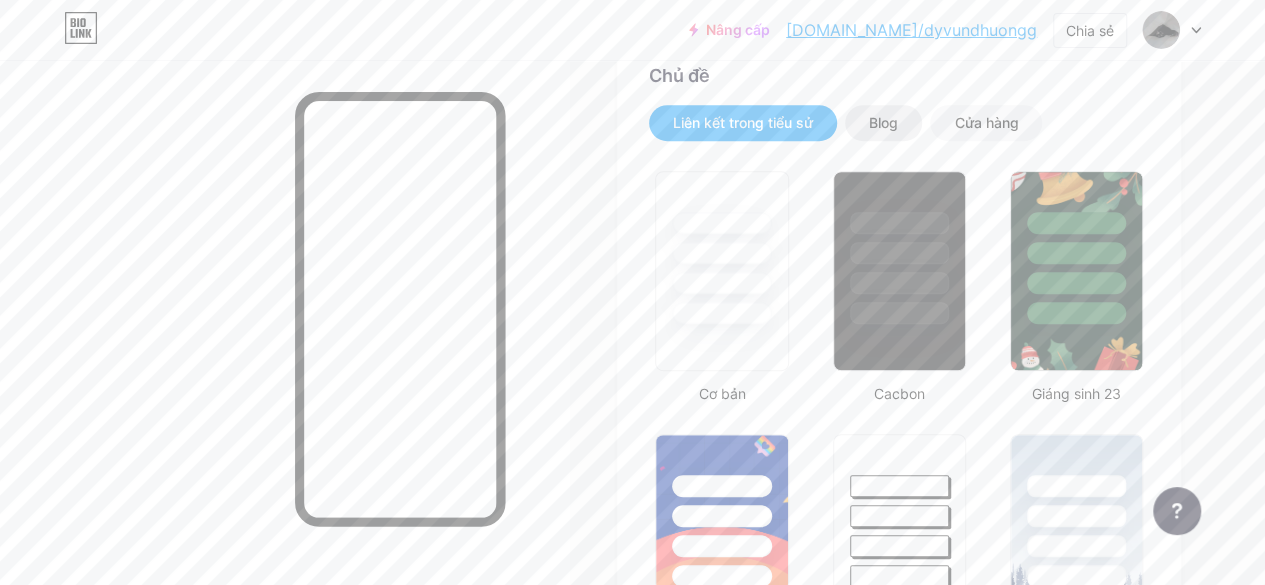 click on "Blog" at bounding box center (883, 123) 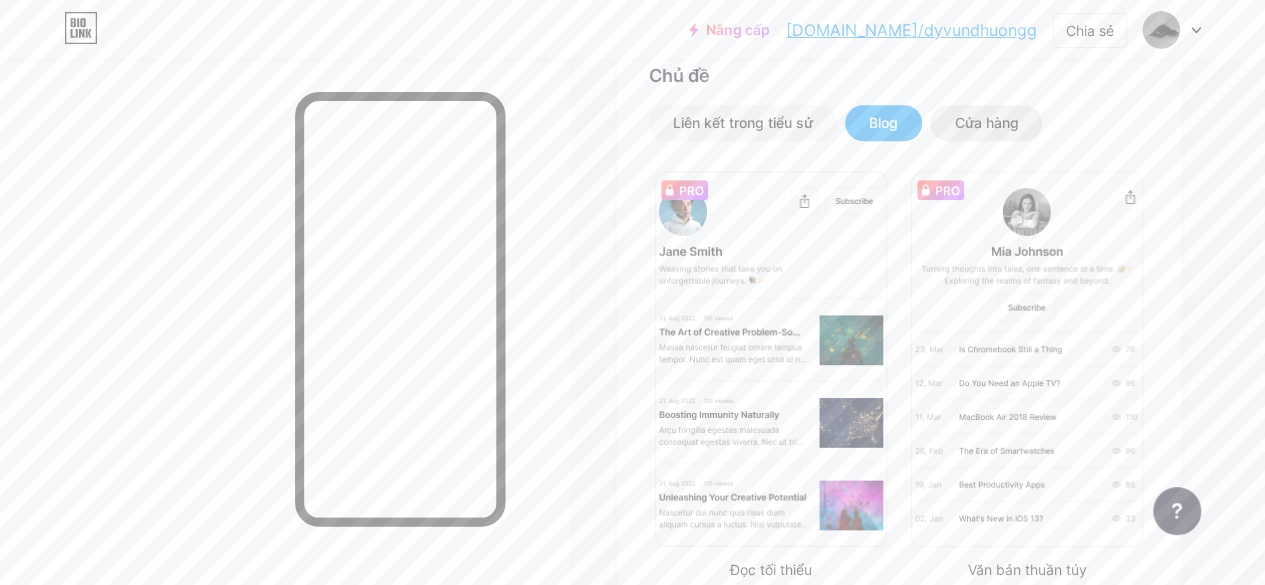 click on "Cửa hàng" at bounding box center (986, 122) 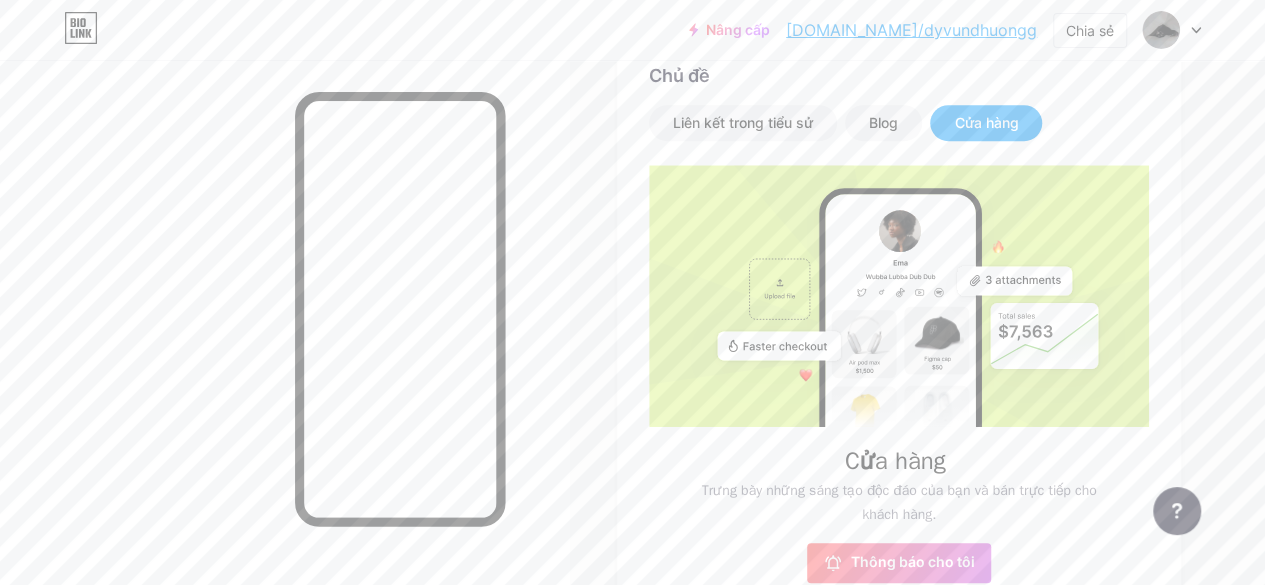 click on "Chủ đề   Liên kết trong tiểu sử   Blog   Cửa hàng                                                                                                                                                                                                                                                                                                                                   Cửa hàng
Trưng bày những sáng tạo độc đáo của bạn và bán trực tiếp cho khách hàng.
Thông báo cho tôi         Đã lưu thay đổi" at bounding box center (899, 322) 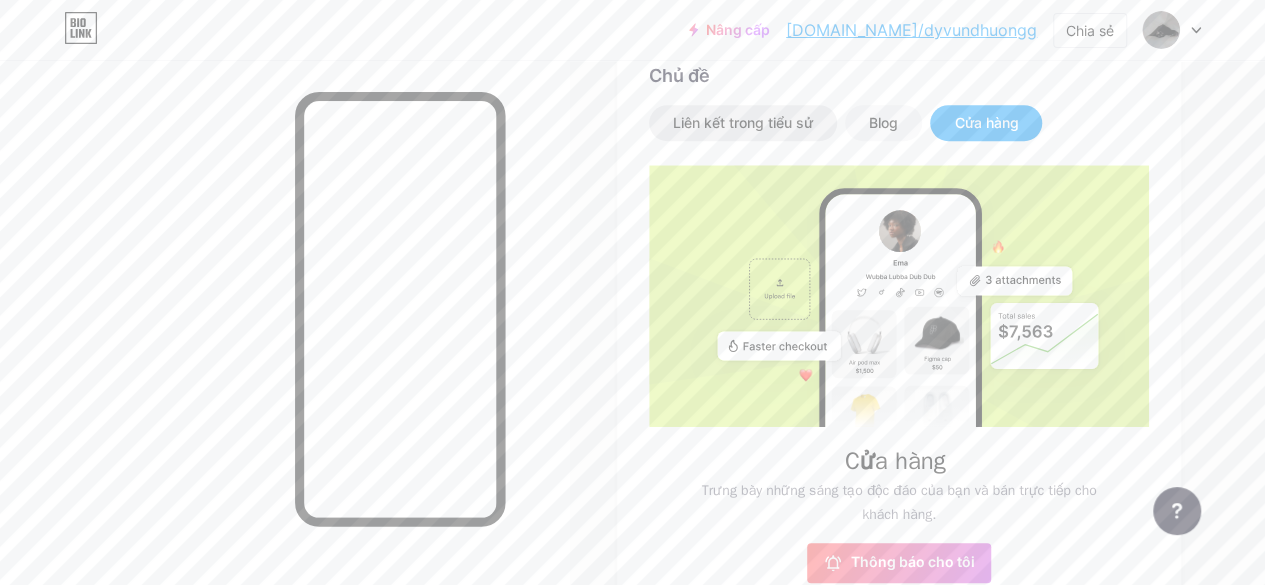 click on "Liên kết trong tiểu sử" at bounding box center (743, 122) 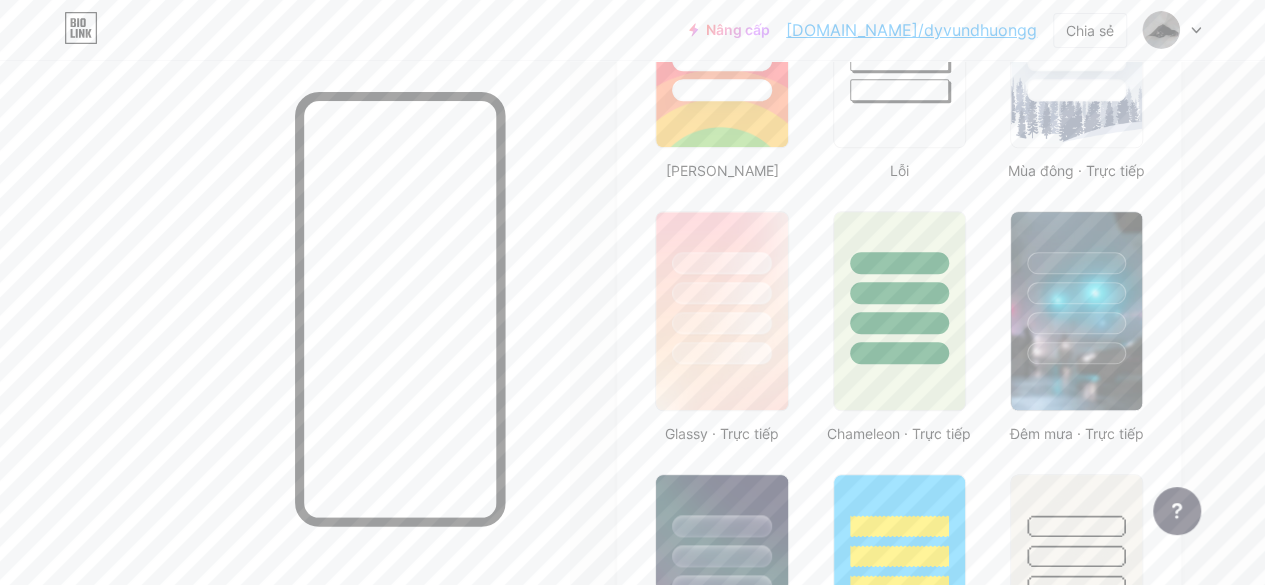 scroll, scrollTop: 928, scrollLeft: 0, axis: vertical 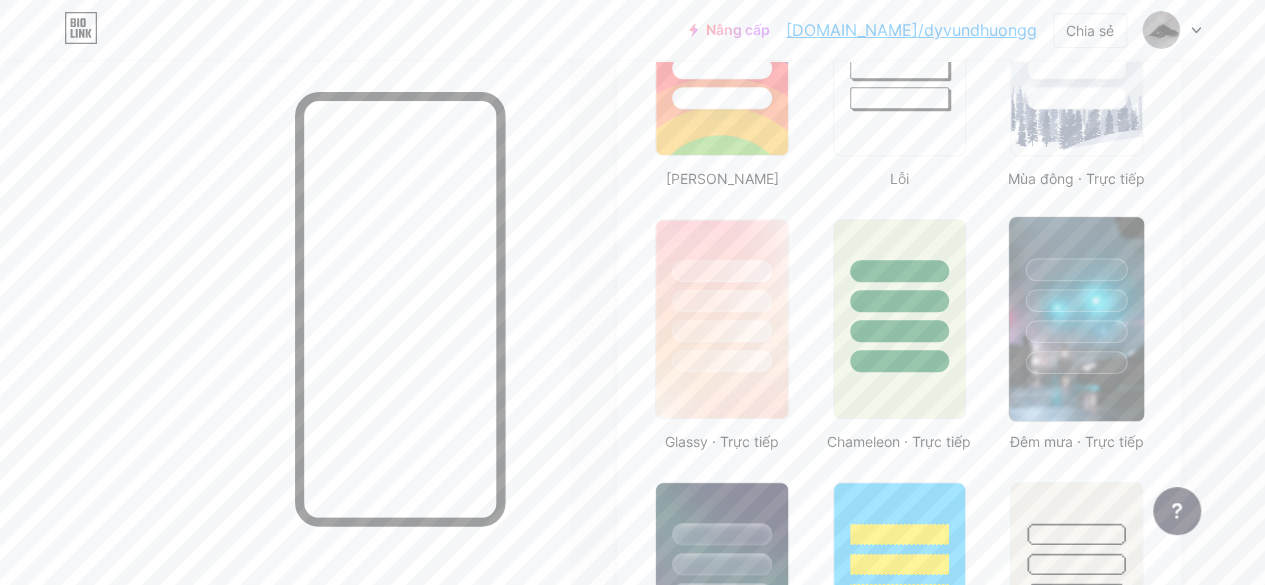 click at bounding box center (1076, 300) 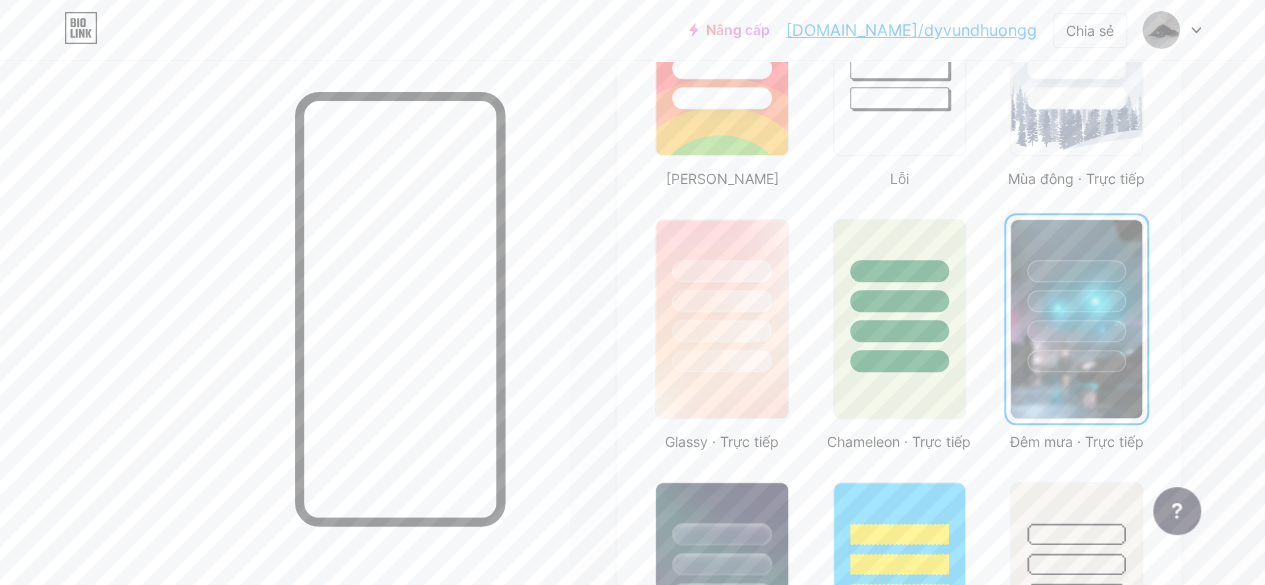 click at bounding box center [1076, 319] 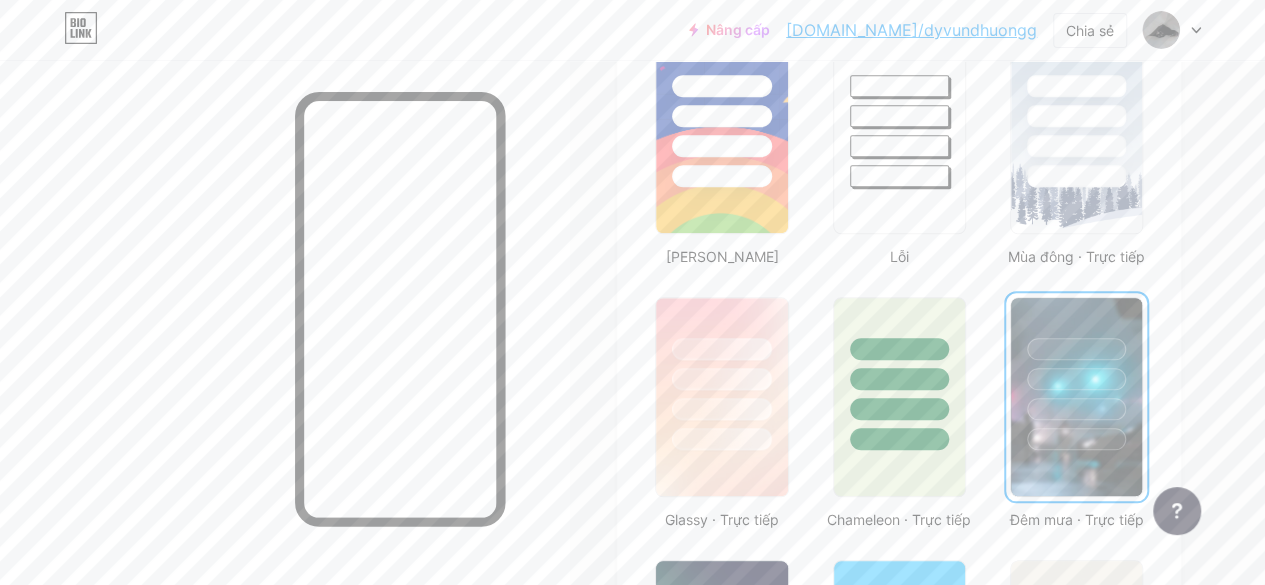 scroll, scrollTop: 758, scrollLeft: 0, axis: vertical 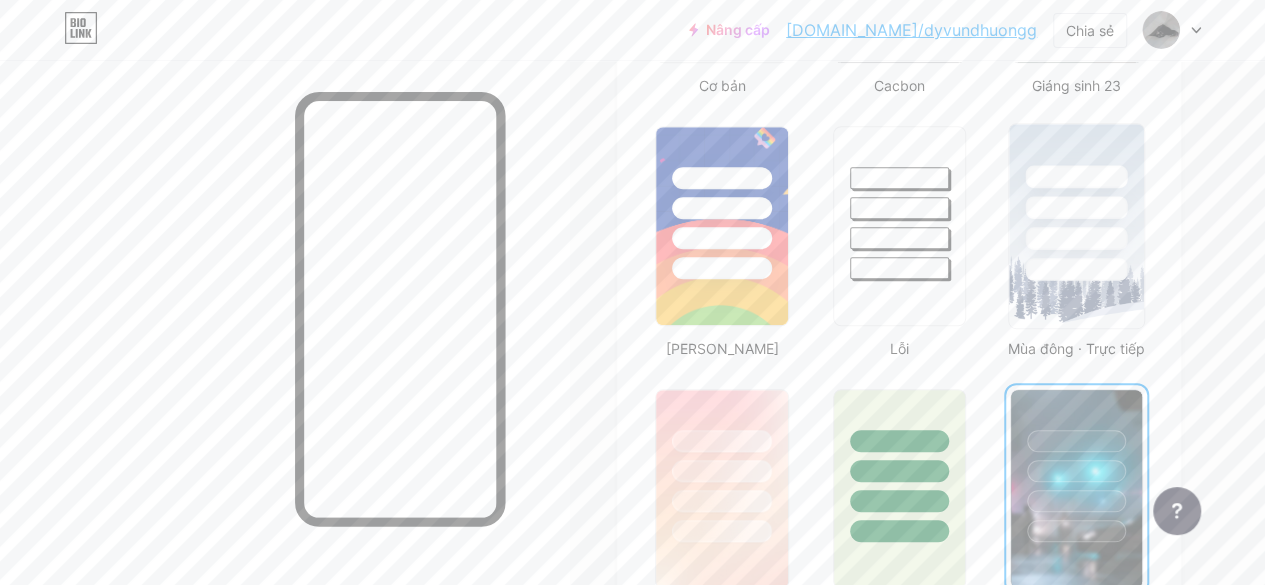 click at bounding box center [1076, 202] 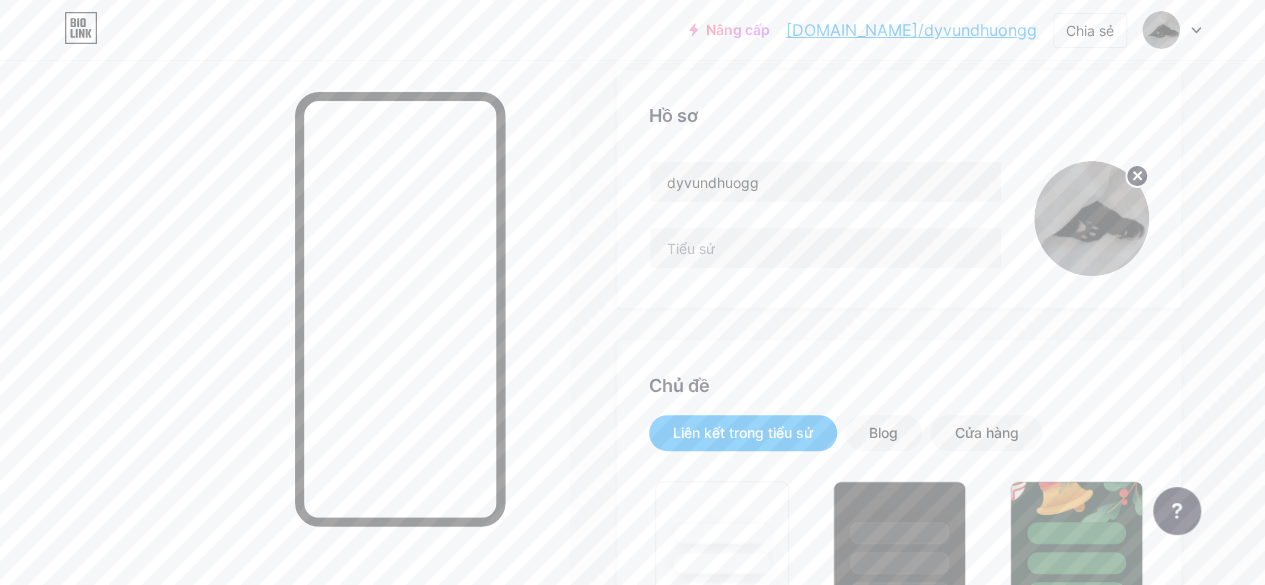 scroll, scrollTop: 157, scrollLeft: 0, axis: vertical 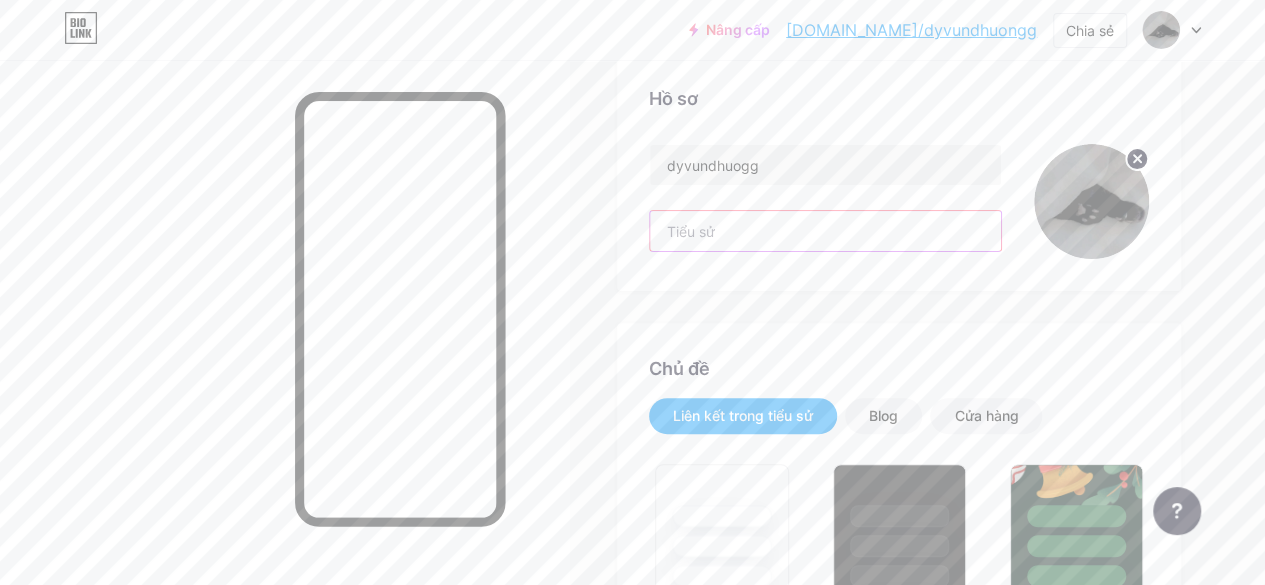 click at bounding box center (825, 231) 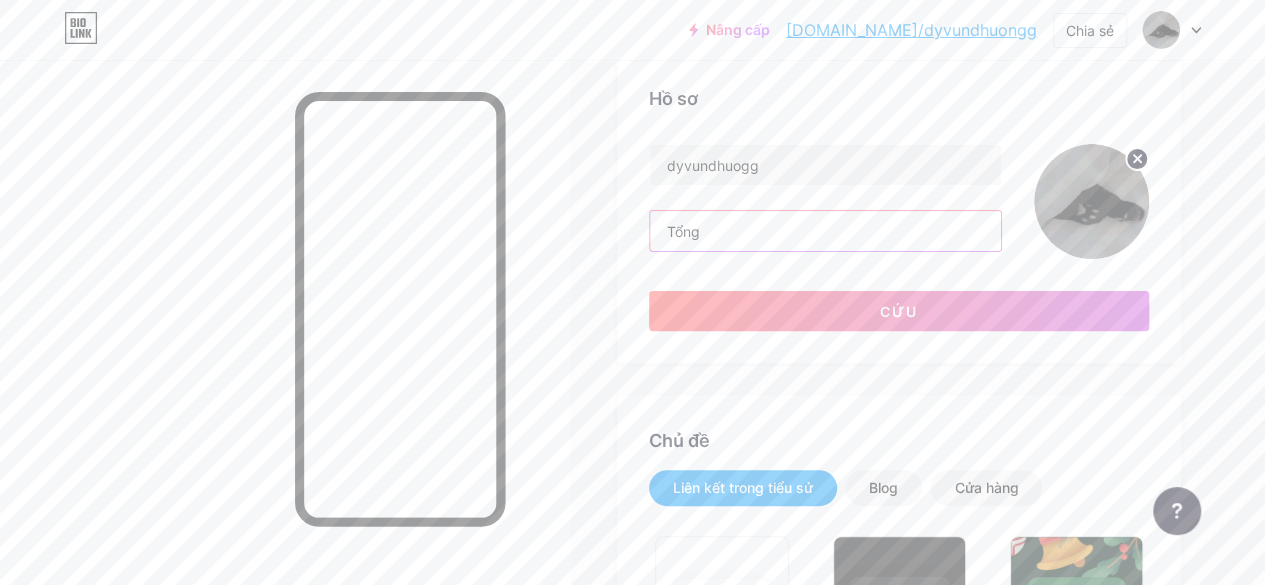 type on "D" 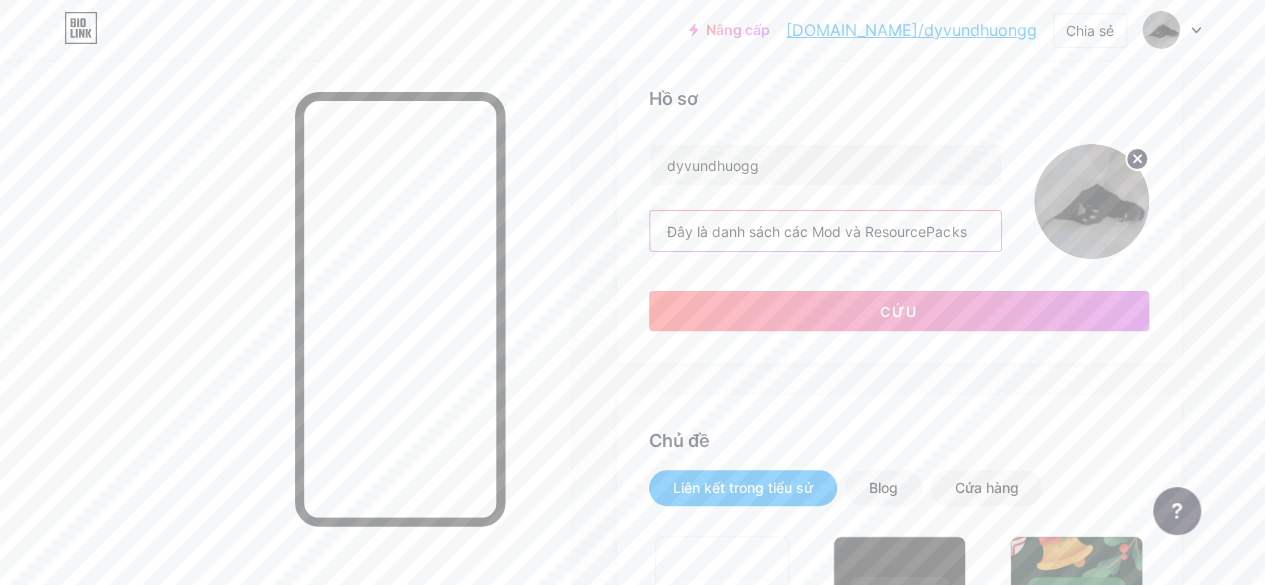 click on "Đây là danh sách các Mod và ResourcePacks" at bounding box center (825, 231) 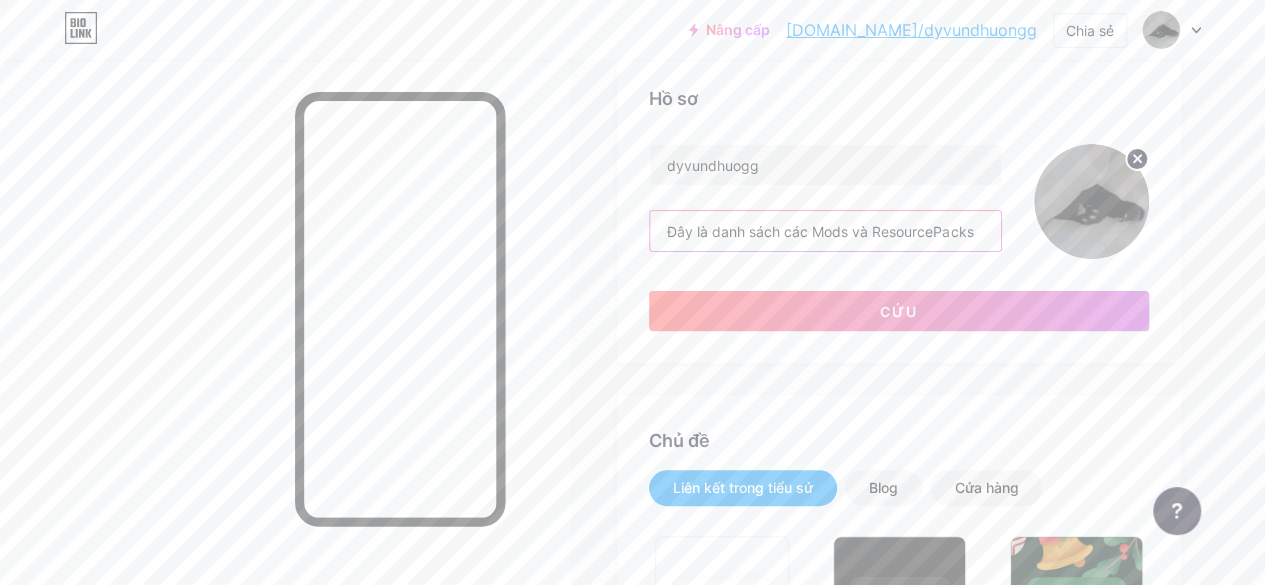 click on "Đây là danh sách các Mods và ResourcePacks" at bounding box center (825, 231) 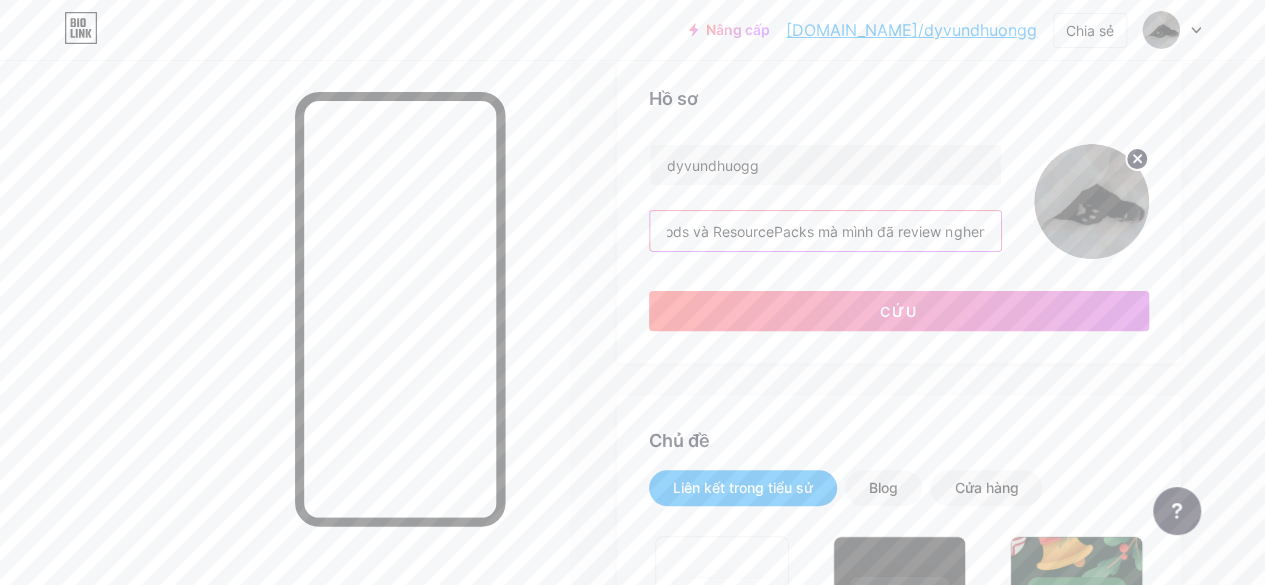 scroll, scrollTop: 0, scrollLeft: 167, axis: horizontal 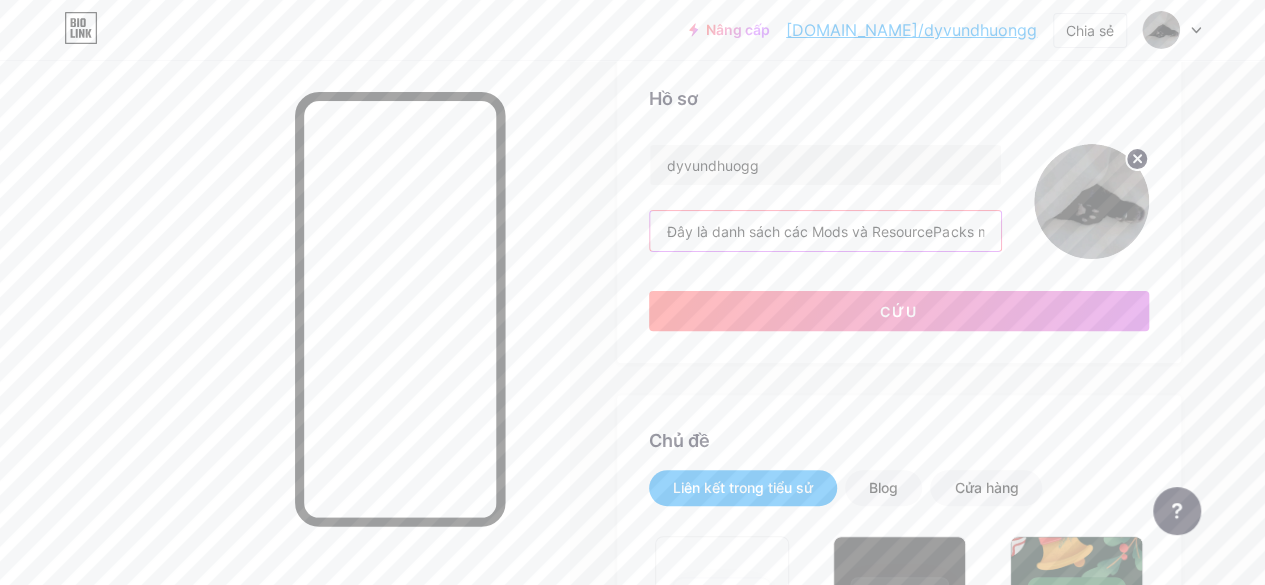click on "Đây là danh sách các Mods và ResourcePacks mà mình đã review nghen" at bounding box center [825, 231] 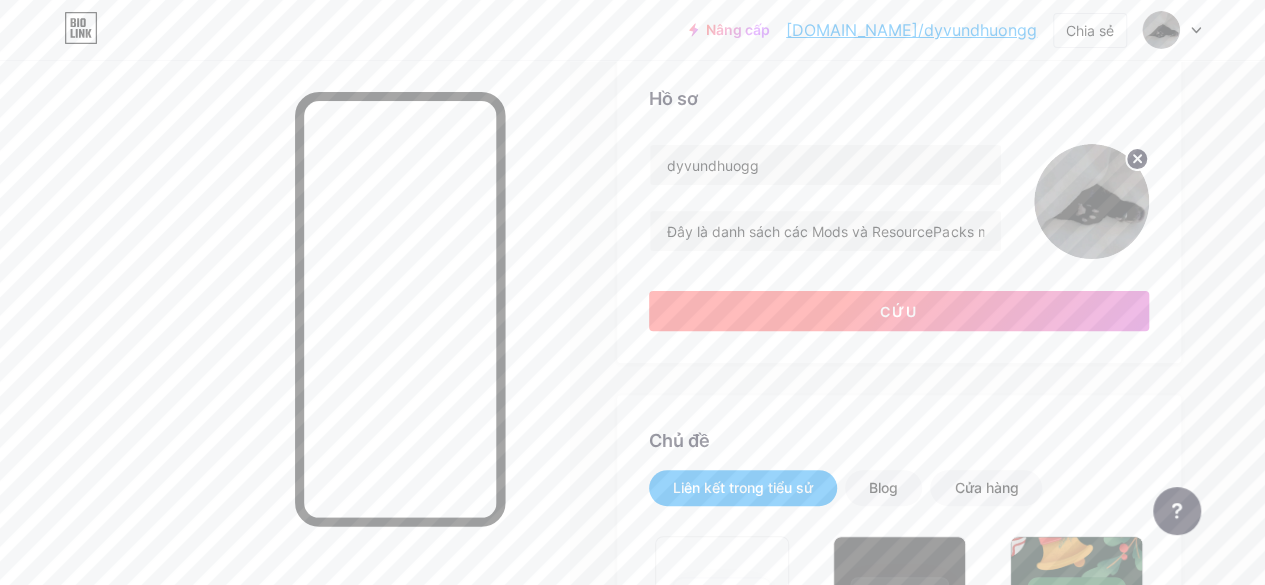 click on "Cứu" at bounding box center [899, 311] 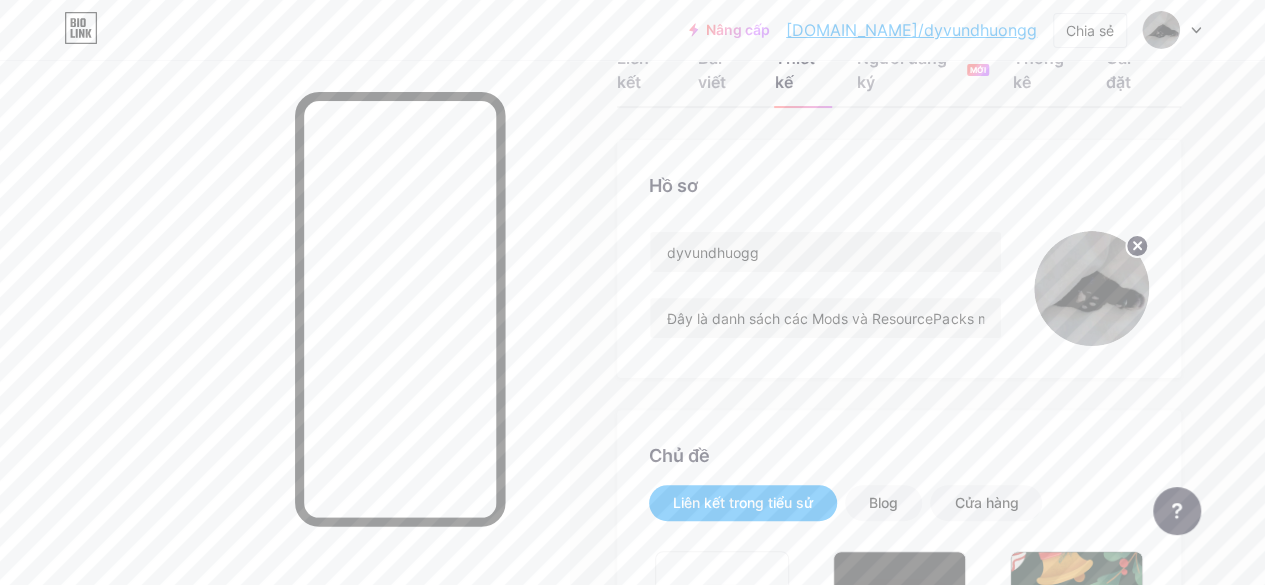 scroll, scrollTop: 0, scrollLeft: 0, axis: both 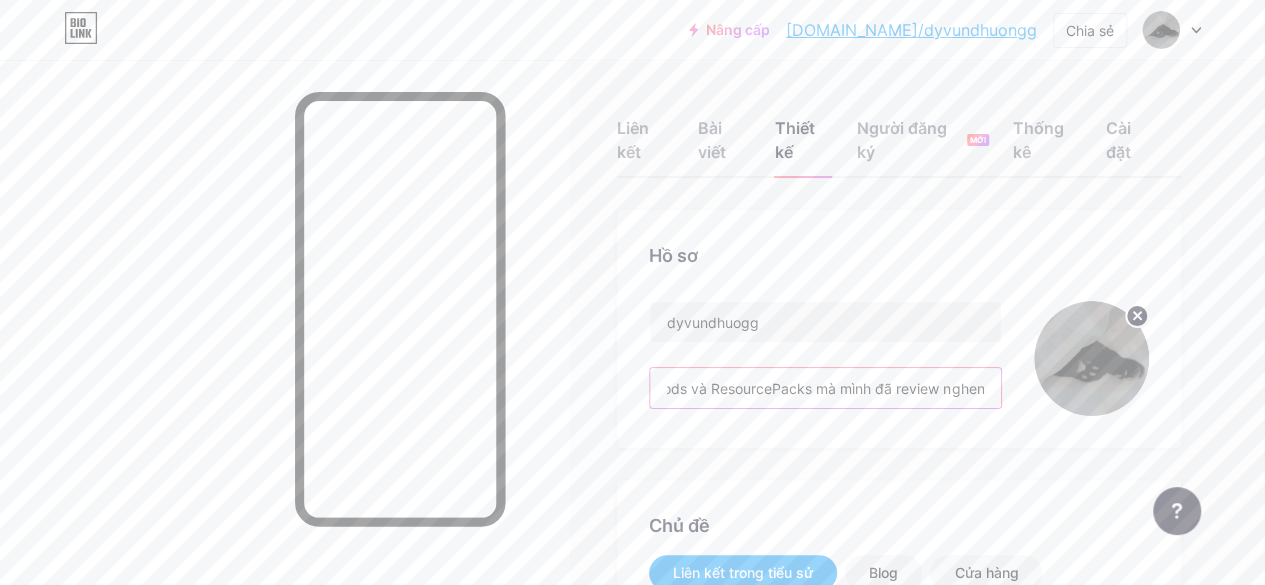 drag, startPoint x: 893, startPoint y: 401, endPoint x: 1018, endPoint y: 406, distance: 125.09996 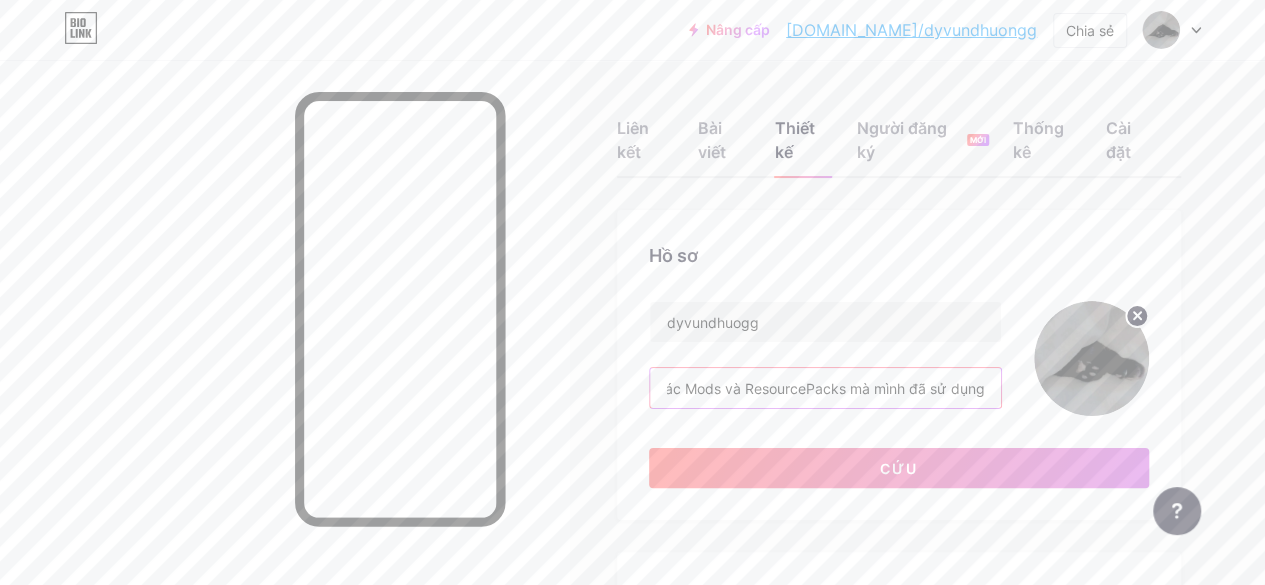 scroll, scrollTop: 0, scrollLeft: 132, axis: horizontal 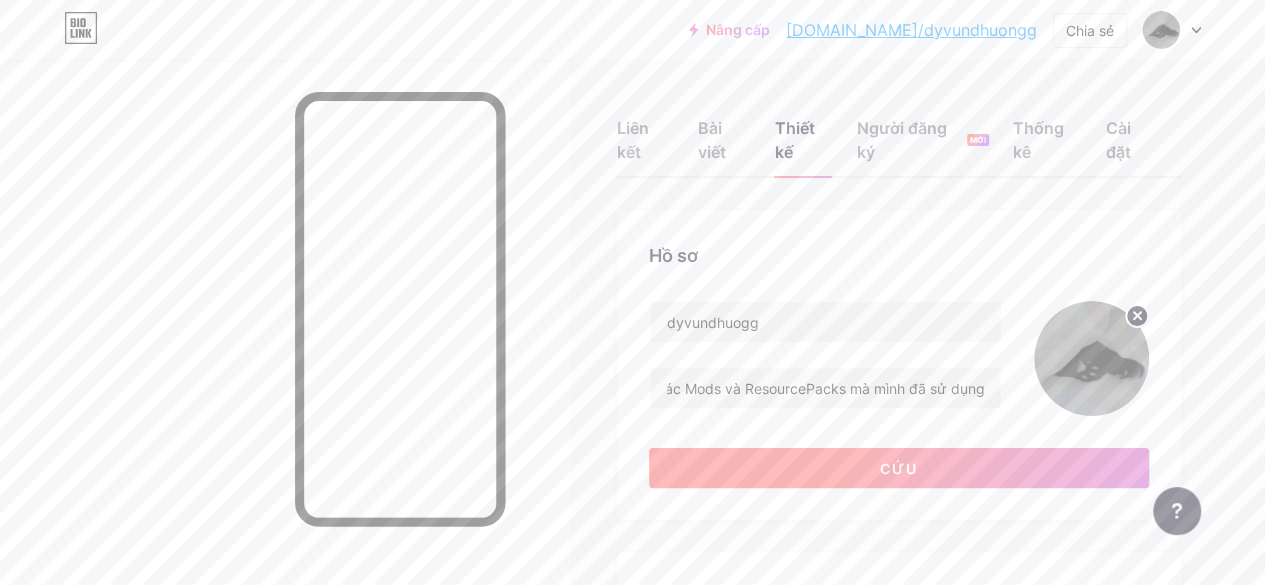 click on "Cứu" at bounding box center [899, 468] 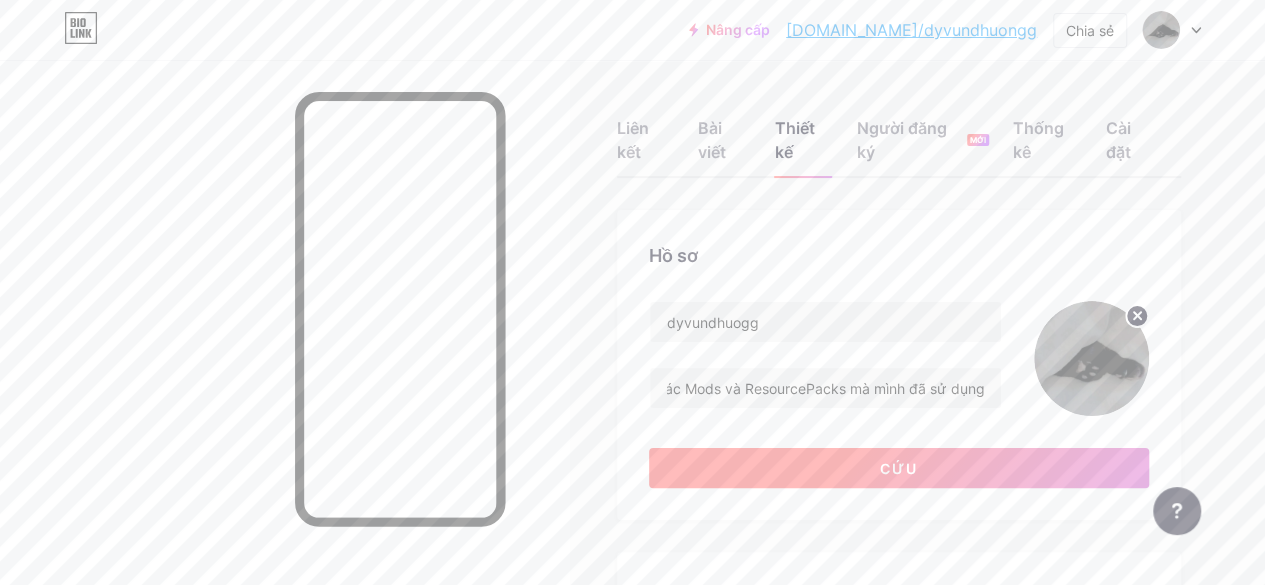 scroll, scrollTop: 0, scrollLeft: 0, axis: both 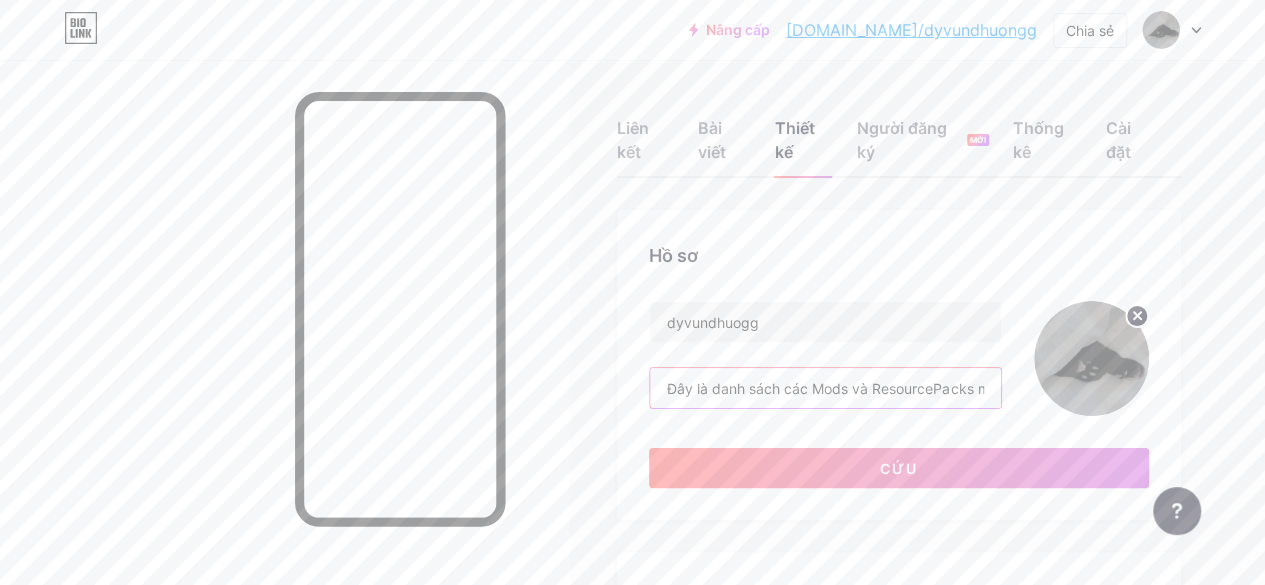 click on "Đây là danh sách các Mods và ResourcePacks mà mình đã sử dụng" at bounding box center (825, 388) 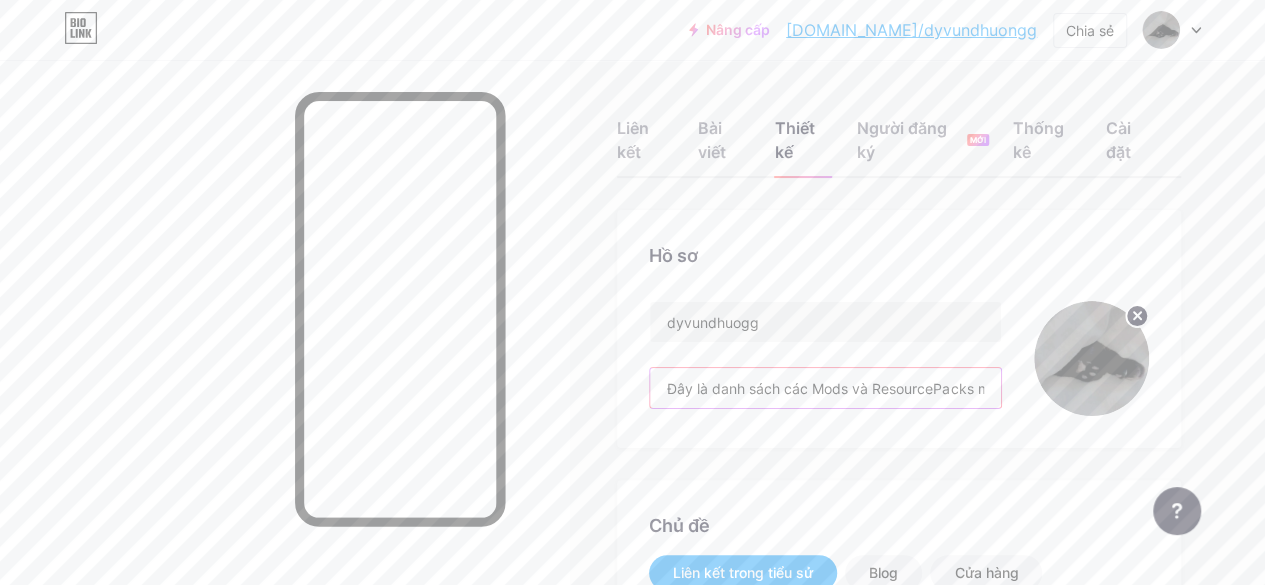 scroll, scrollTop: 0, scrollLeft: 132, axis: horizontal 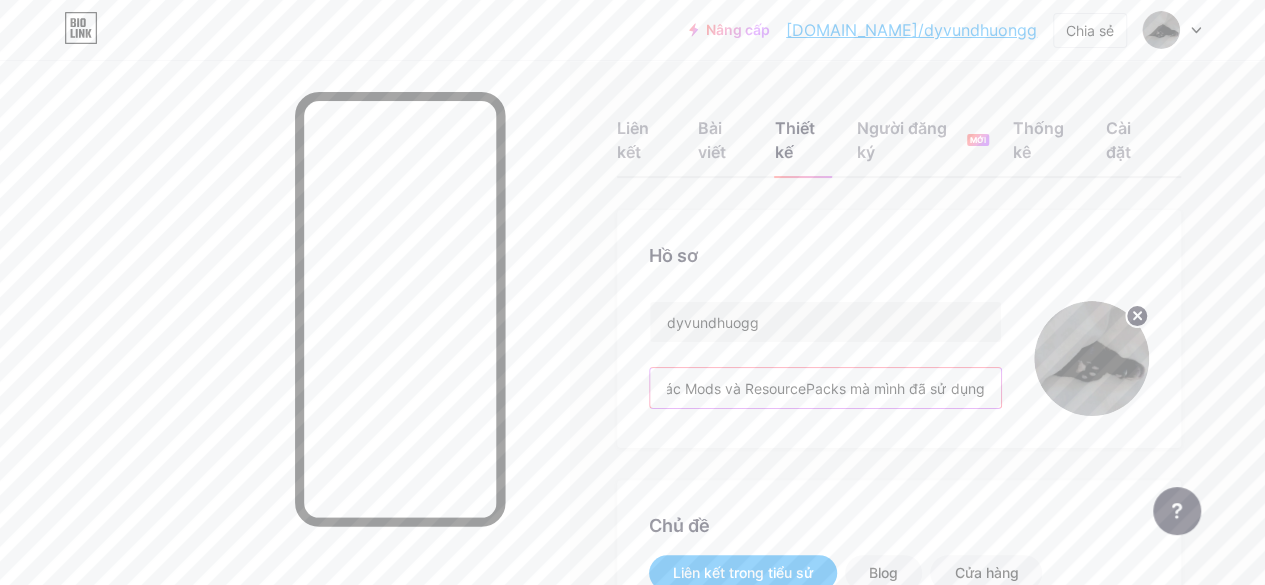 drag, startPoint x: 968, startPoint y: 401, endPoint x: 1030, endPoint y: 401, distance: 62 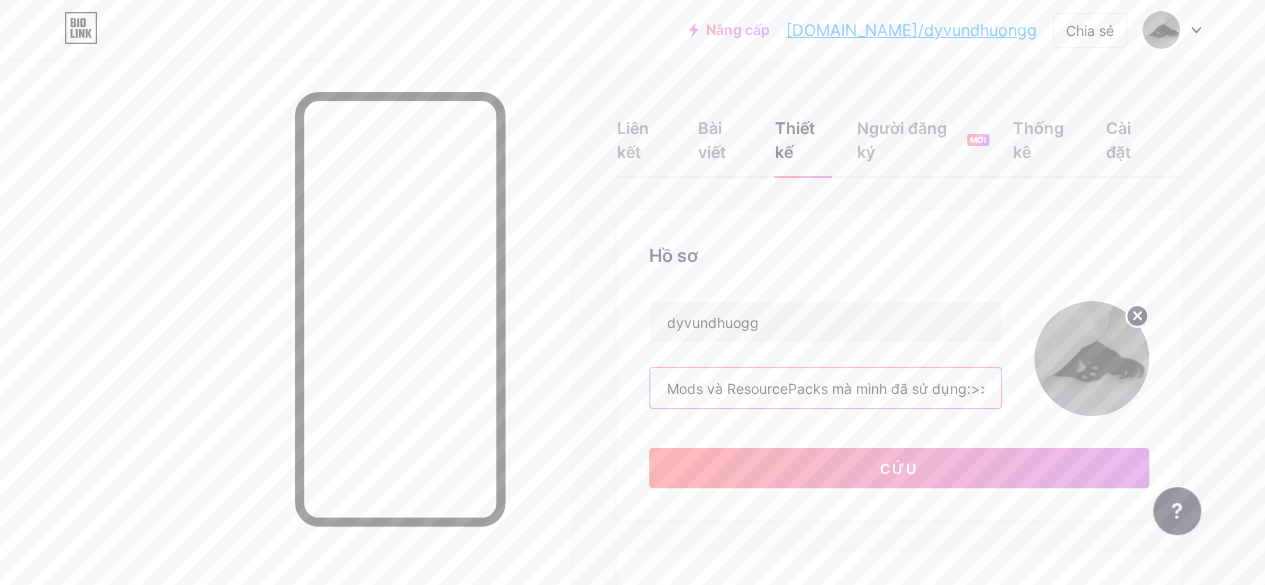 scroll, scrollTop: 0, scrollLeft: 154, axis: horizontal 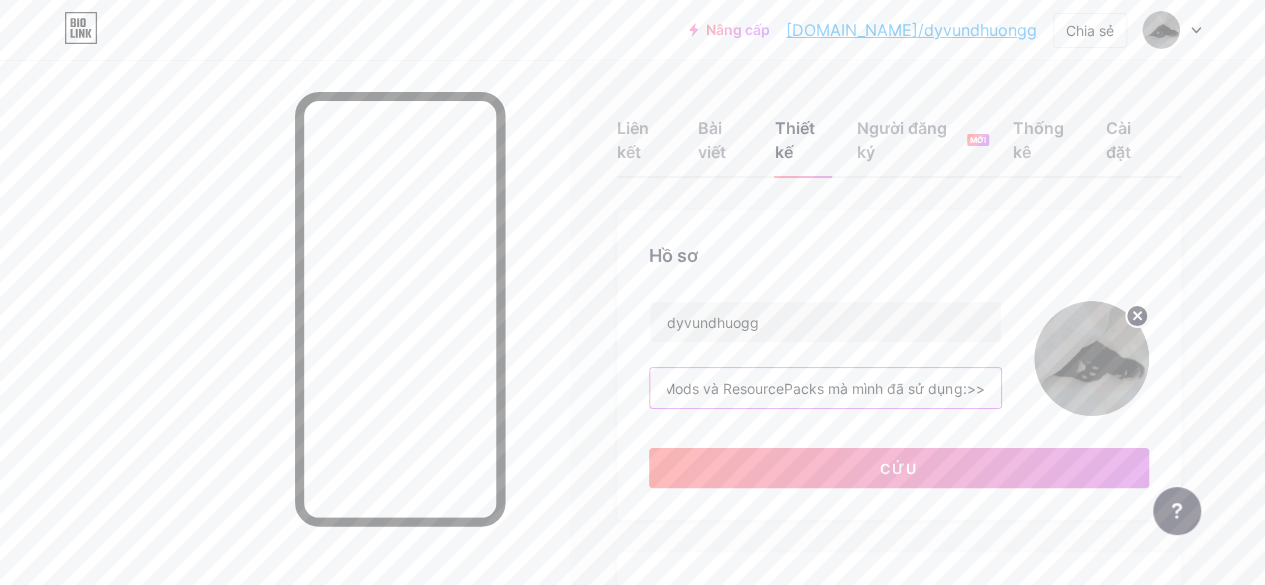 click on "Đây là danh sách các Mods và ResourcePacks mà mình đã sử dụng:>>" at bounding box center (825, 388) 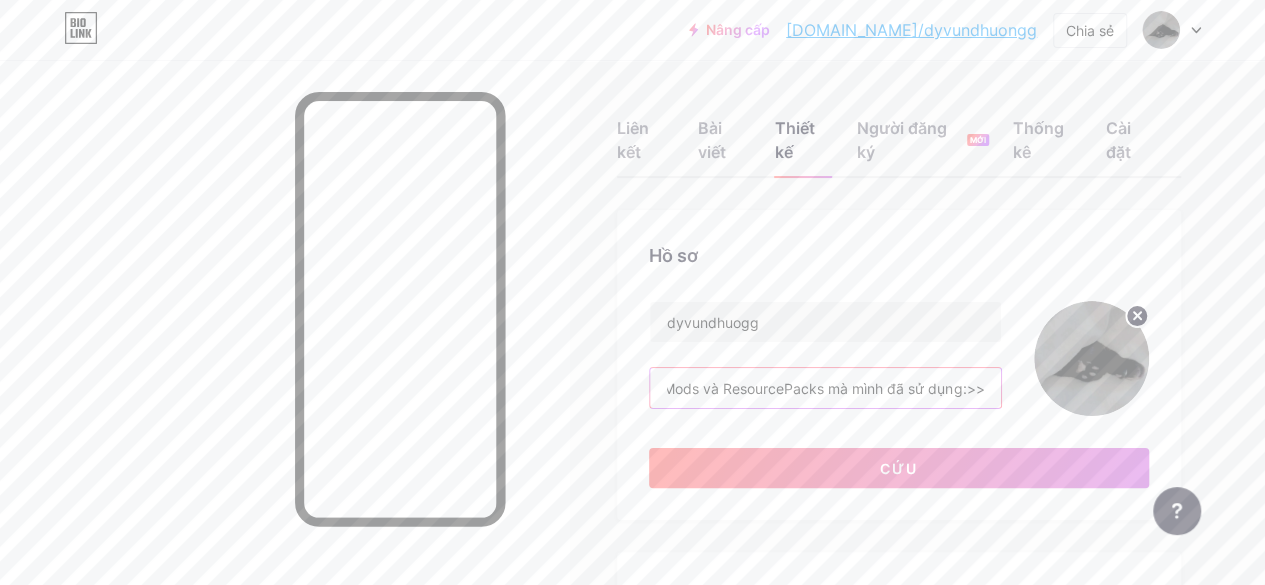 click on "Đây là danh sách các Mods và ResourcePacks mà mình đã sử dụng:>>" at bounding box center [825, 388] 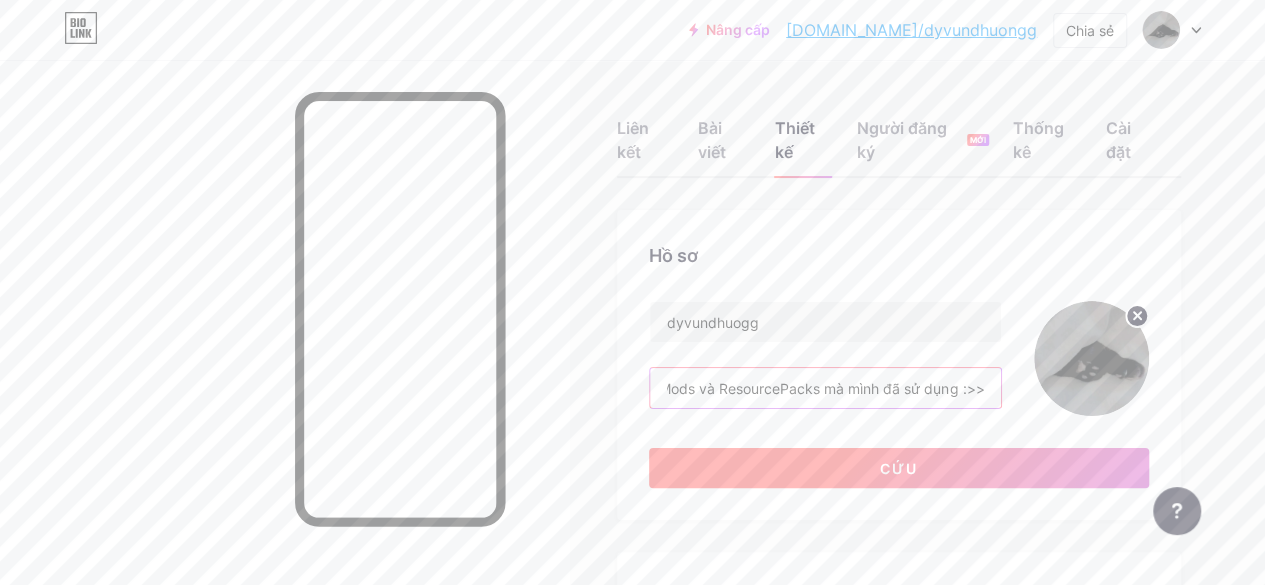 type on "Đây là danh sách các Mods và ResourcePacks mà mình đã sử dụng :>>" 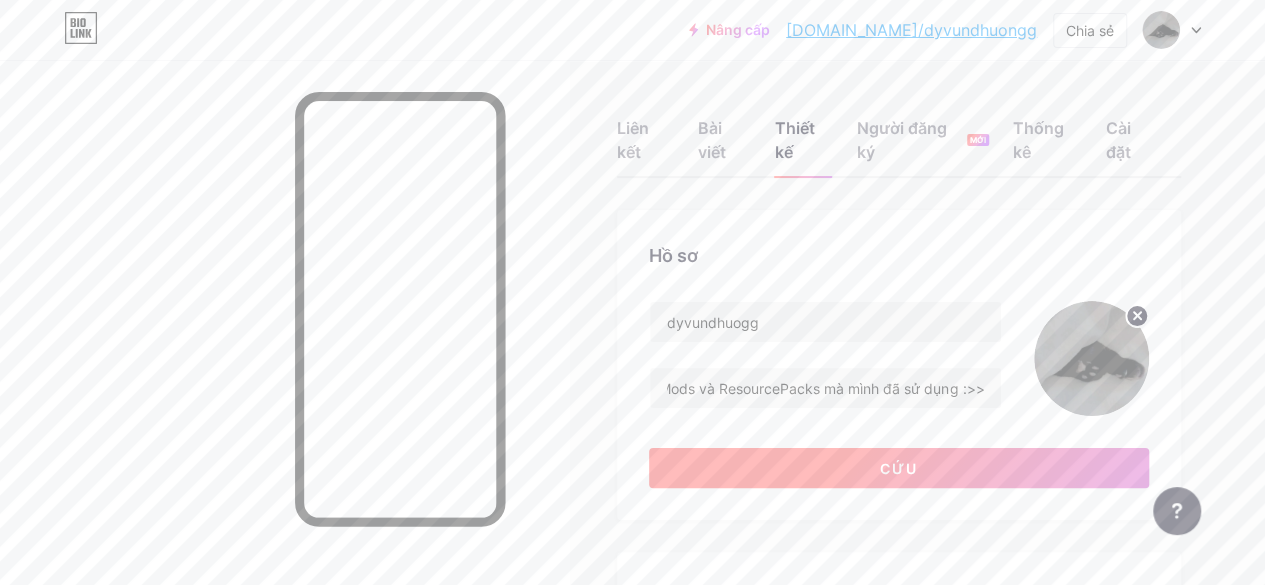 click on "Cứu" at bounding box center (899, 468) 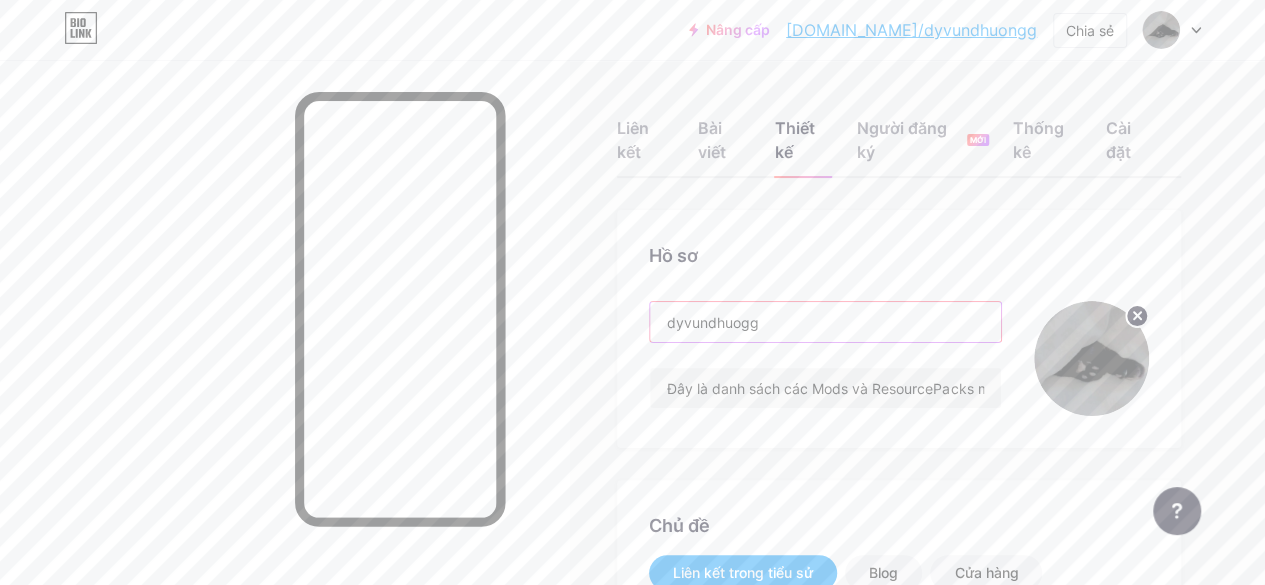 click on "dyvundhuogg" at bounding box center [825, 322] 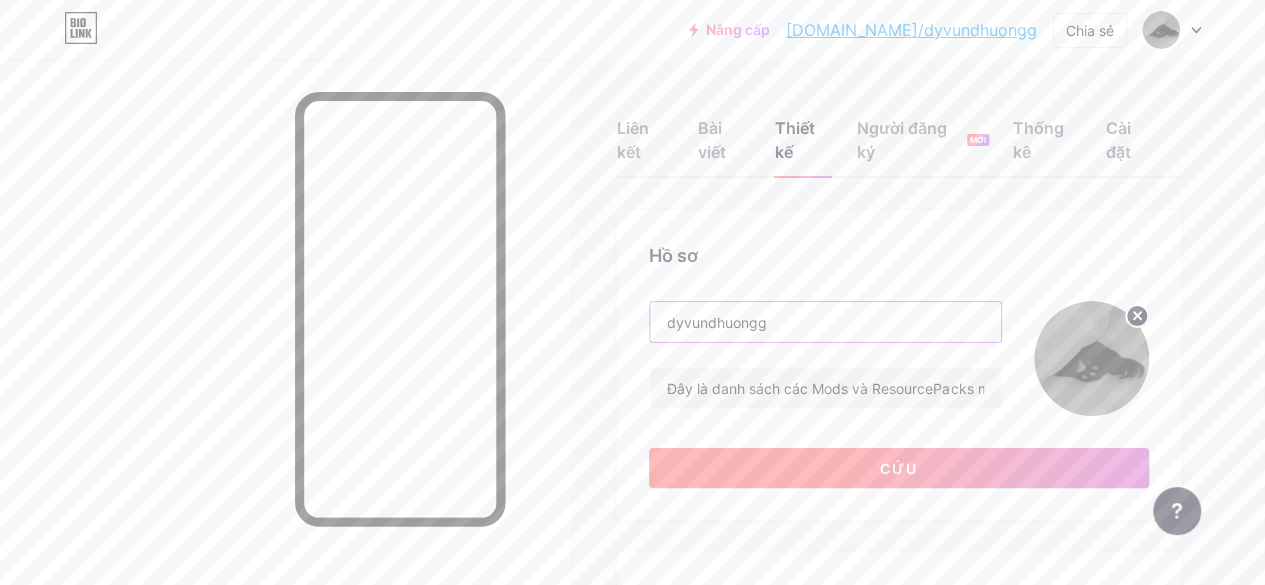 type on "dyvundhuongg" 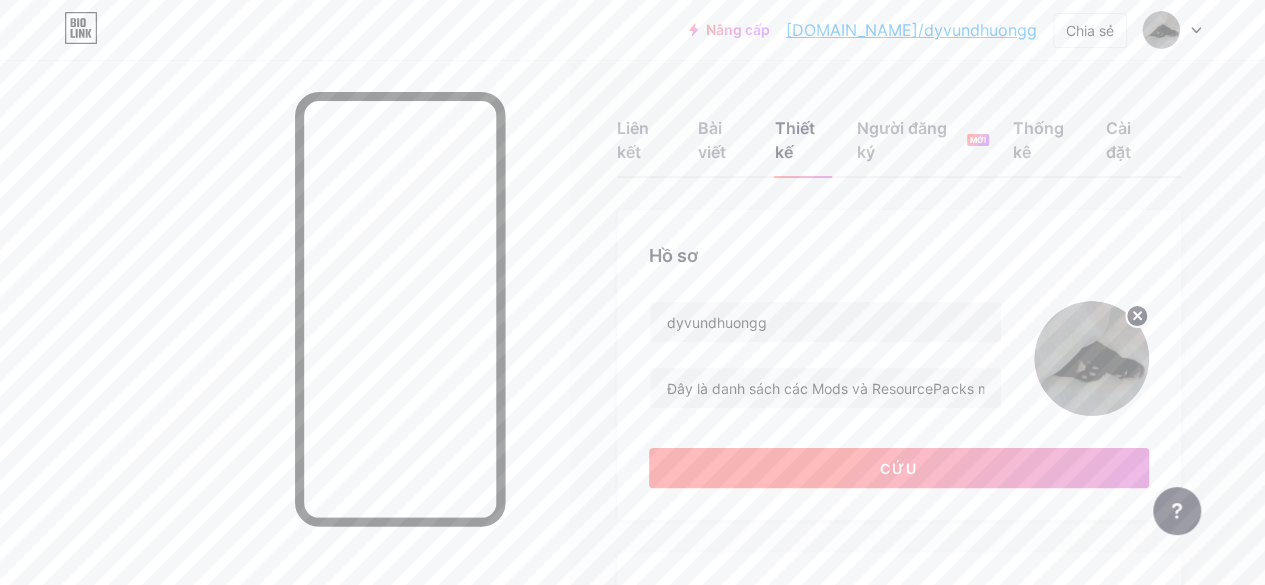 click on "Cứu" at bounding box center [899, 468] 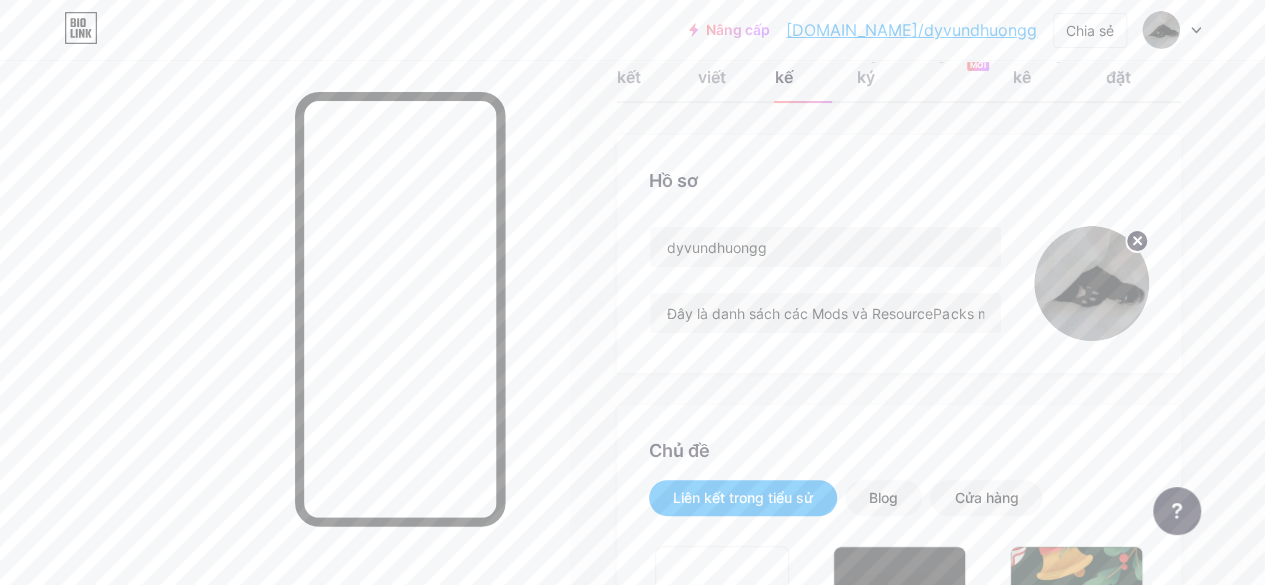 scroll, scrollTop: 0, scrollLeft: 0, axis: both 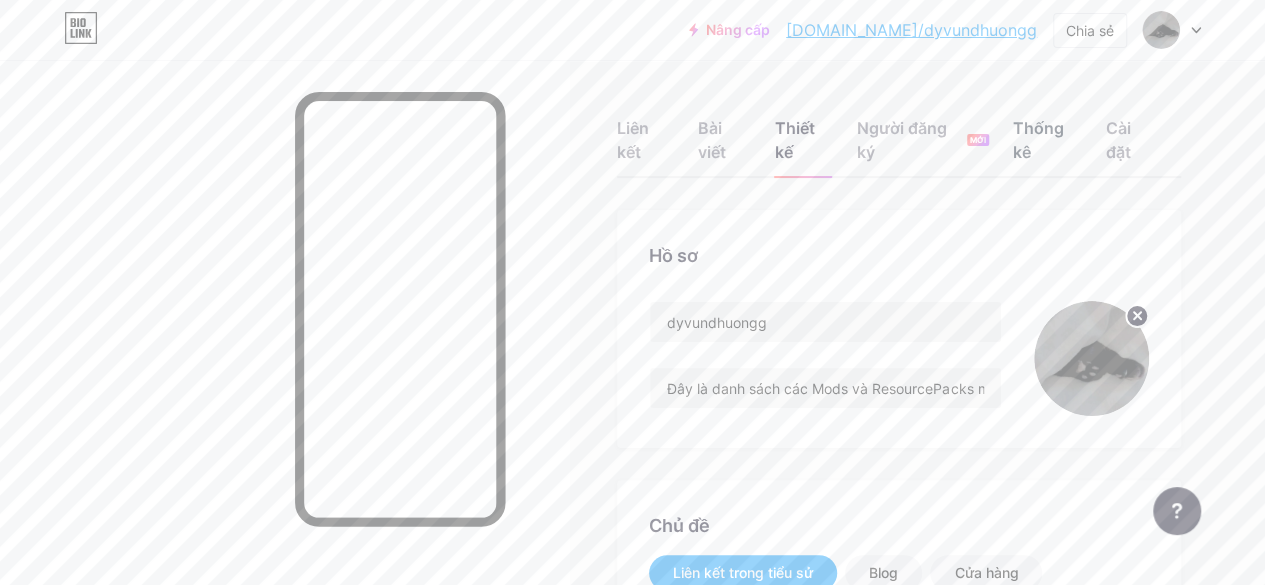 click on "Thống kê" at bounding box center (1038, 140) 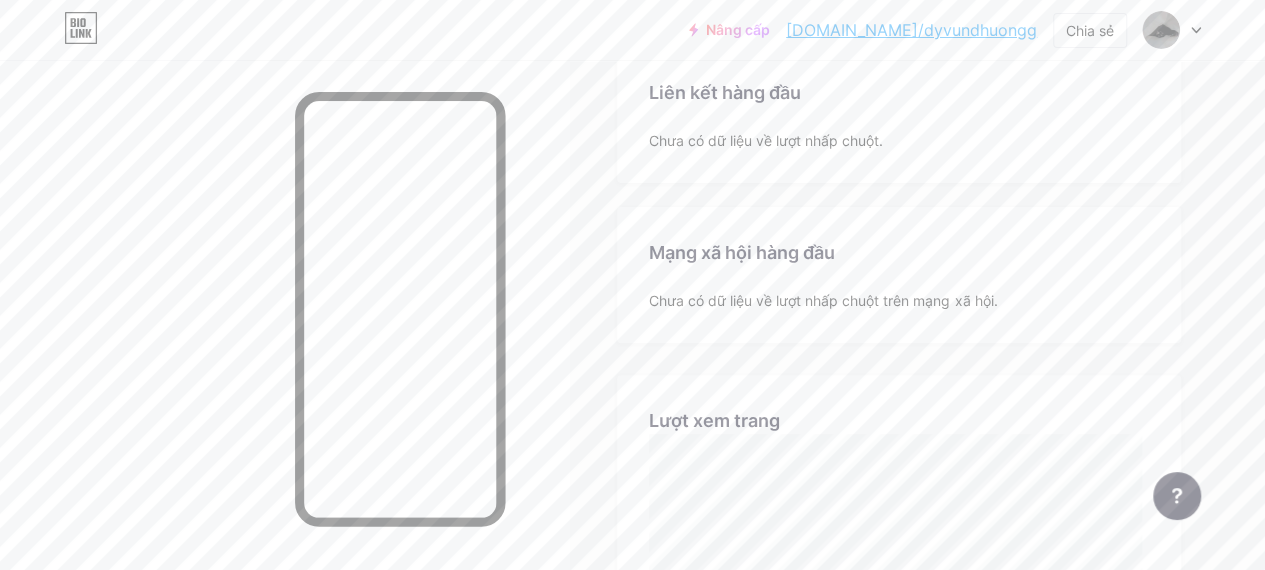 scroll, scrollTop: 266, scrollLeft: 0, axis: vertical 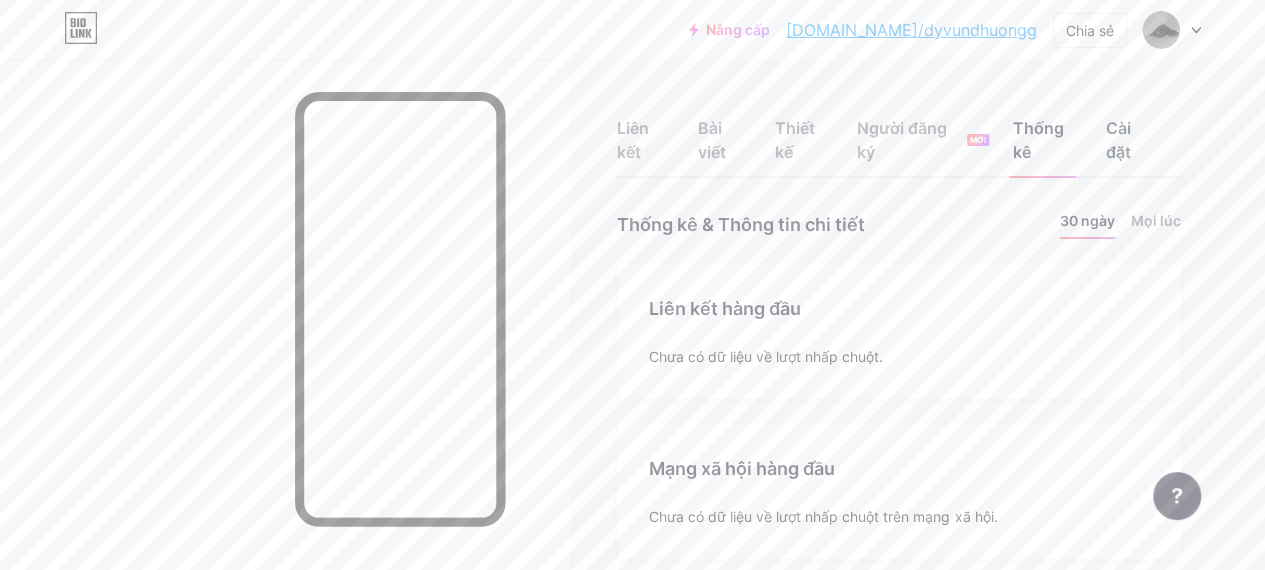 click on "Cài đặt" at bounding box center [1118, 140] 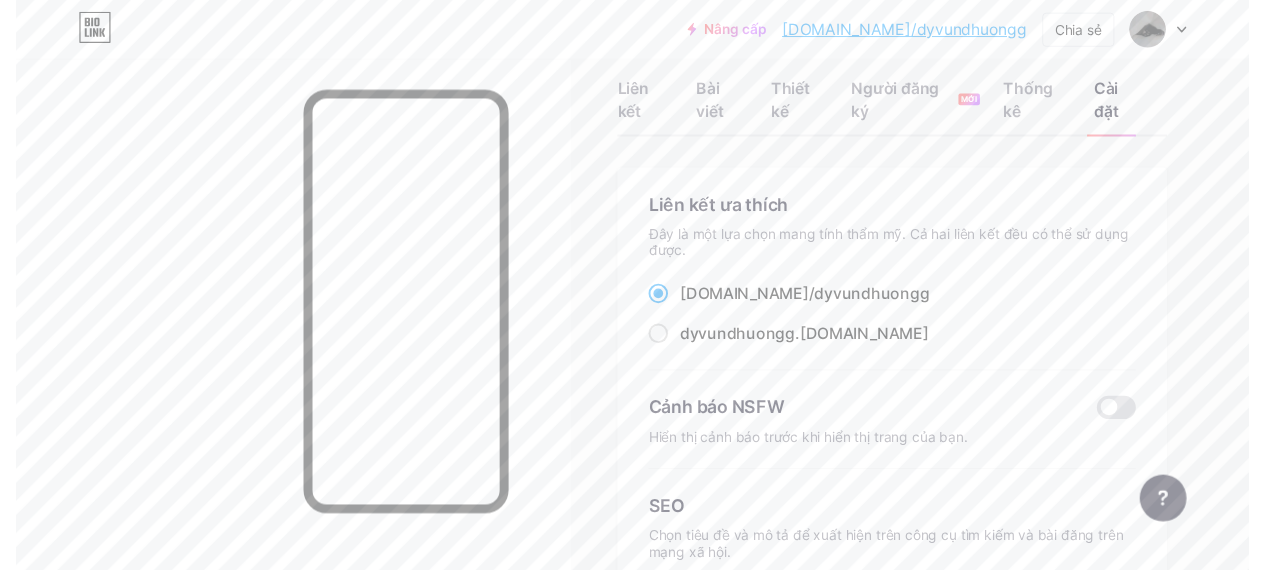 scroll, scrollTop: 0, scrollLeft: 0, axis: both 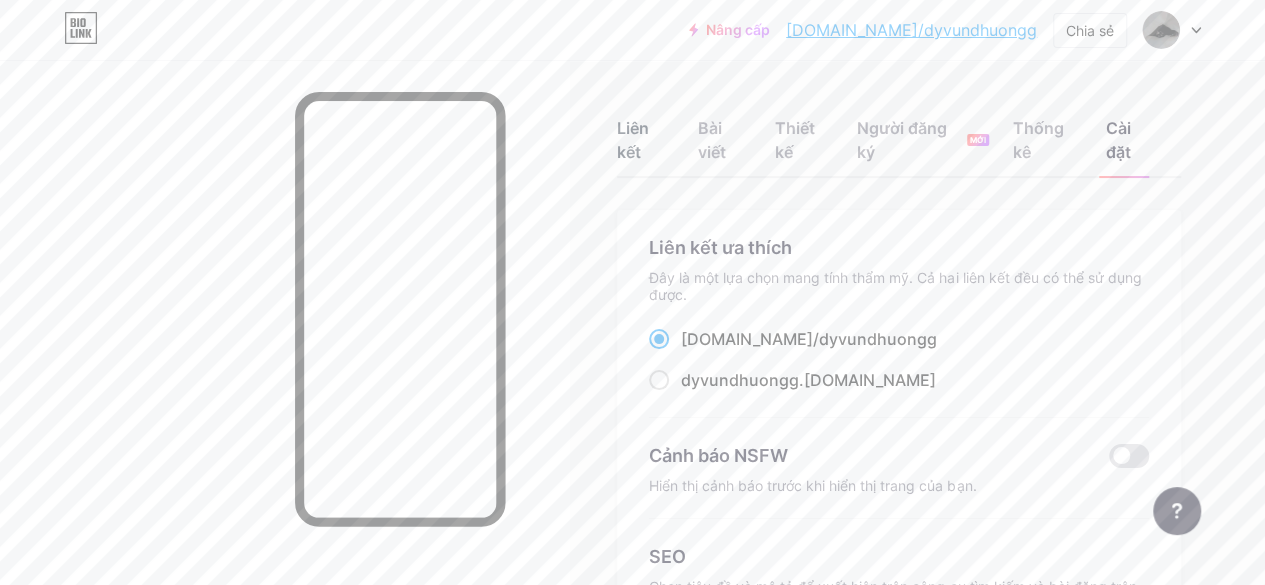 click on "Liên kết" at bounding box center (633, 140) 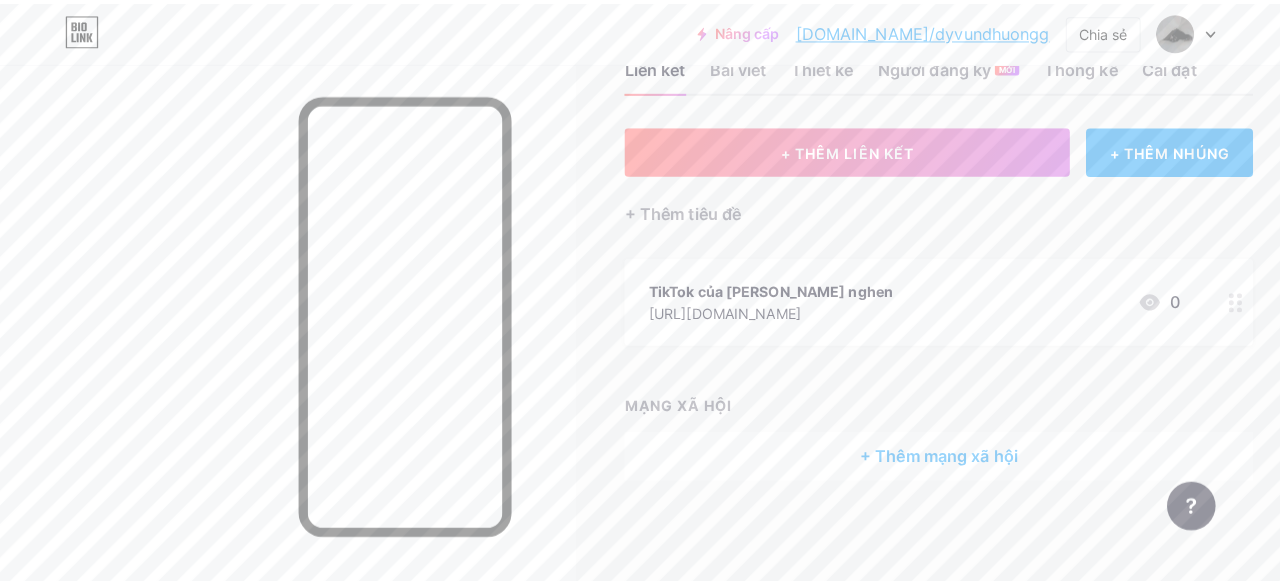 scroll, scrollTop: 44, scrollLeft: 0, axis: vertical 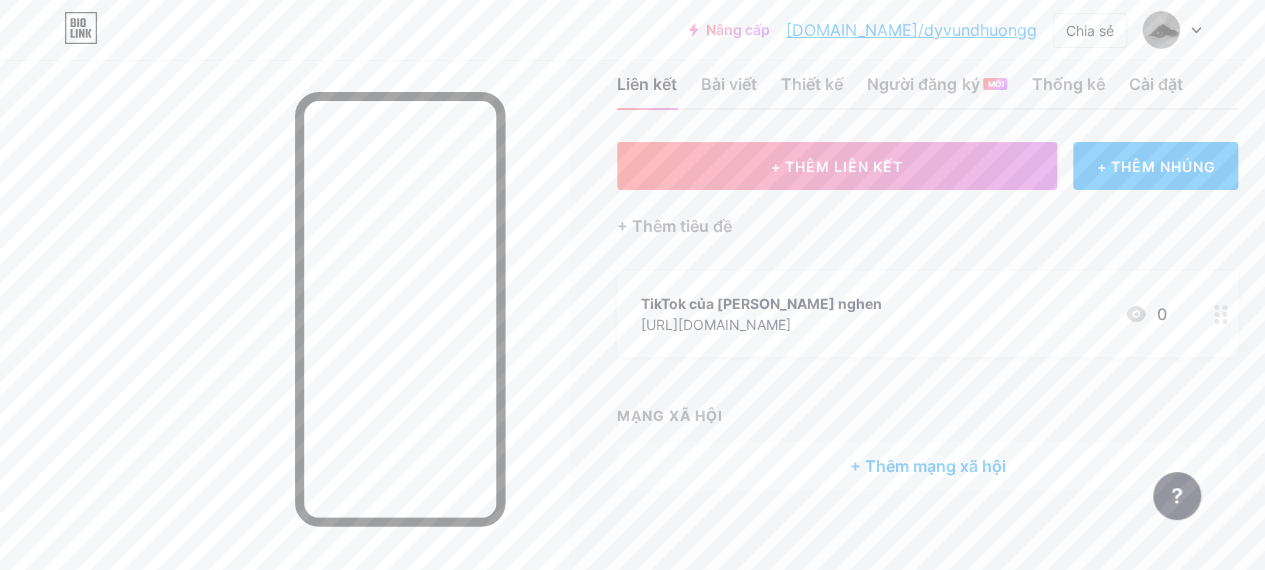 click on "+ Thêm mạng xã hội" at bounding box center [928, 466] 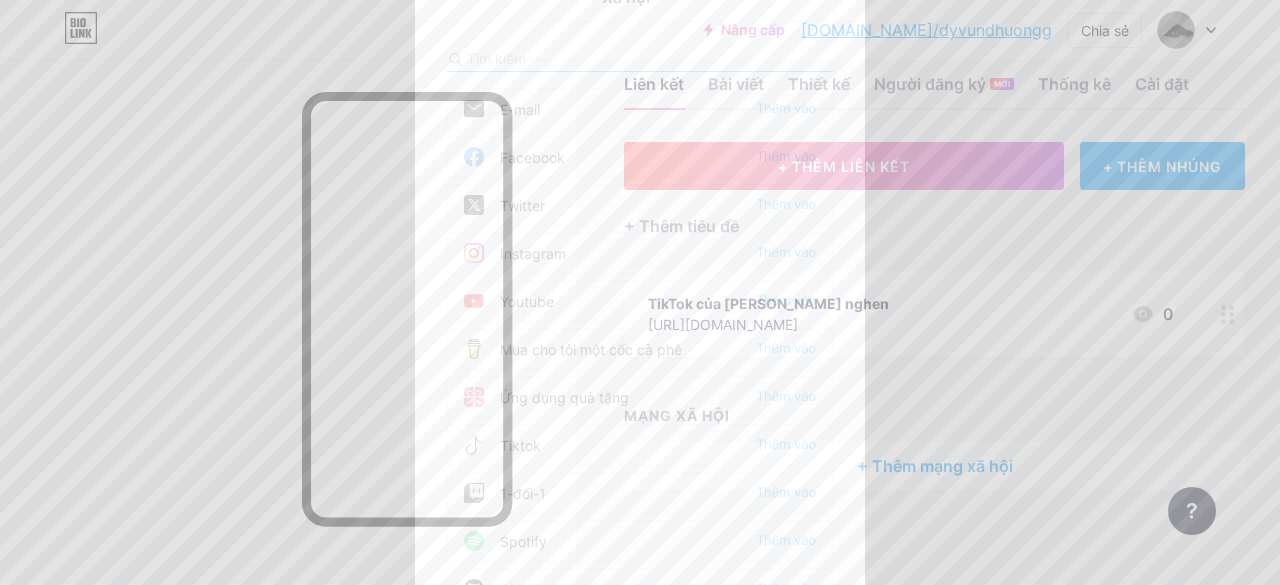 click at bounding box center (577, 58) 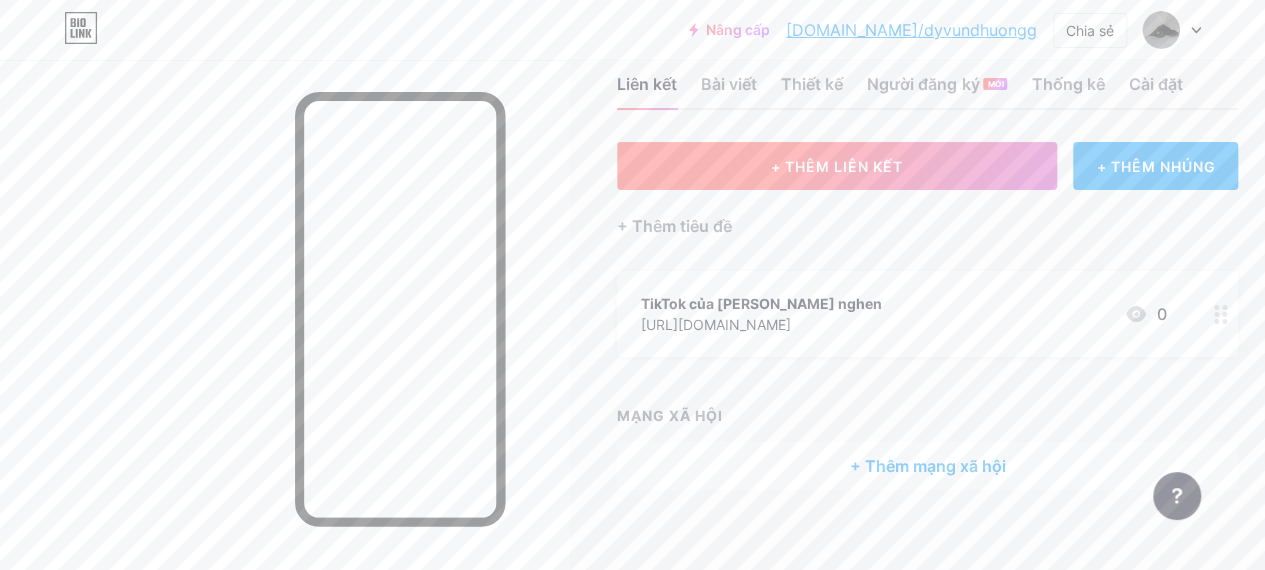 click on "+ THÊM LIÊN KẾT" at bounding box center (837, 166) 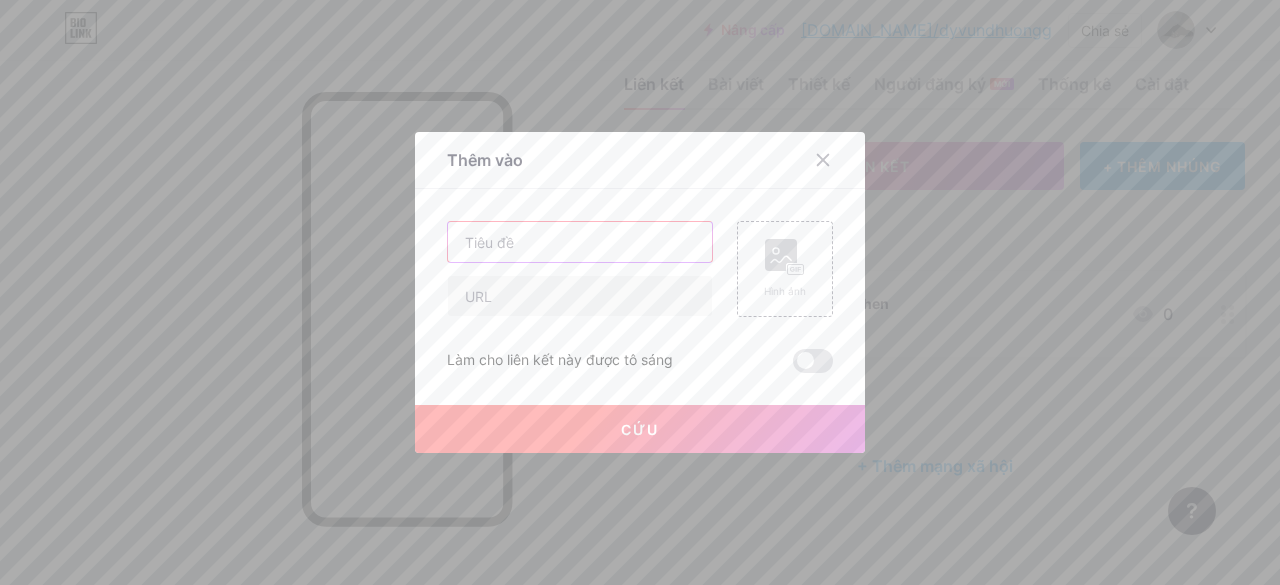drag, startPoint x: 600, startPoint y: 237, endPoint x: 606, endPoint y: 260, distance: 23.769728 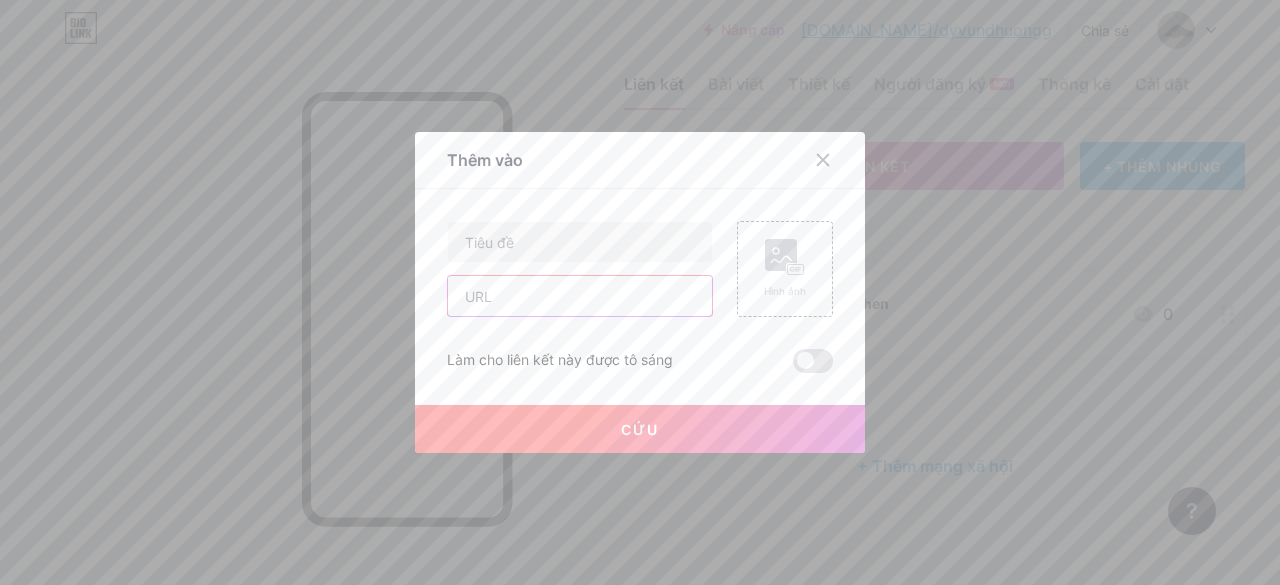 paste on "[URL][DOMAIN_NAME]" 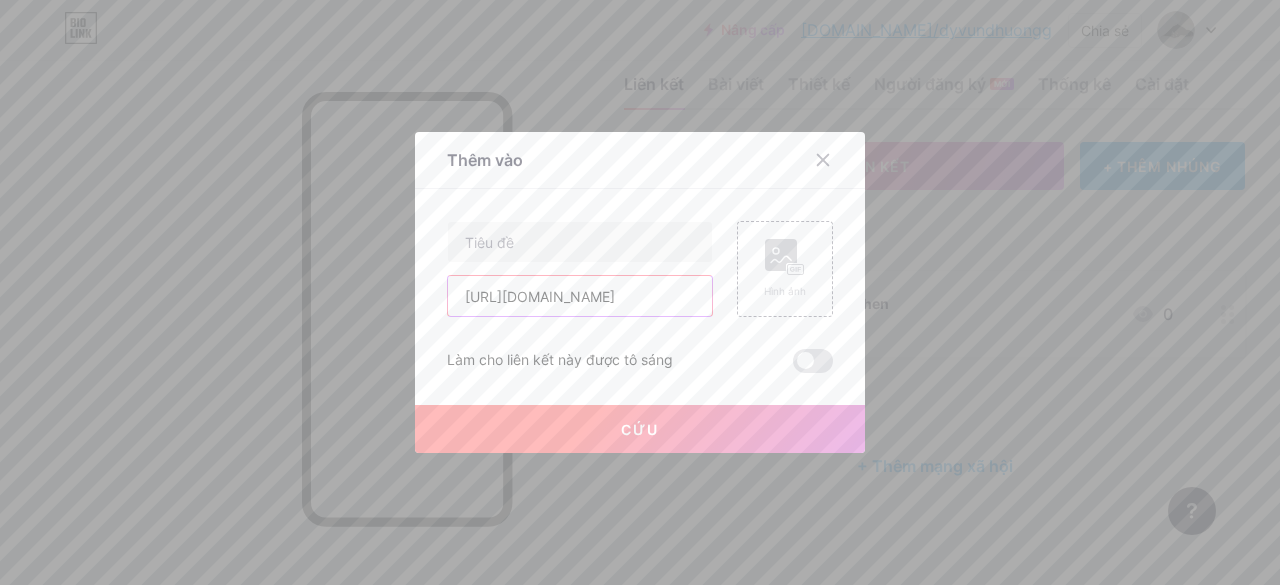 click on "[URL][DOMAIN_NAME]" at bounding box center (580, 296) 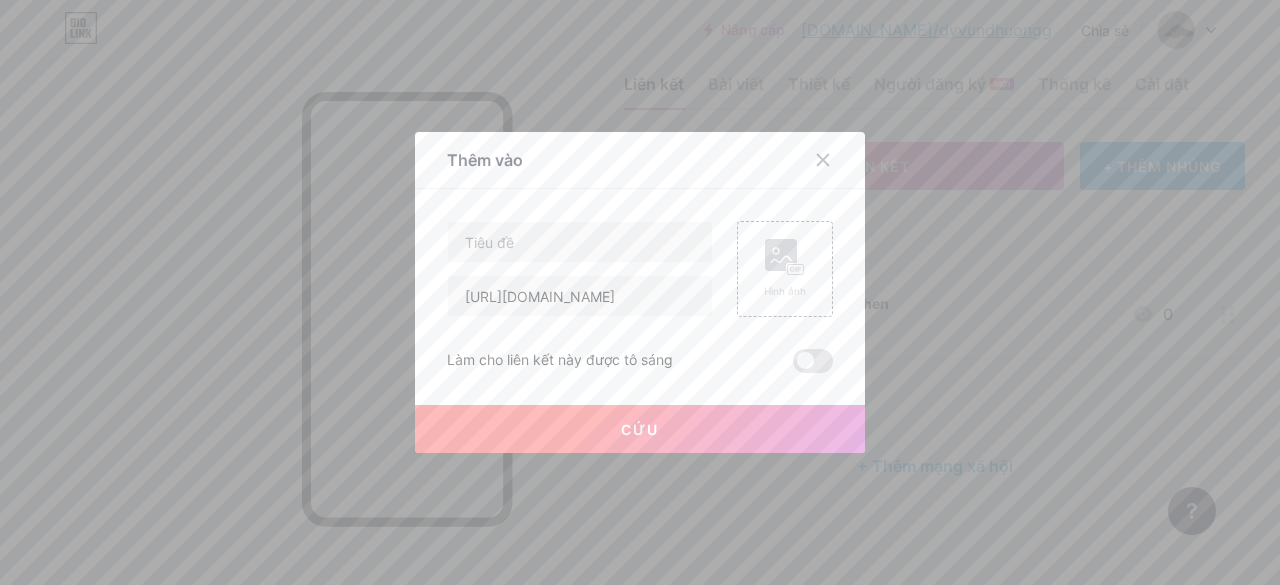 click on "[URL][DOMAIN_NAME]" at bounding box center (580, 269) 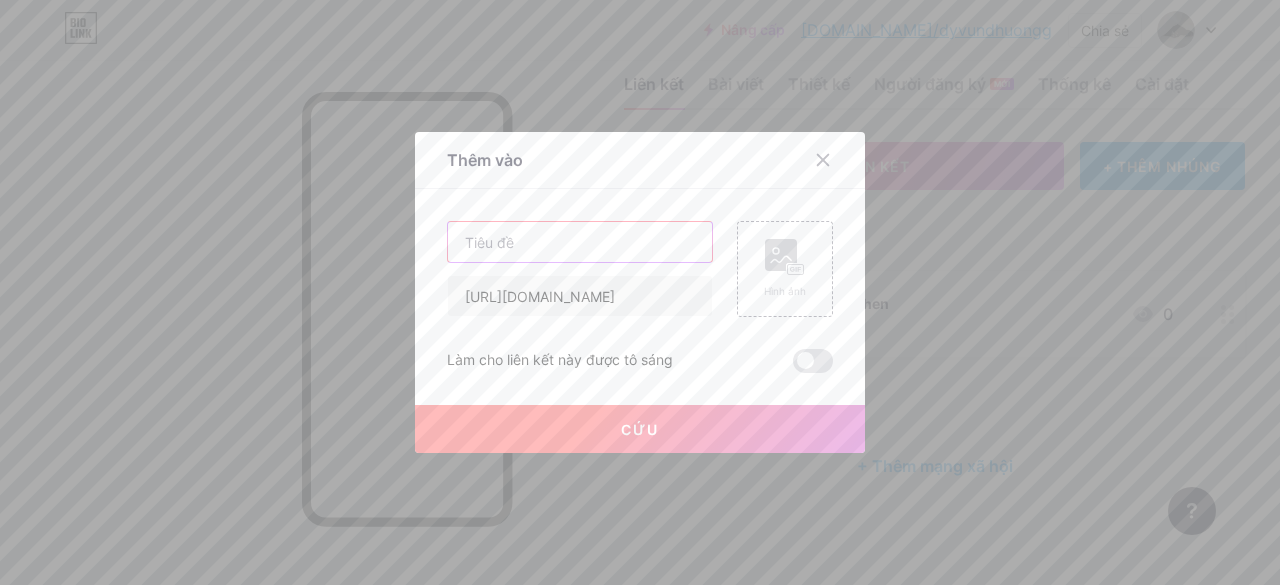click at bounding box center (580, 242) 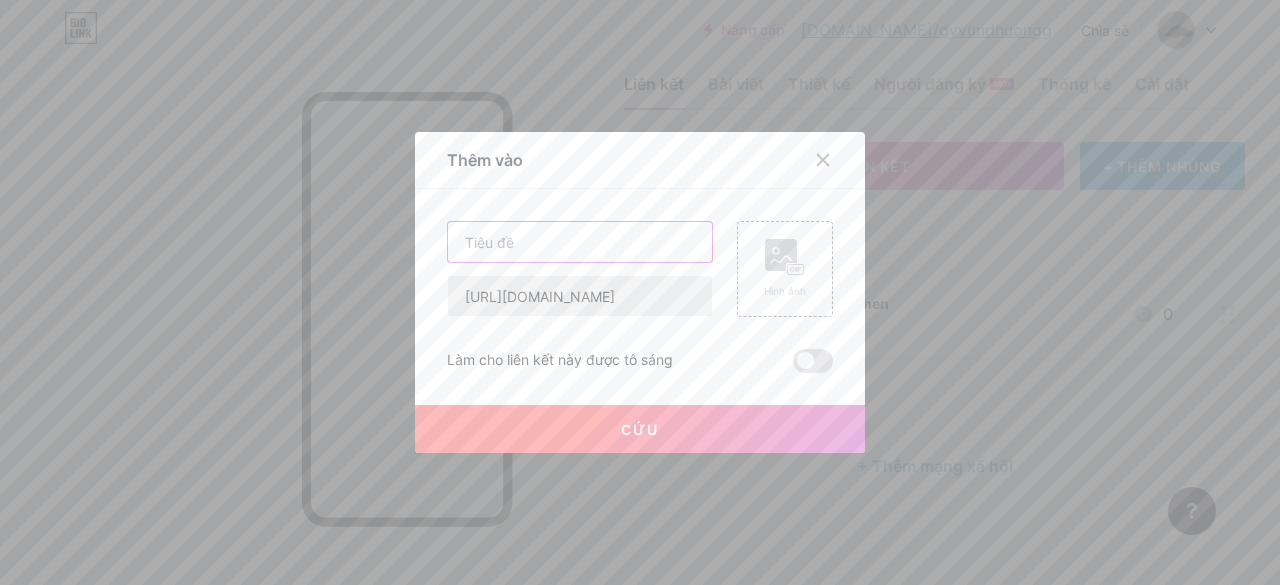 paste on "[URL][DOMAIN_NAME]" 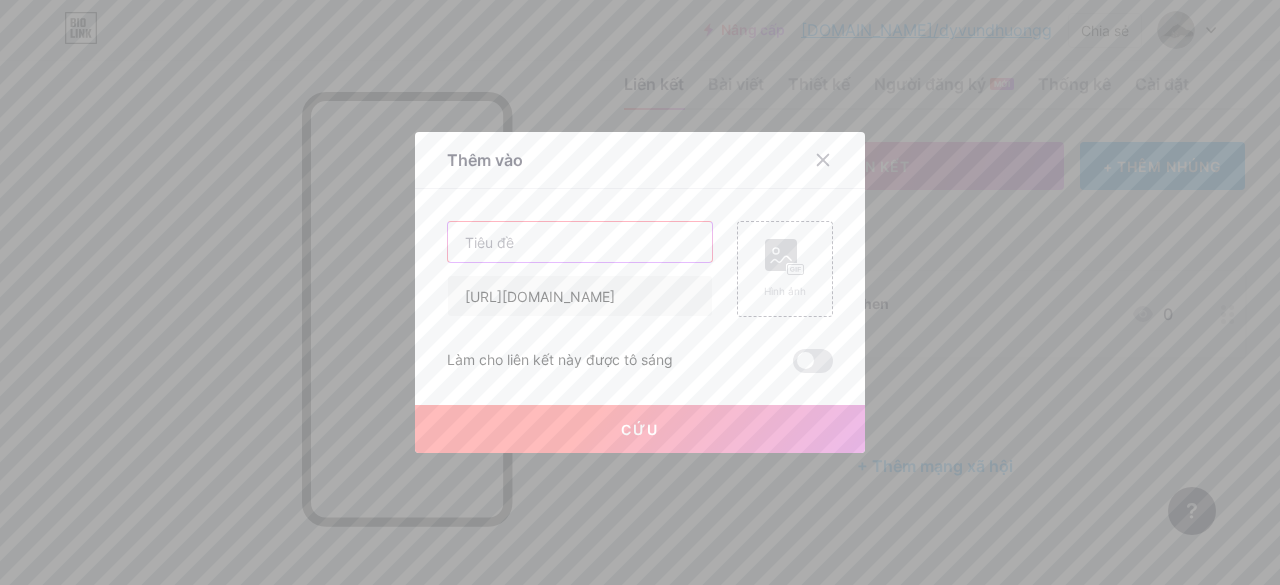 paste on "Tổng hợp các mod mà youtuber sử dụng trong MEGA SMP 2025 - Phần 1" 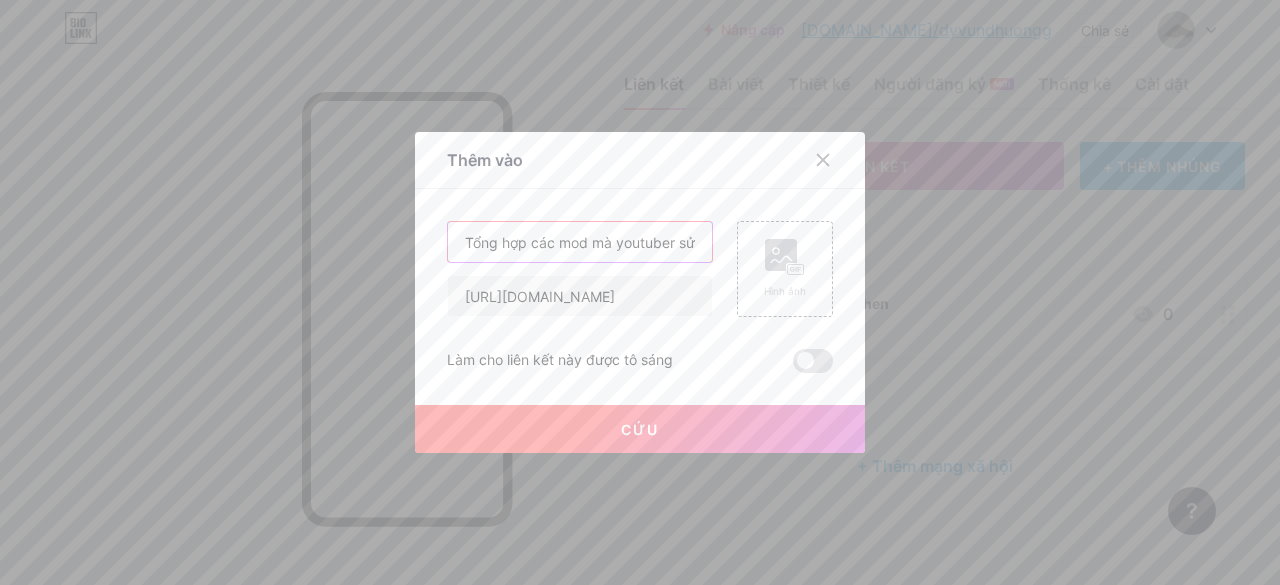 scroll, scrollTop: 0, scrollLeft: 254, axis: horizontal 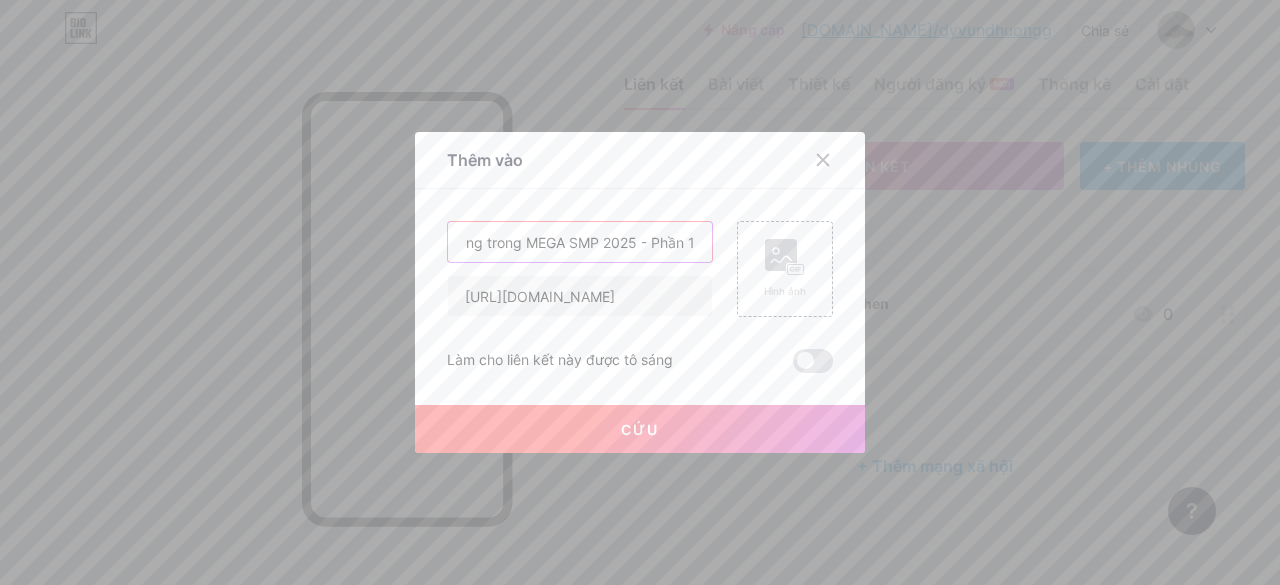 type on "Tổng hợp các mod mà youtuber sử dụng trong MEGA SMP 2025 - Phần 1" 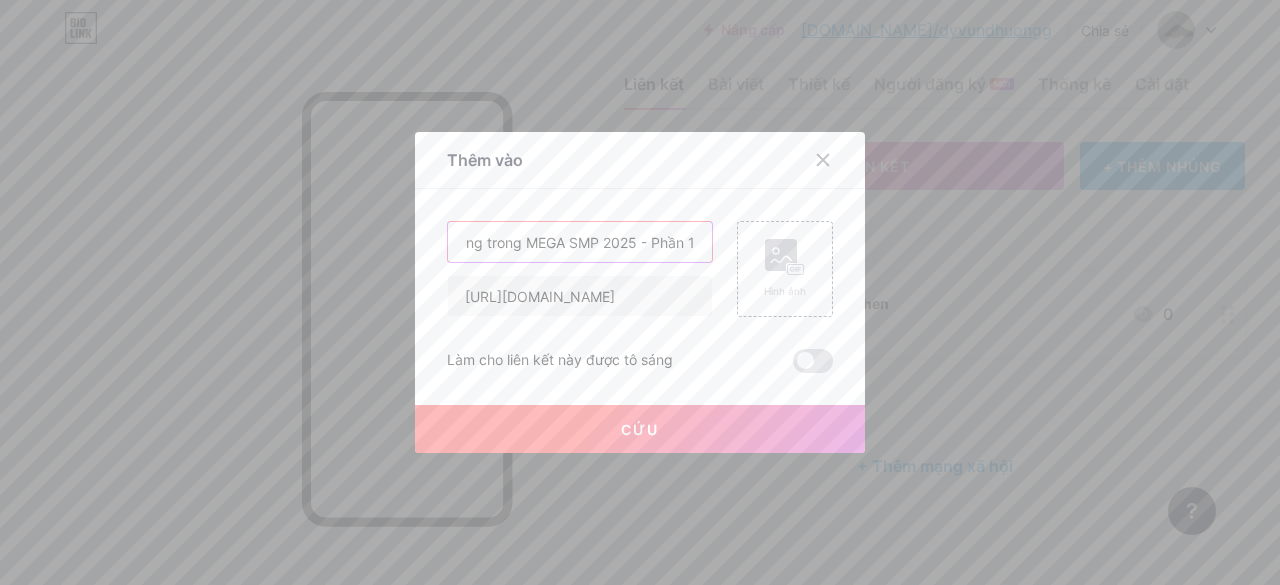 scroll, scrollTop: 0, scrollLeft: 0, axis: both 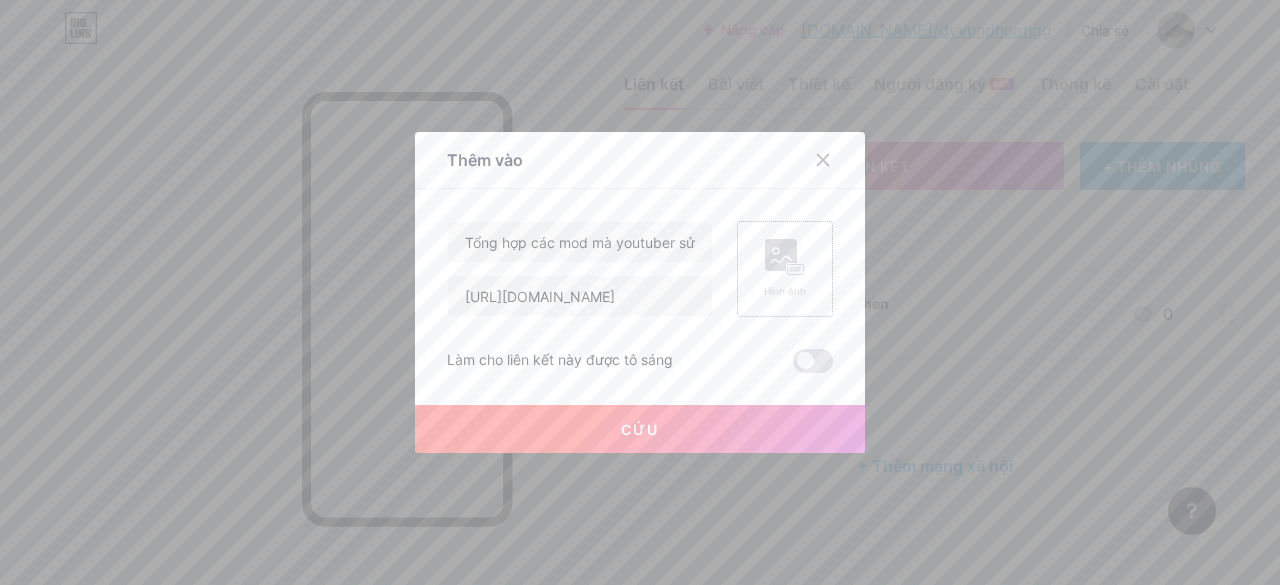 click on "Hình ảnh" at bounding box center [785, 269] 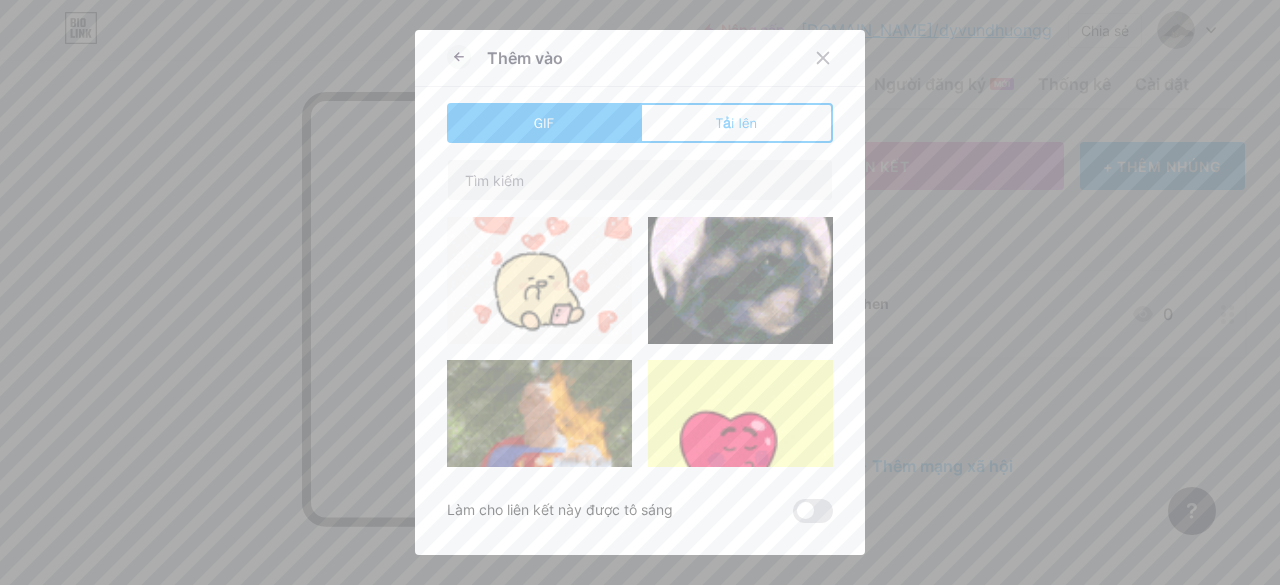scroll, scrollTop: 100, scrollLeft: 0, axis: vertical 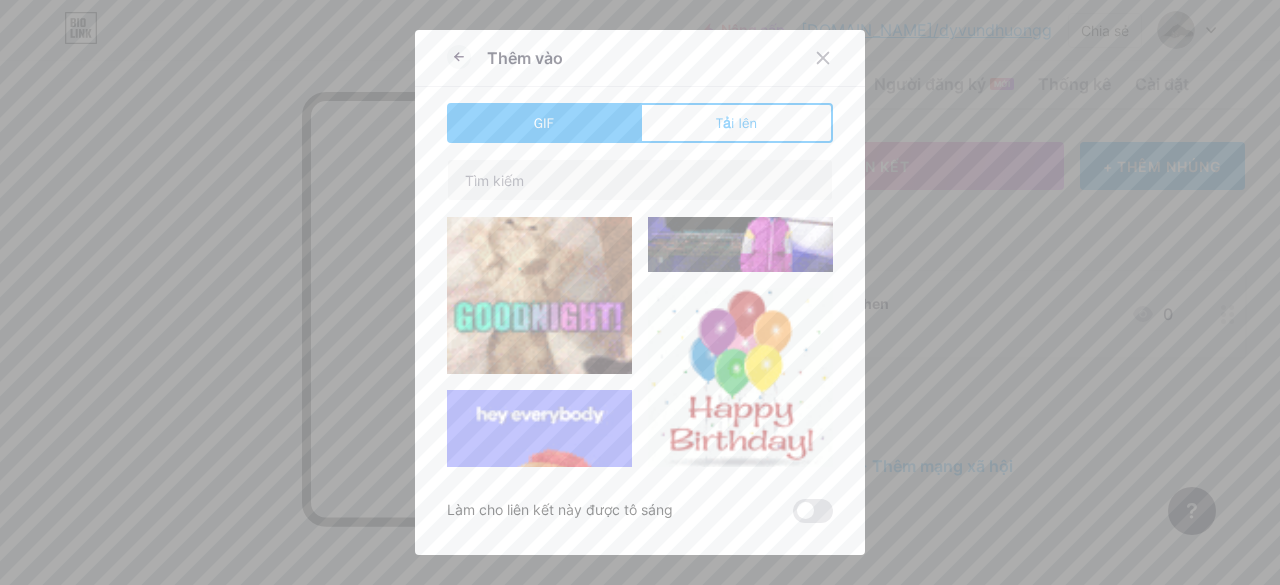 click on "GIF     Tải lên       Nội dung
YouTube
Phát video YouTube mà không cần rời khỏi trang của bạn.
THÊM VÀO
Vimeo
Phát video Vimeo mà không cần rời khỏi trang của bạn.
THÊM VÀO
Tiktok
Tăng lượng người theo dõi TikTok của bạn
THÊM VÀO
Tweet
Nhúng một tweet.
THÊM VÀO
Reddit
Hiển thị hồ sơ Reddit của bạn
THÊM VÀO
Spotify
Nhúng Spotify để phát bản xem trước của một bản nhạc.
THÊM VÀO
THÊM VÀO" at bounding box center (640, 313) 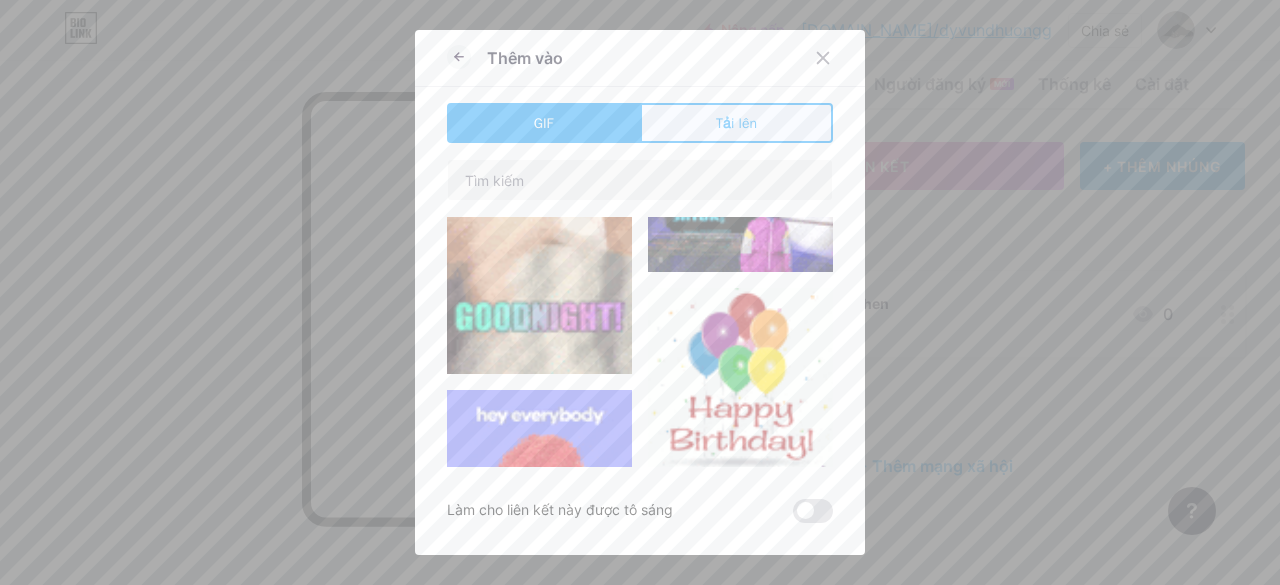 click on "Tải lên" at bounding box center [736, 123] 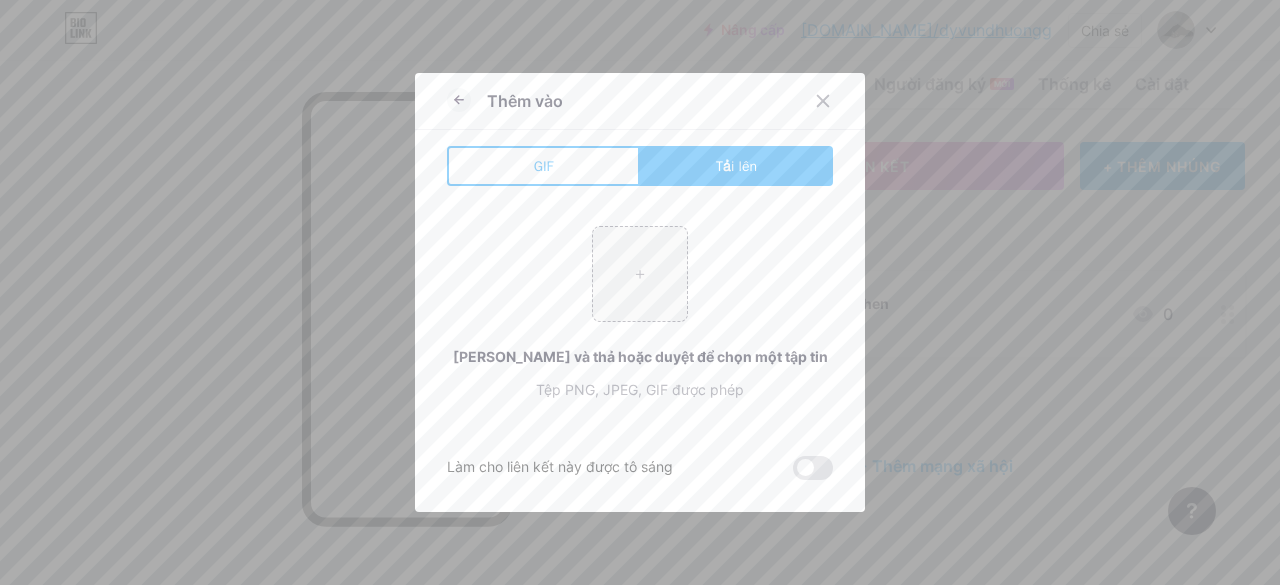 click on "+       Kéo và thả hoặc duyệt để chọn một tập tin   Tệp PNG, JPEG, GIF được phép" at bounding box center [640, 313] 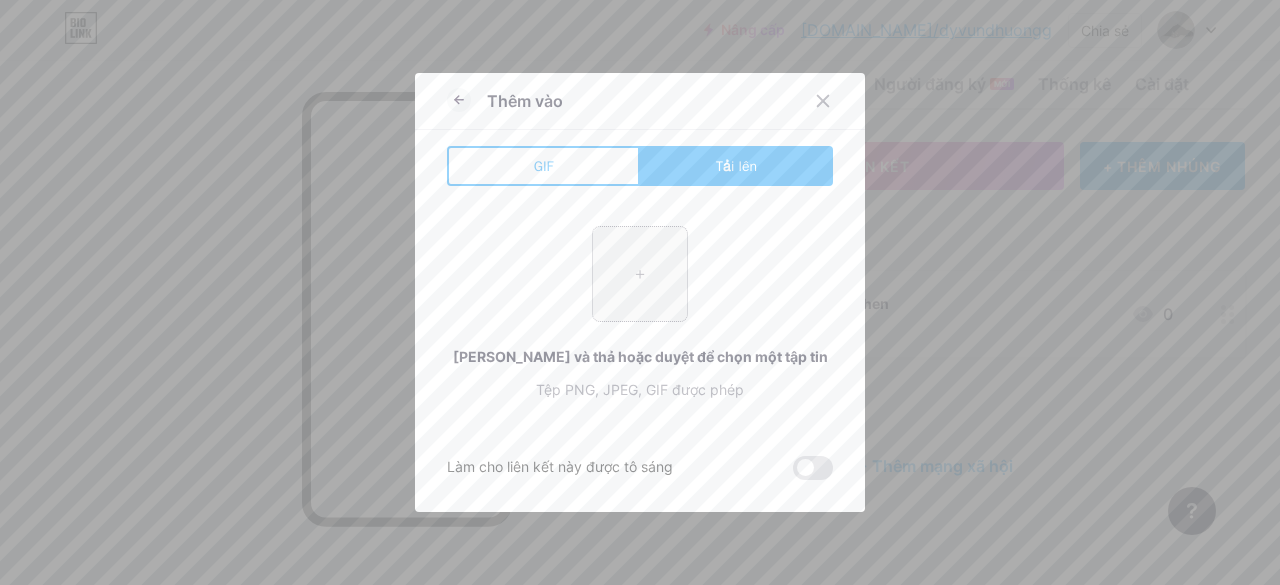 click at bounding box center (640, 274) 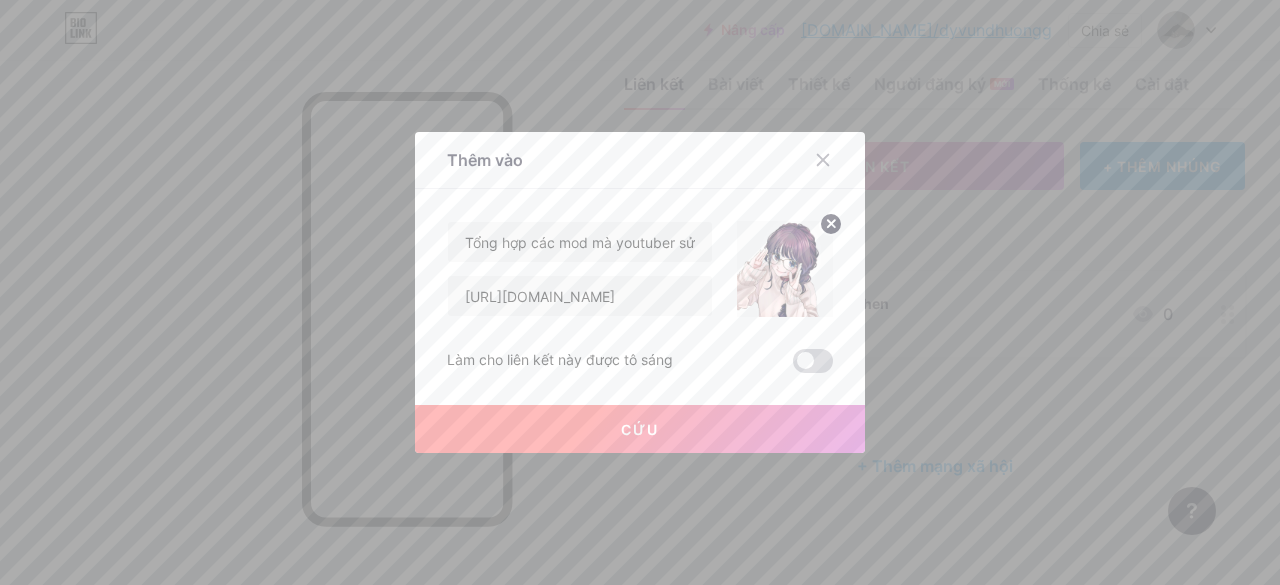 click at bounding box center [813, 361] 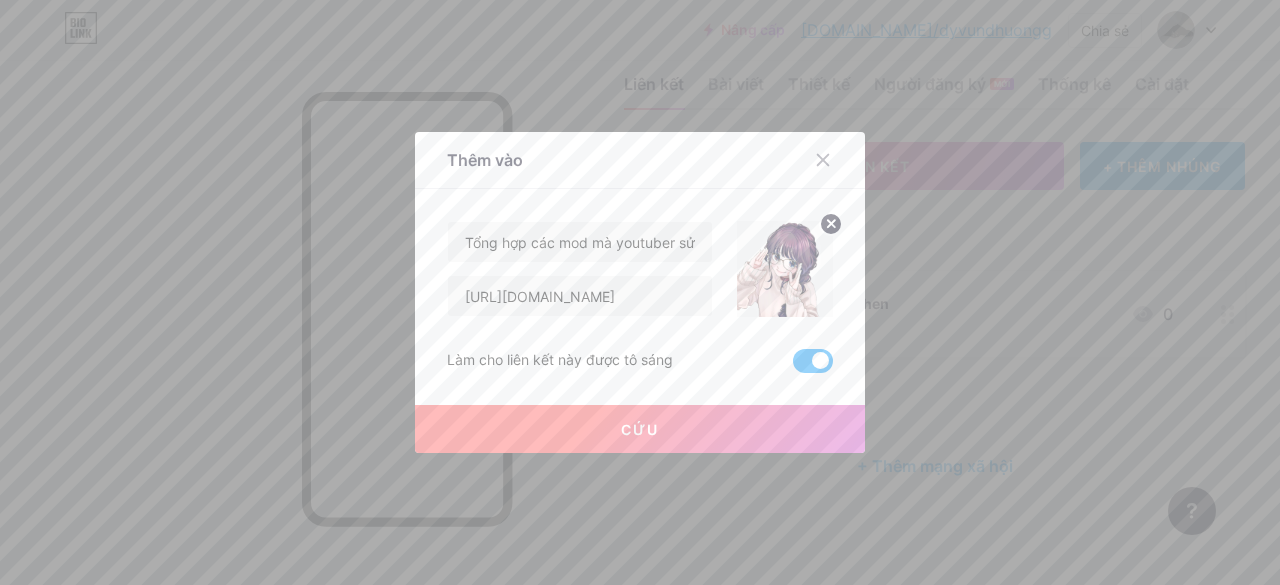 click on "Cứu" at bounding box center (640, 429) 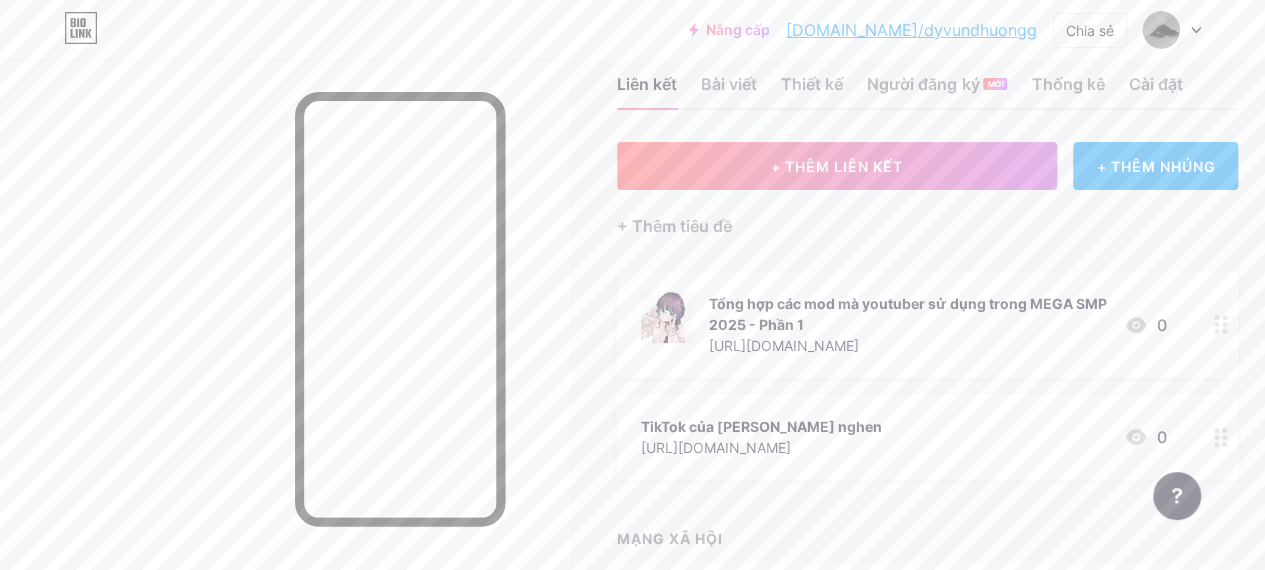 click 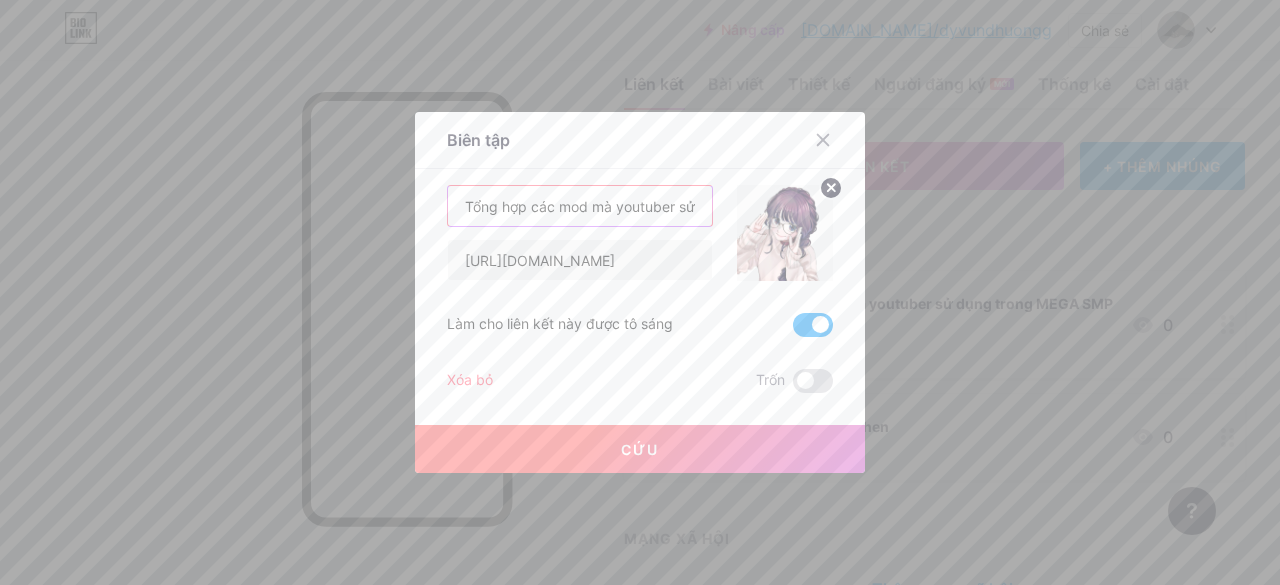 click on "Tổng hợp các mod mà youtuber sử dụng trong MEGA SMP 2025 - Phần 1" at bounding box center (580, 206) 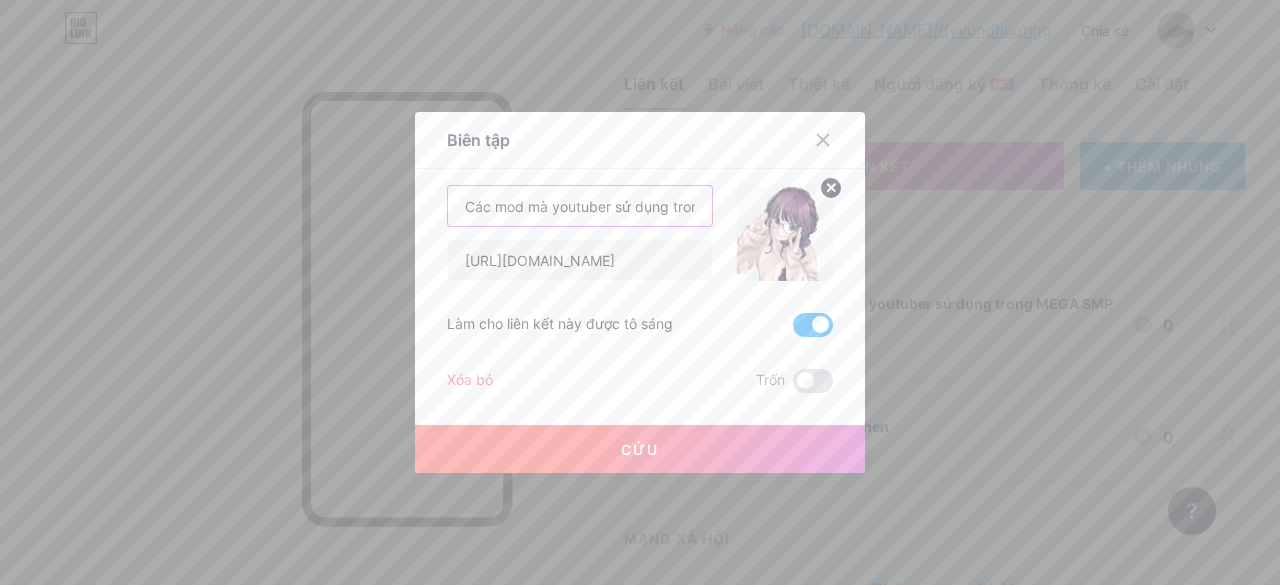 drag, startPoint x: 530, startPoint y: 213, endPoint x: 436, endPoint y: 207, distance: 94.19129 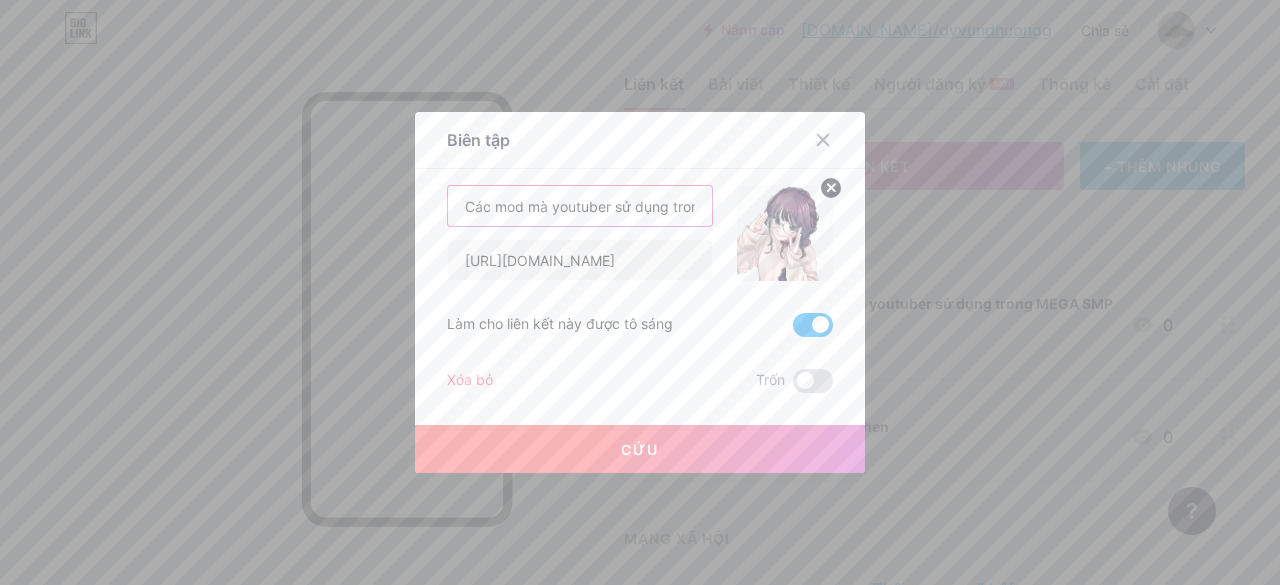 click on "Biên tập           Nội dung
YouTube
Phát video YouTube mà không cần rời khỏi trang của bạn.
THÊM VÀO
Vimeo
Phát video Vimeo mà không cần rời khỏi trang của bạn.
THÊM VÀO
Tiktok
Tăng lượng người theo dõi TikTok của bạn
THÊM VÀO
Tweet
Nhúng một tweet.
THÊM VÀO
Reddit
Hiển thị hồ sơ Reddit của bạn
THÊM VÀO
Spotify
Nhúng Spotify để phát bản xem trước của một bản nhạc.
THÊM VÀO
THÊM VÀO" at bounding box center [640, 292] 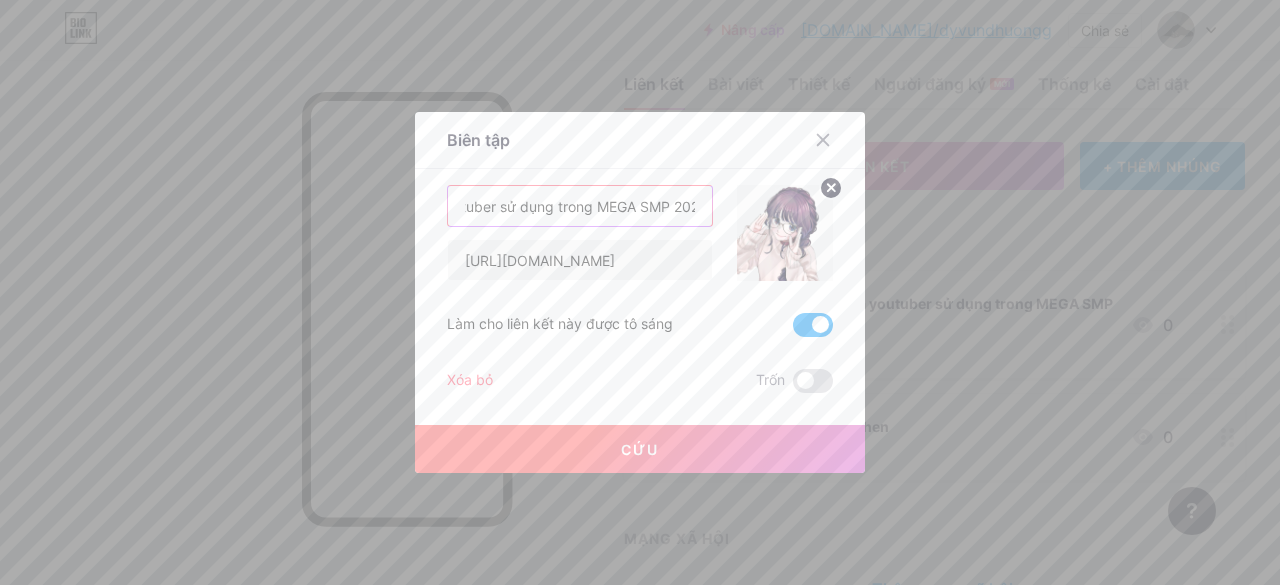 scroll, scrollTop: 0, scrollLeft: 92, axis: horizontal 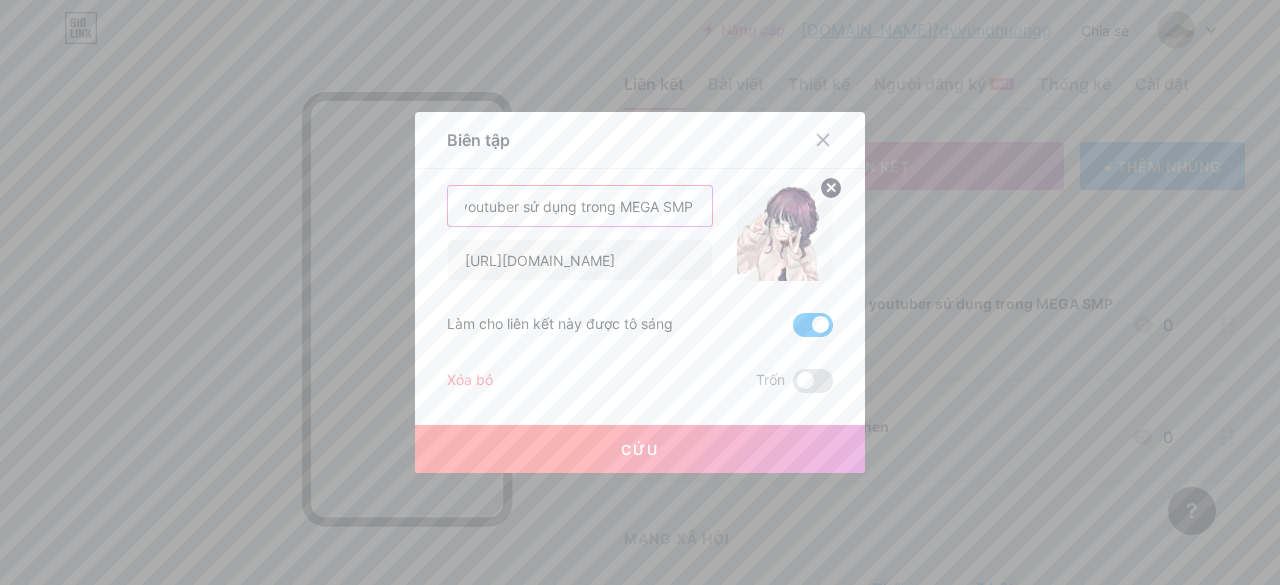 drag, startPoint x: 526, startPoint y: 205, endPoint x: 567, endPoint y: 213, distance: 41.773197 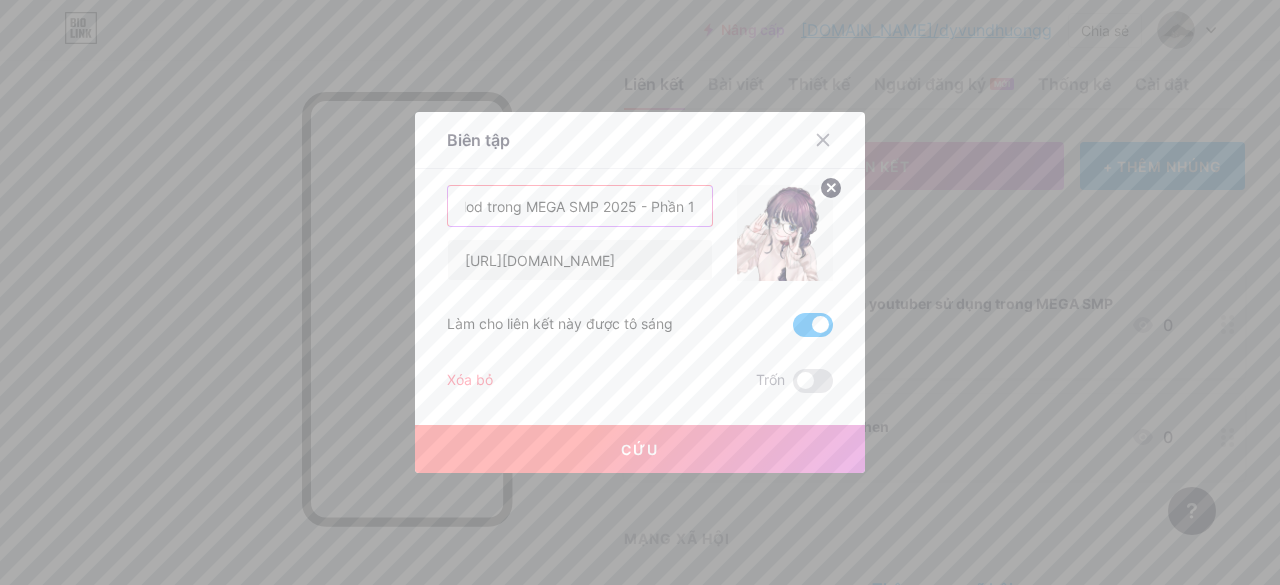 scroll, scrollTop: 0, scrollLeft: 42, axis: horizontal 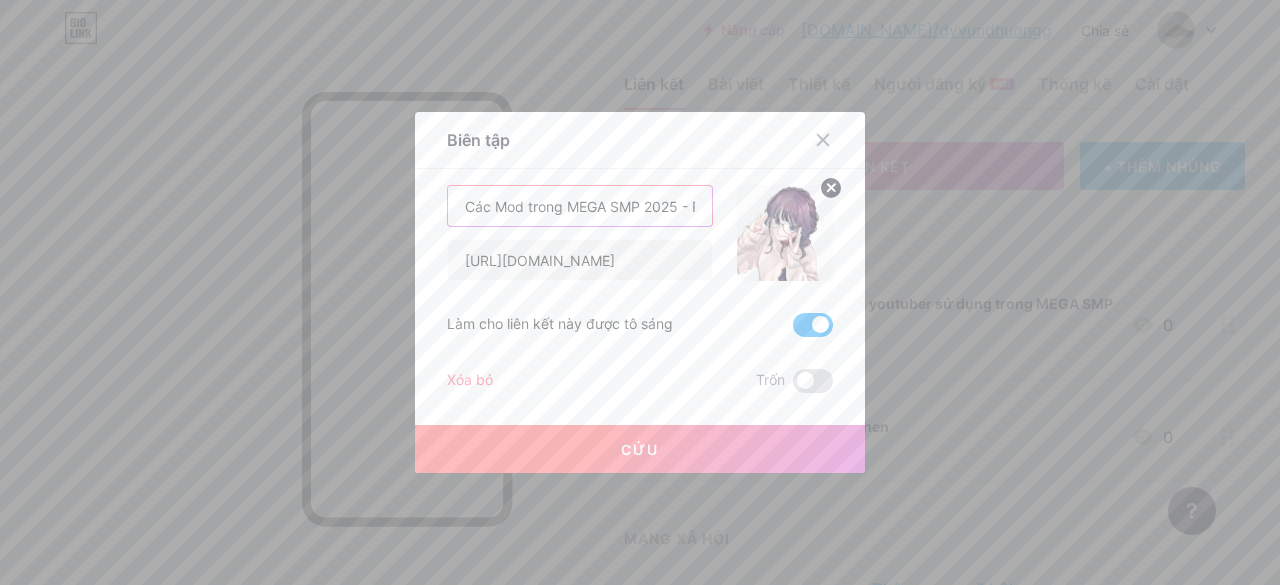 drag, startPoint x: 605, startPoint y: 213, endPoint x: 335, endPoint y: 216, distance: 270.01666 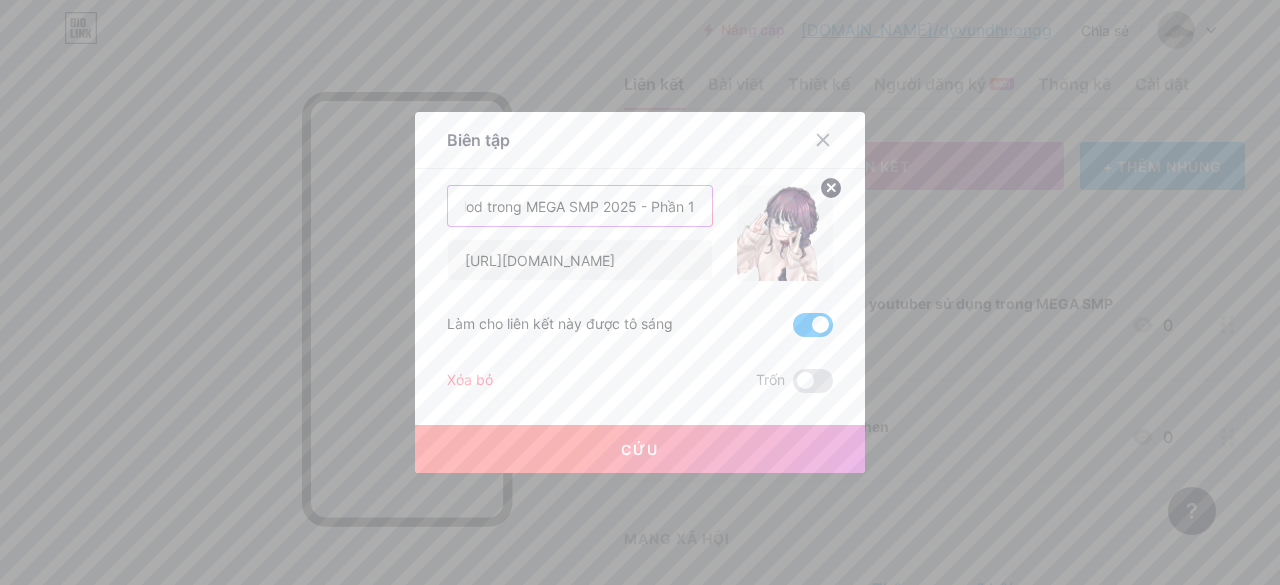 drag, startPoint x: 623, startPoint y: 207, endPoint x: 746, endPoint y: 210, distance: 123.03658 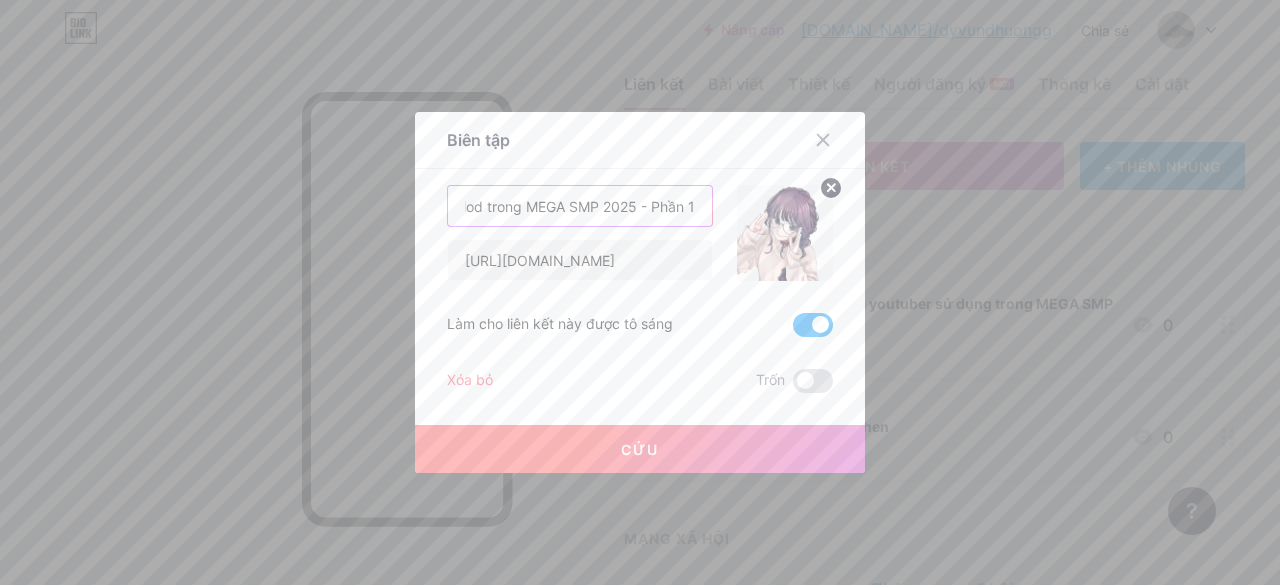 type on "Các Mod trong MEGA SMP 2025 - Phần 1" 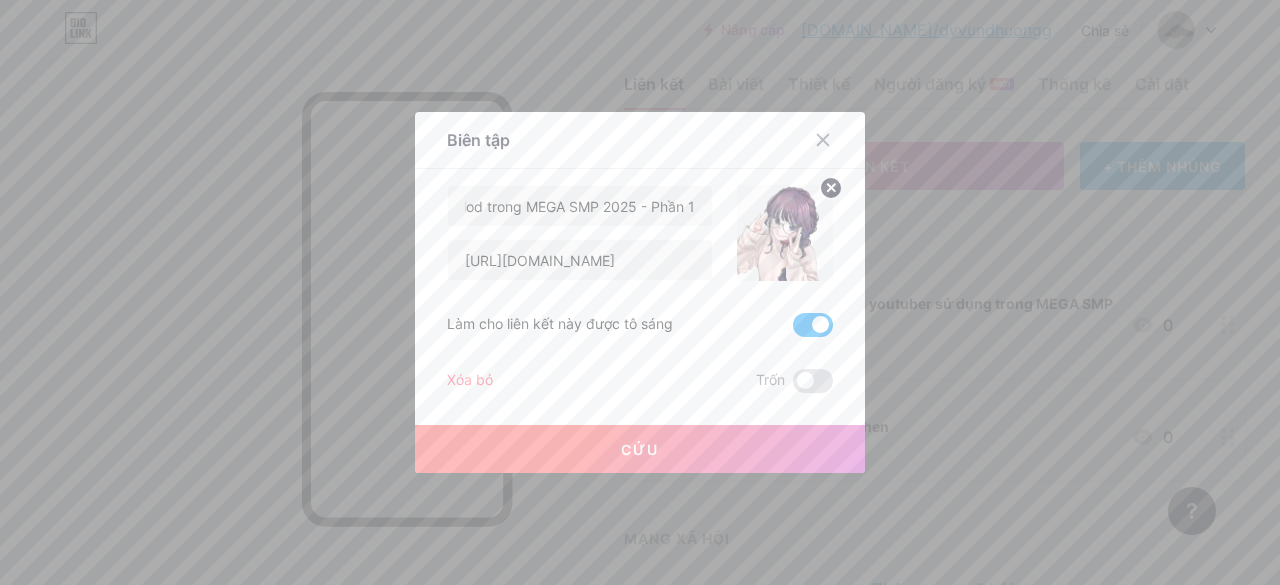 scroll, scrollTop: 0, scrollLeft: 0, axis: both 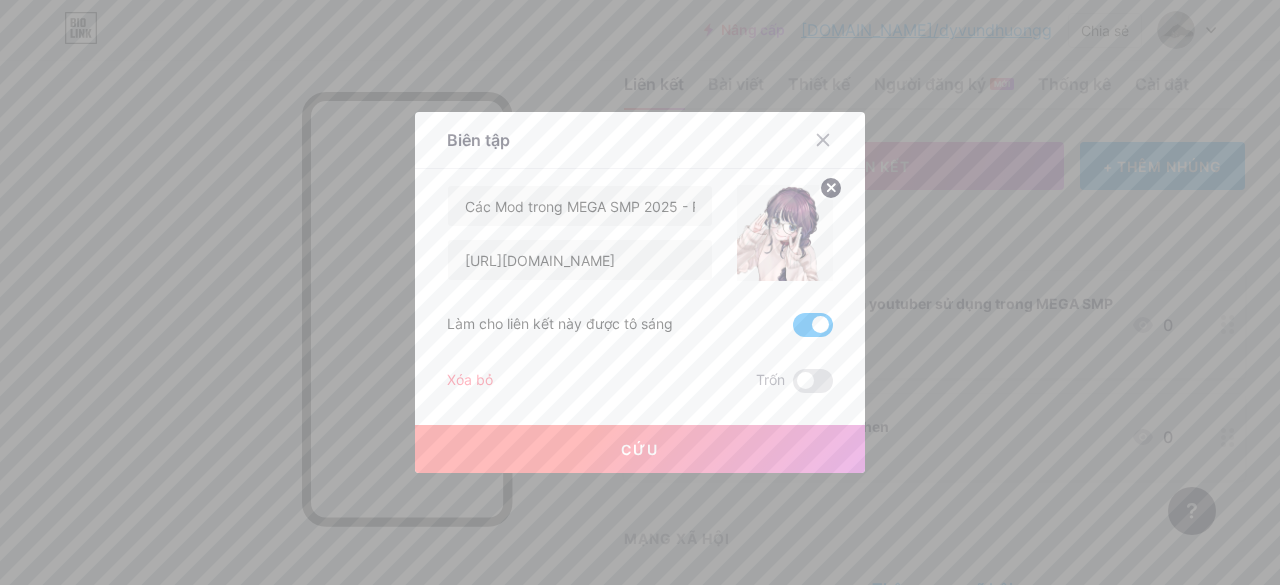 click on "Cứu" at bounding box center [640, 449] 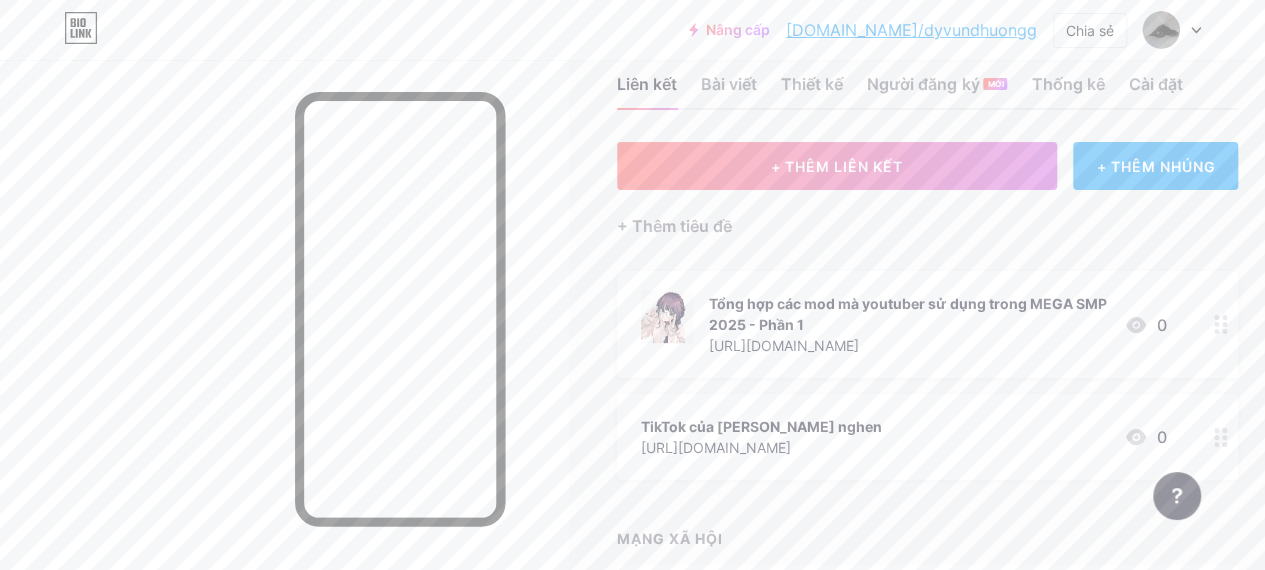 click 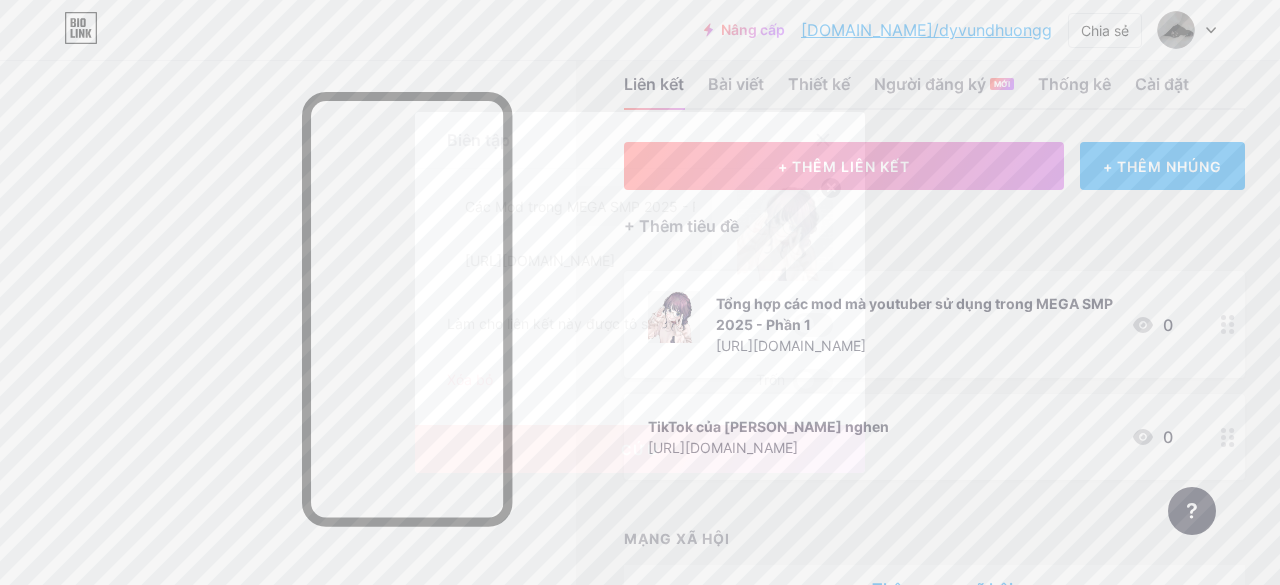 click at bounding box center (813, 325) 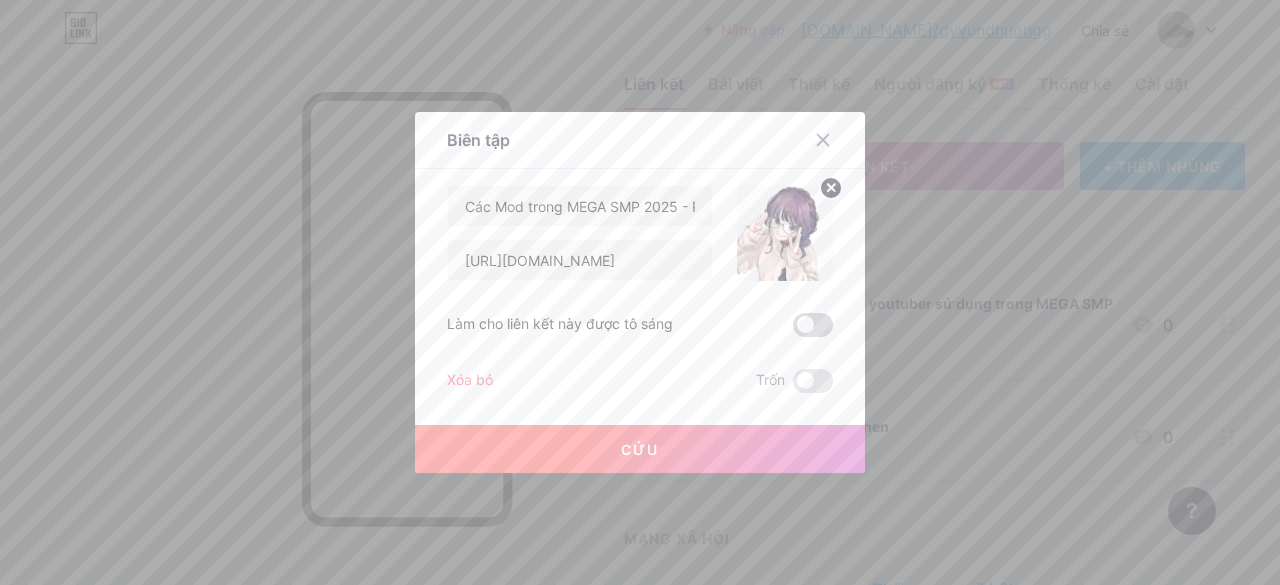 click at bounding box center (793, 330) 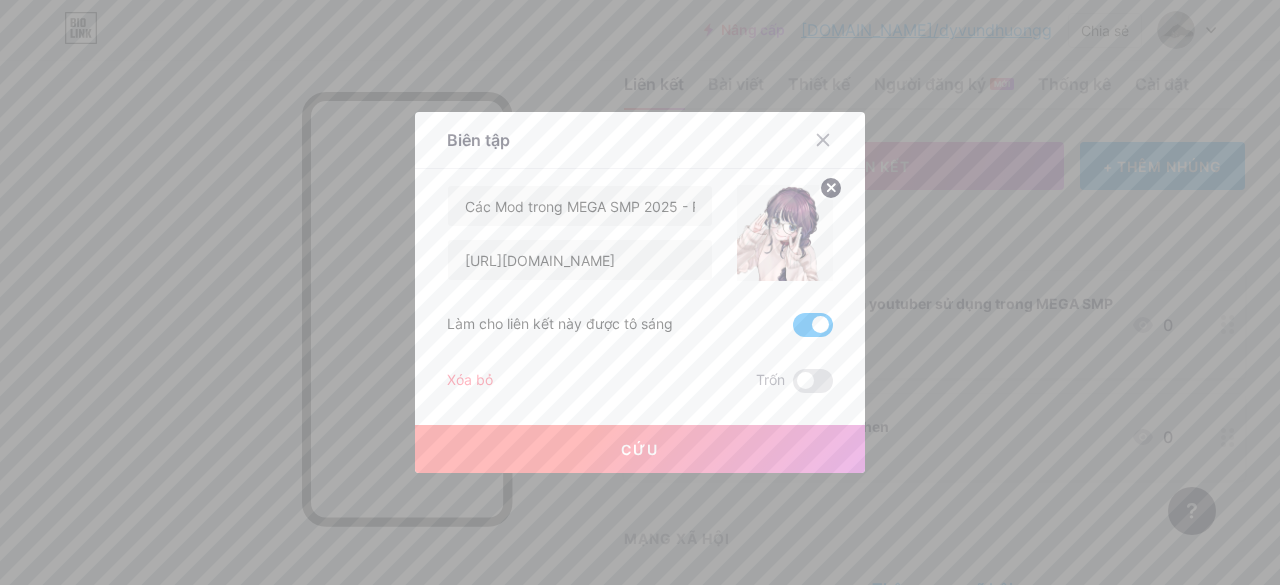 click on "Cứu" at bounding box center [640, 449] 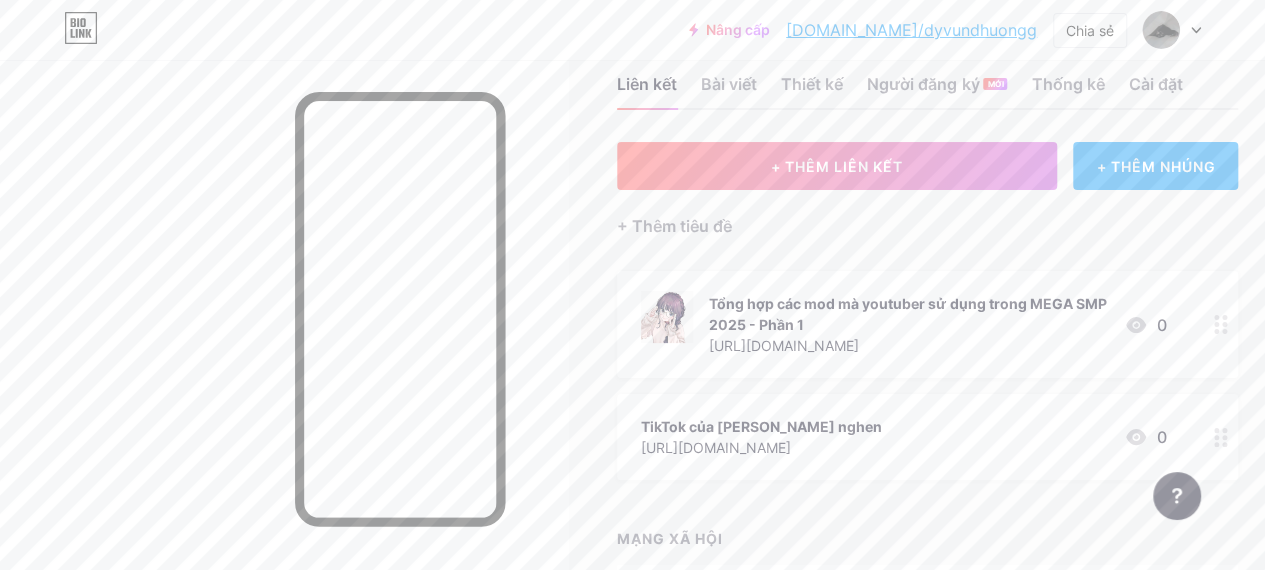 click 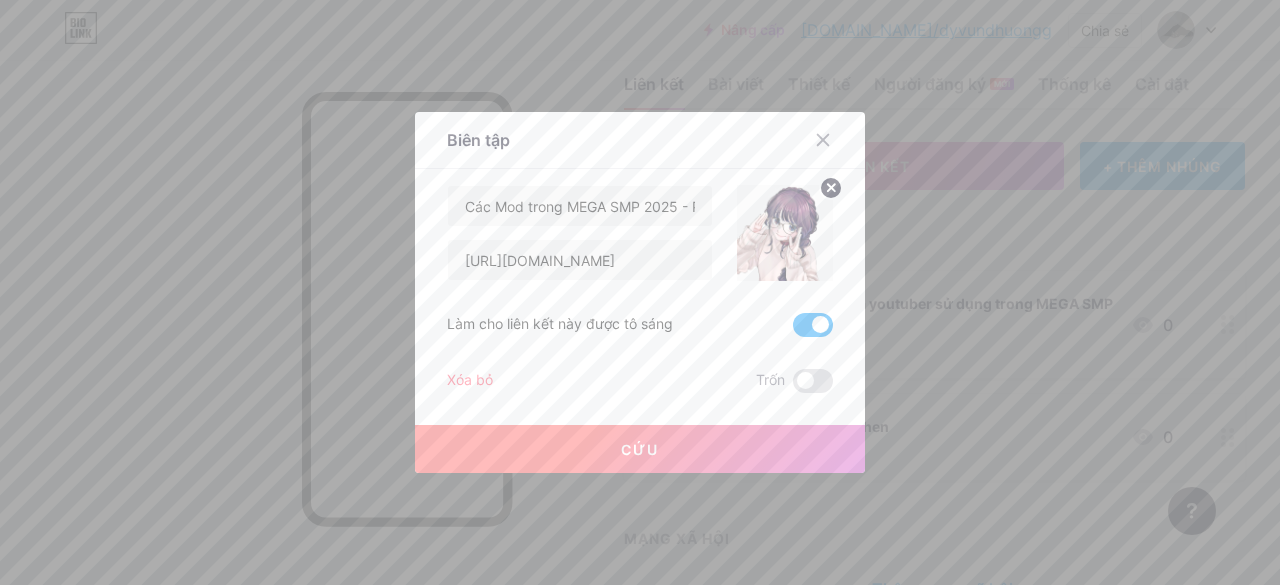 click at bounding box center [640, 292] 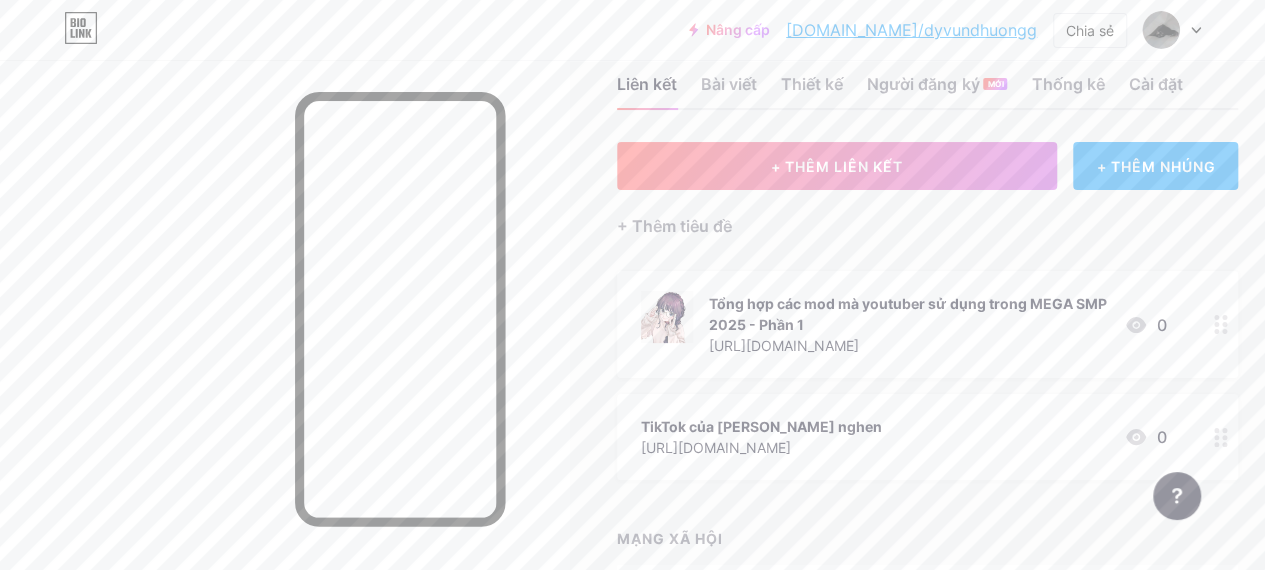 click 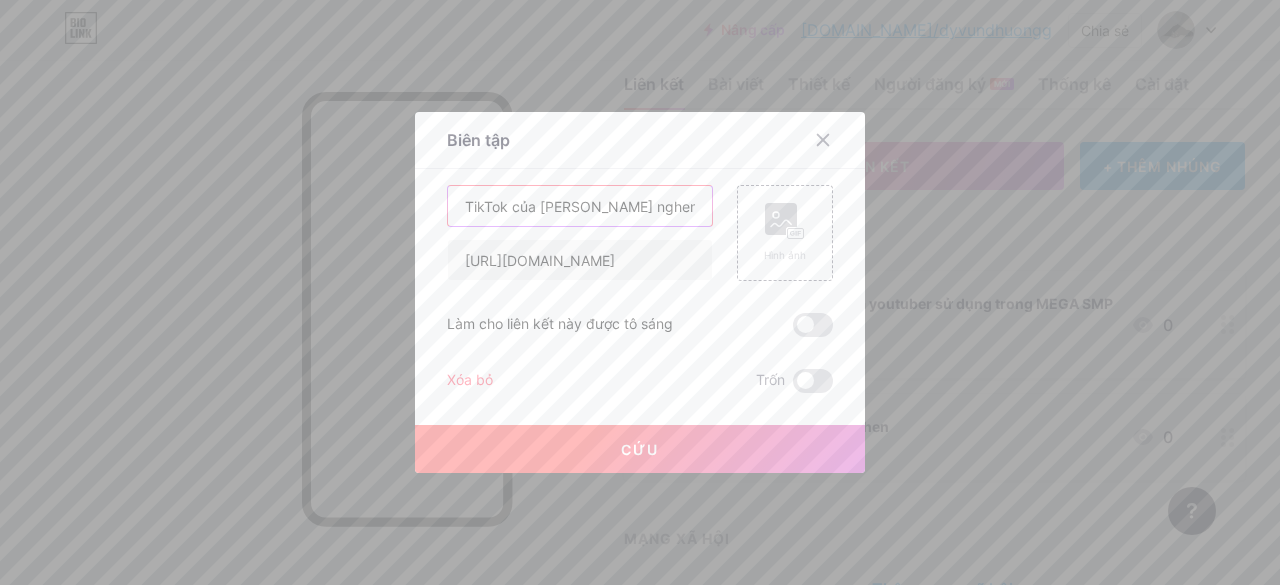 click on "TikTok của [PERSON_NAME] nghen" at bounding box center [580, 206] 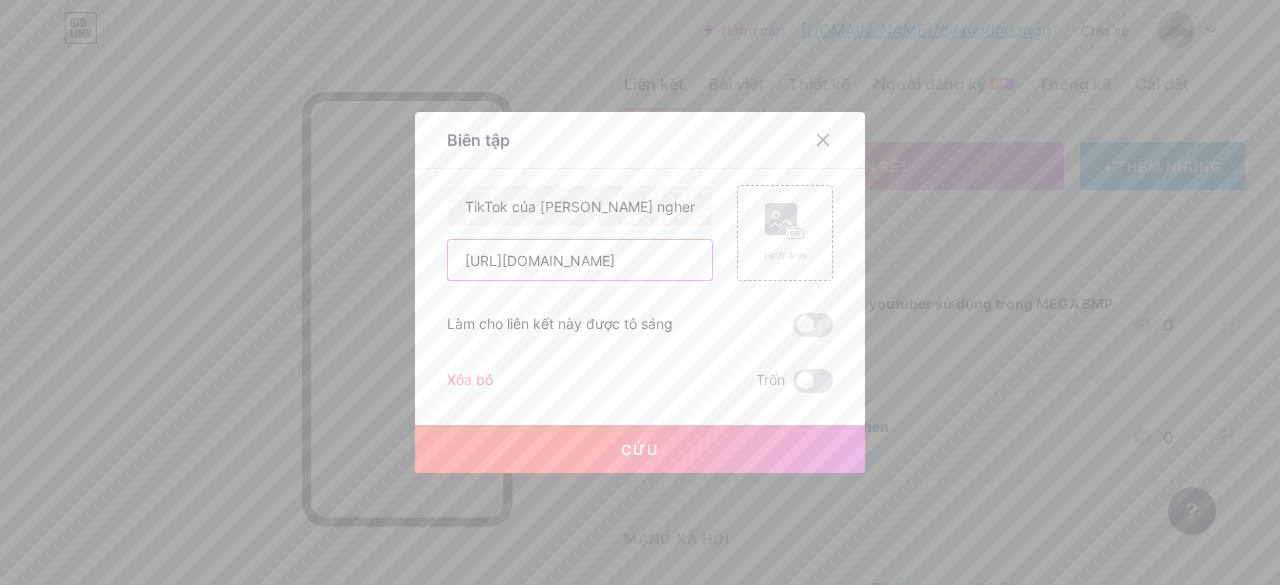 click on "[URL][DOMAIN_NAME]" at bounding box center [580, 260] 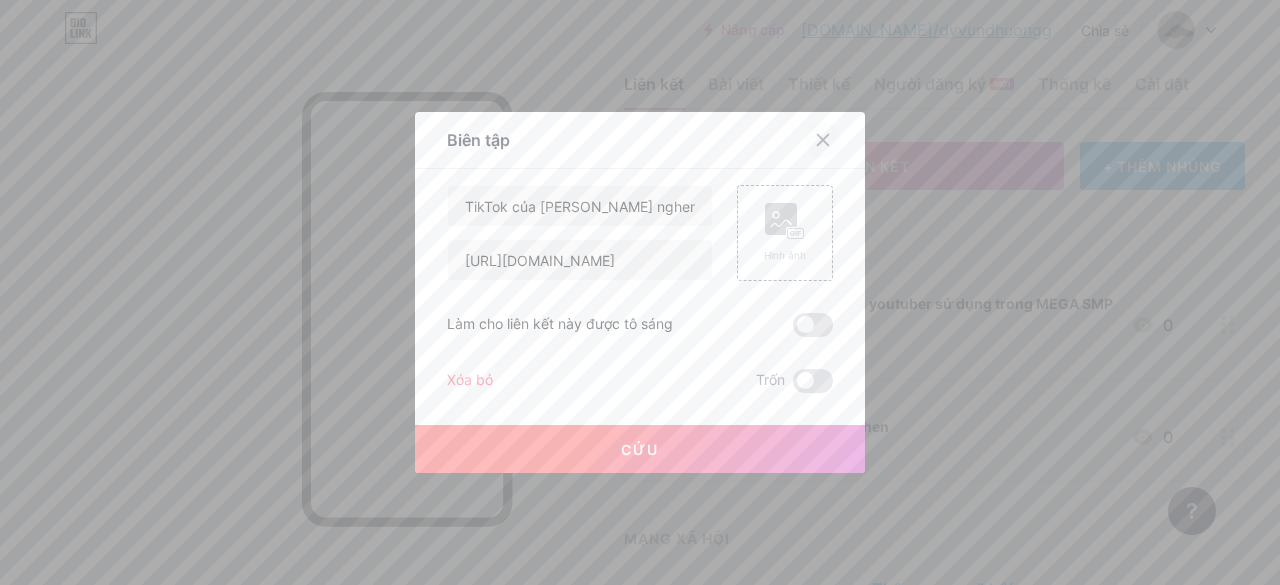 click 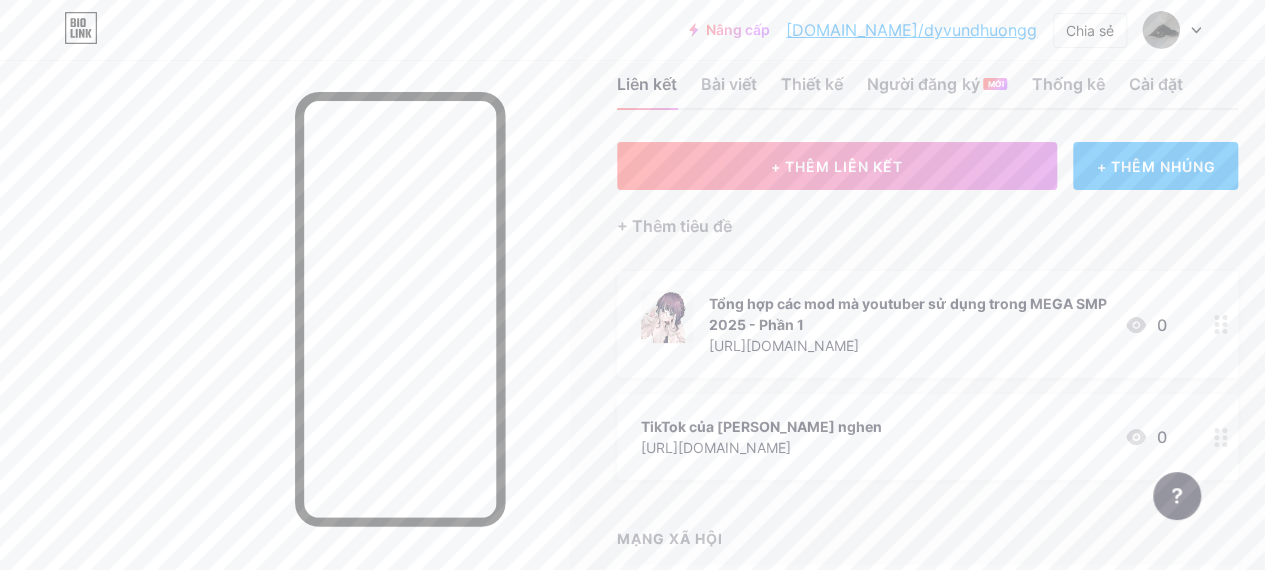 click on "Liên kết
Bài viết
Thiết kế
Người đăng ký
MỚI
Thống kê
Cài đặt" at bounding box center (927, 75) 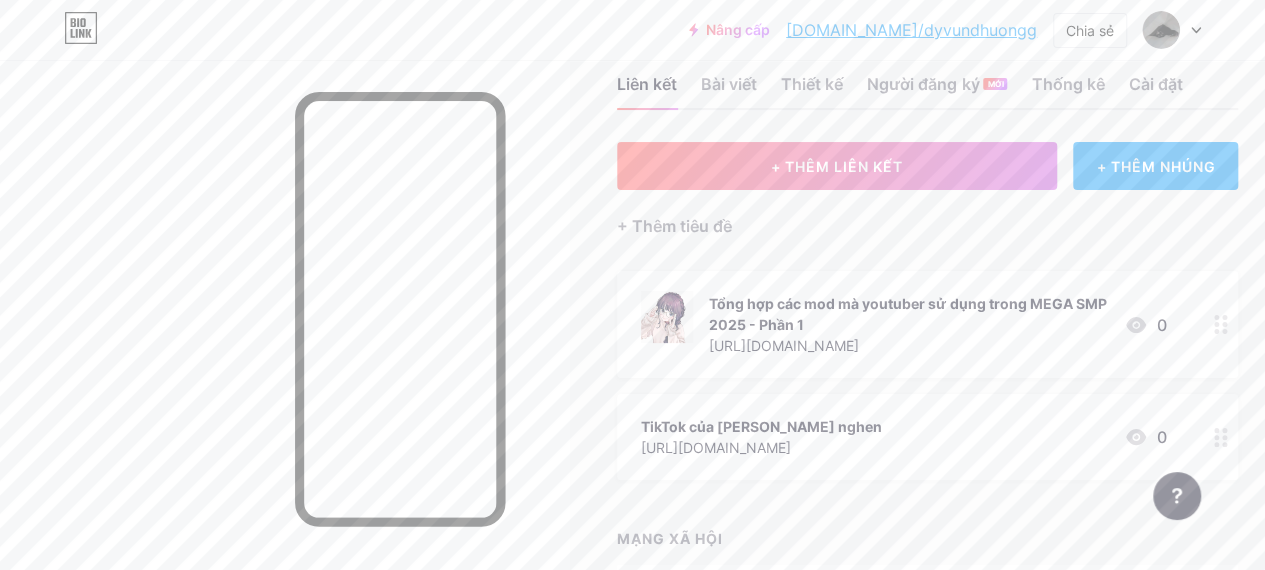 click at bounding box center (284, 345) 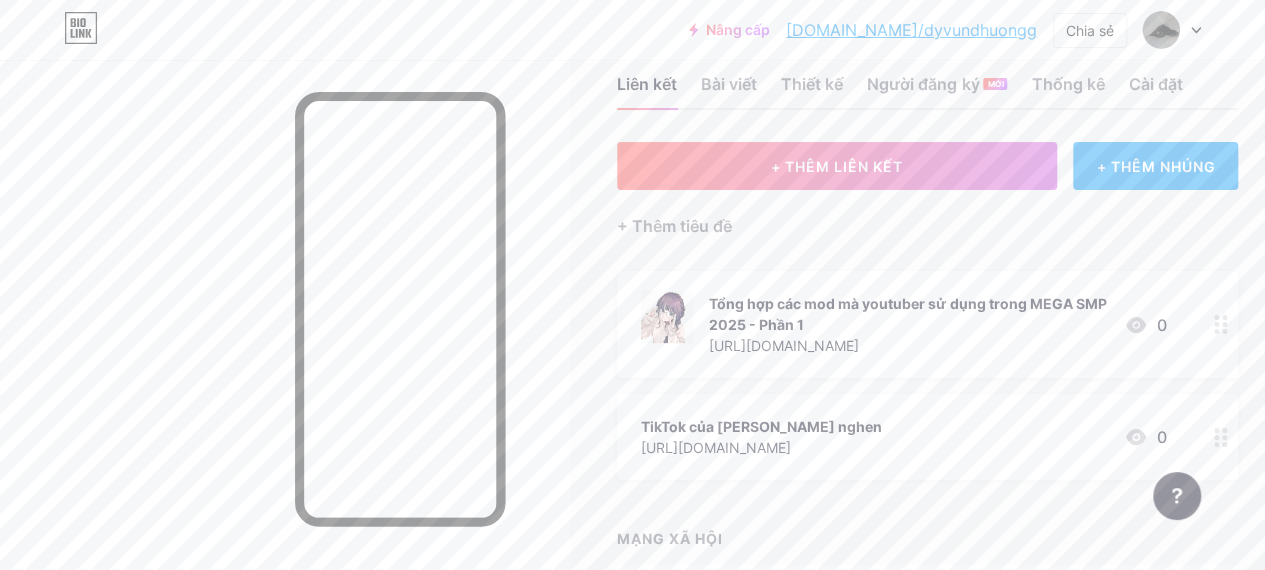 drag, startPoint x: 137, startPoint y: 282, endPoint x: 156, endPoint y: 284, distance: 19.104973 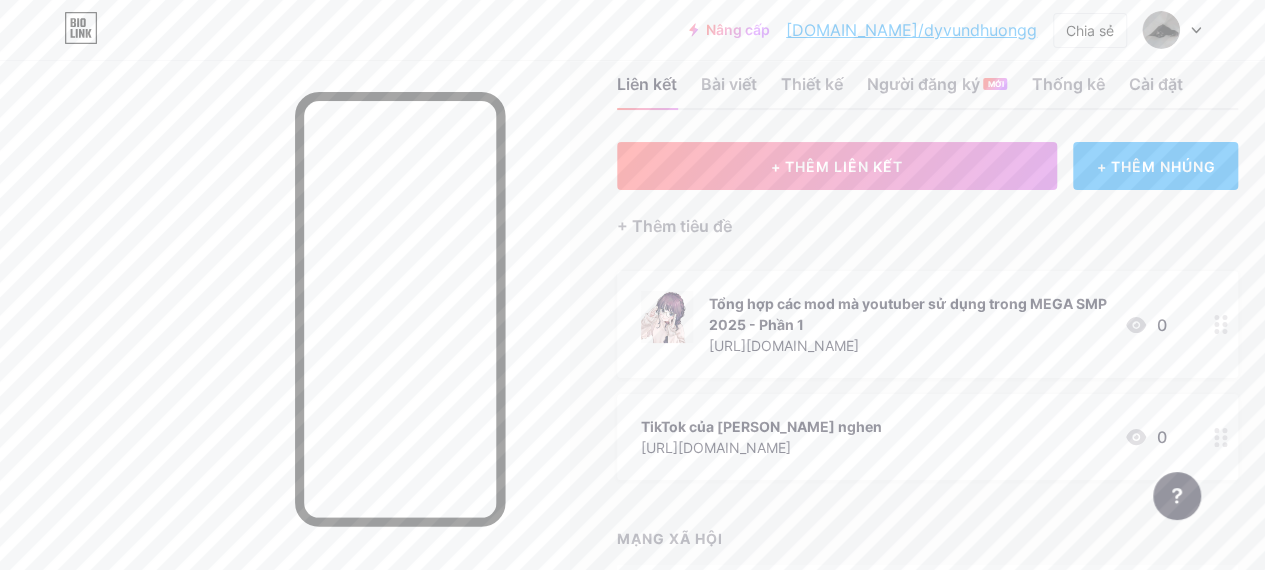 click at bounding box center [284, 345] 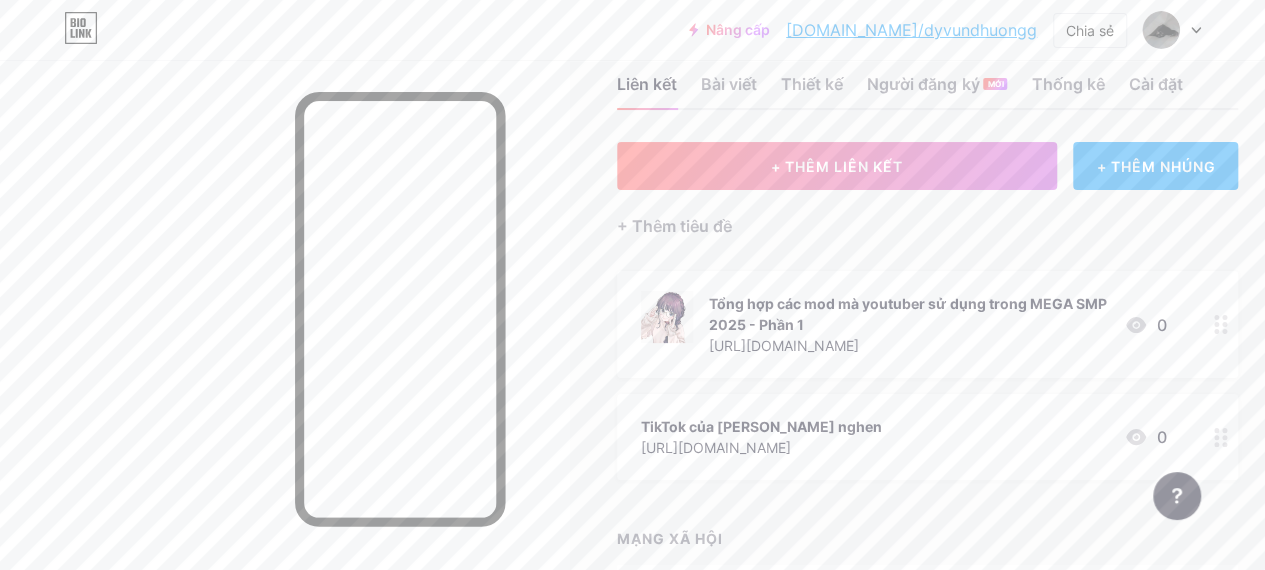 drag, startPoint x: 120, startPoint y: 172, endPoint x: 149, endPoint y: 173, distance: 29.017237 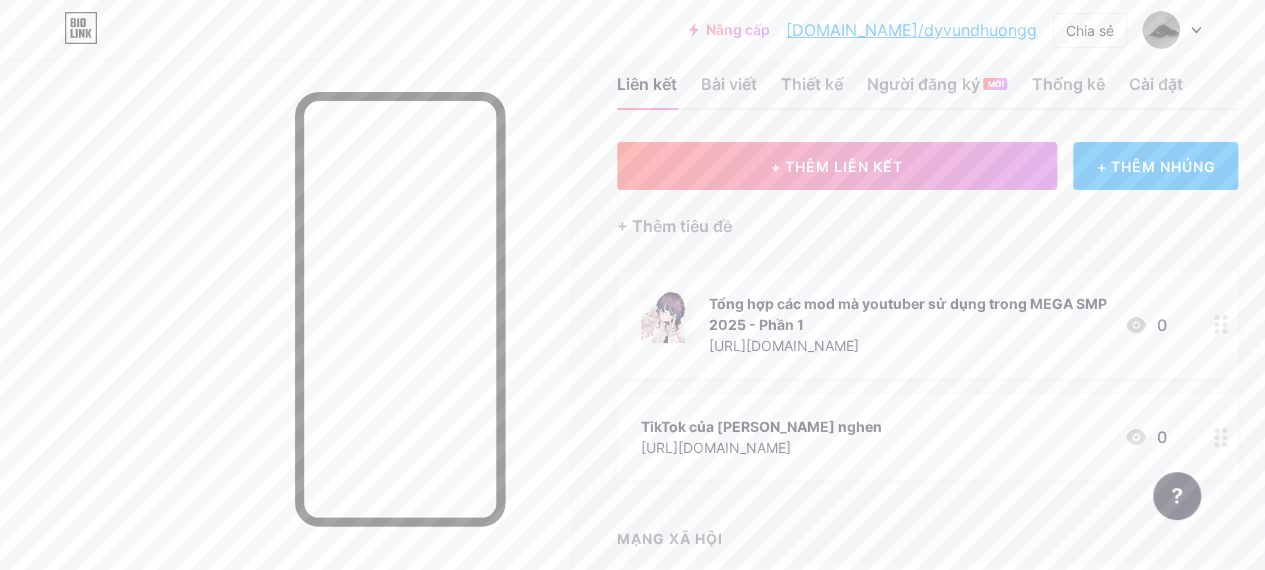 click at bounding box center [284, 345] 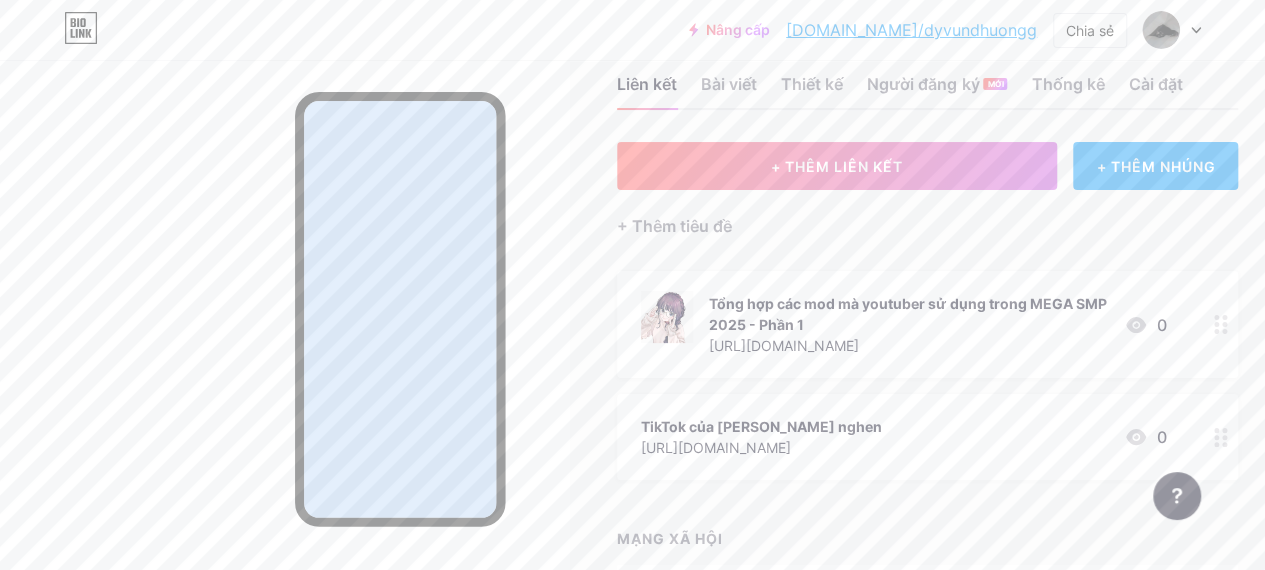 click at bounding box center (284, 345) 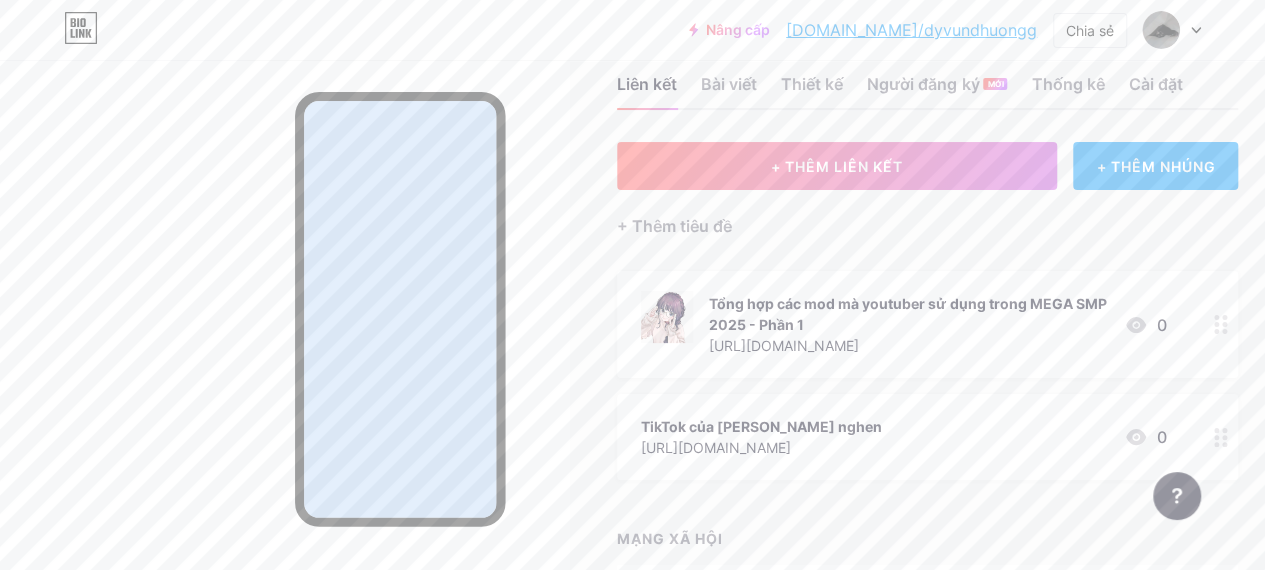 click at bounding box center [284, 345] 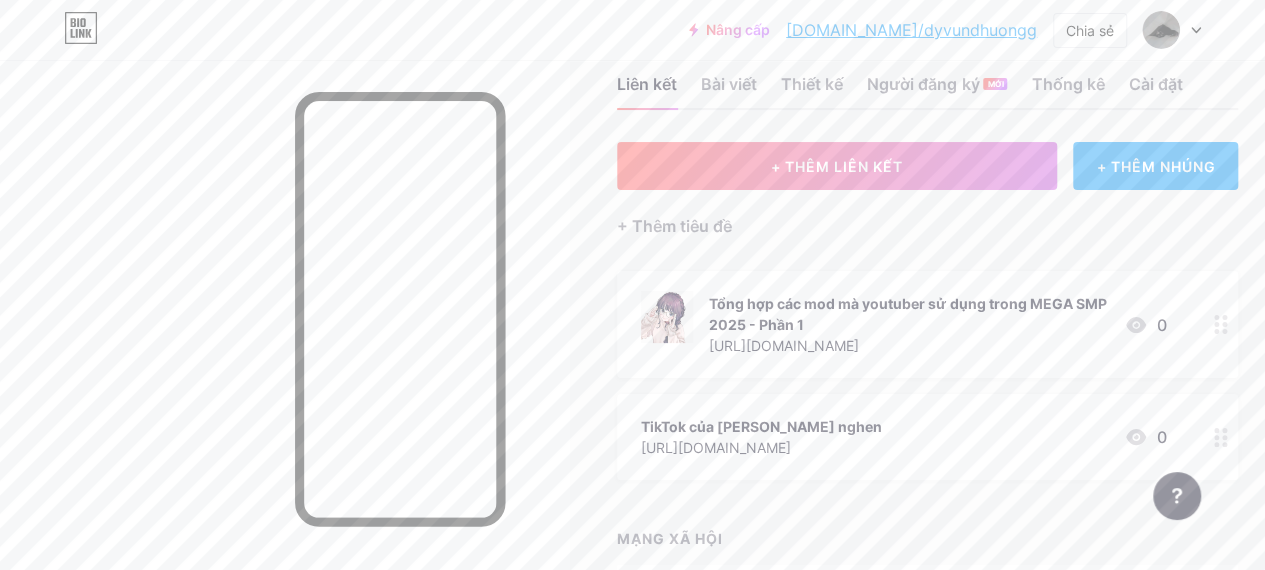 drag, startPoint x: 87, startPoint y: 247, endPoint x: 64, endPoint y: 241, distance: 23.769728 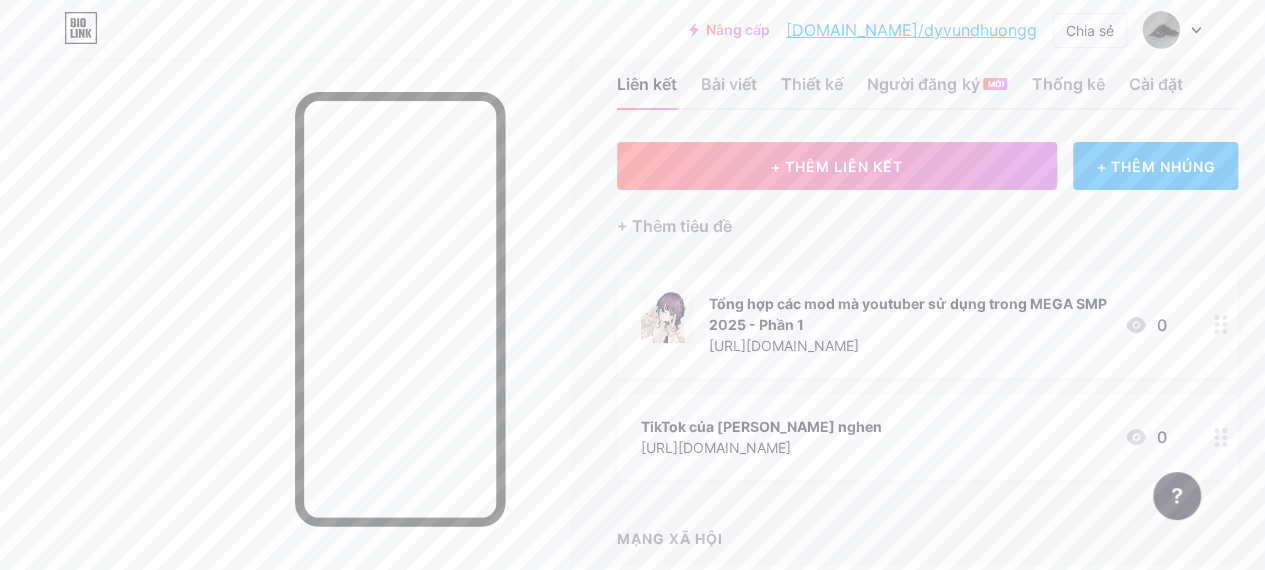 drag, startPoint x: 46, startPoint y: 233, endPoint x: 298, endPoint y: 282, distance: 256.7197 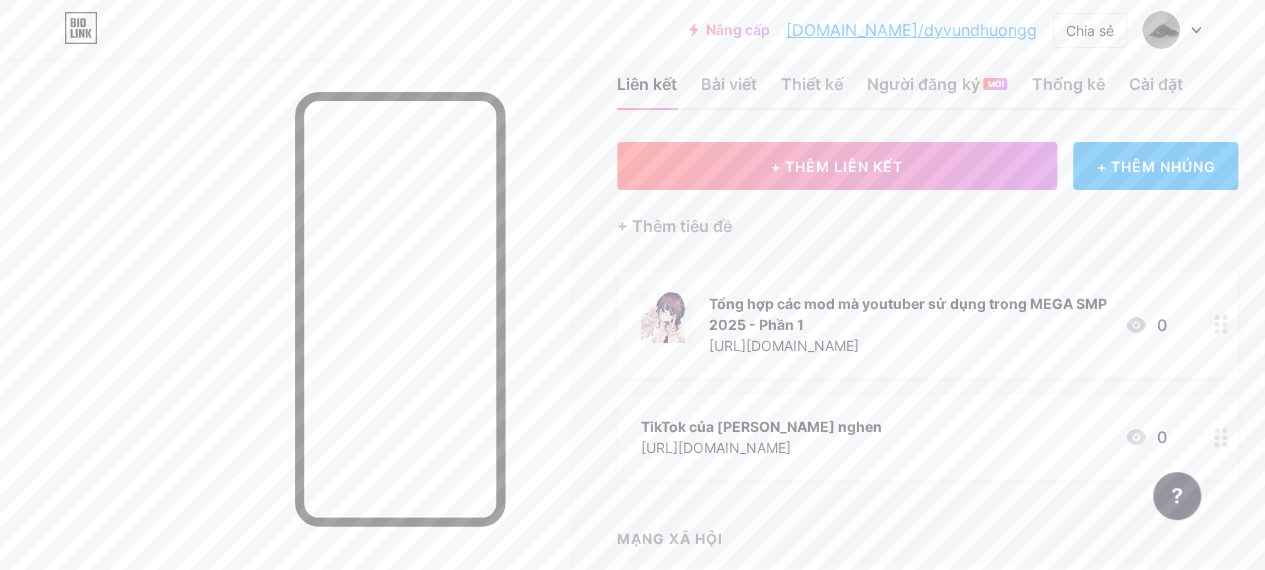 click at bounding box center [284, 345] 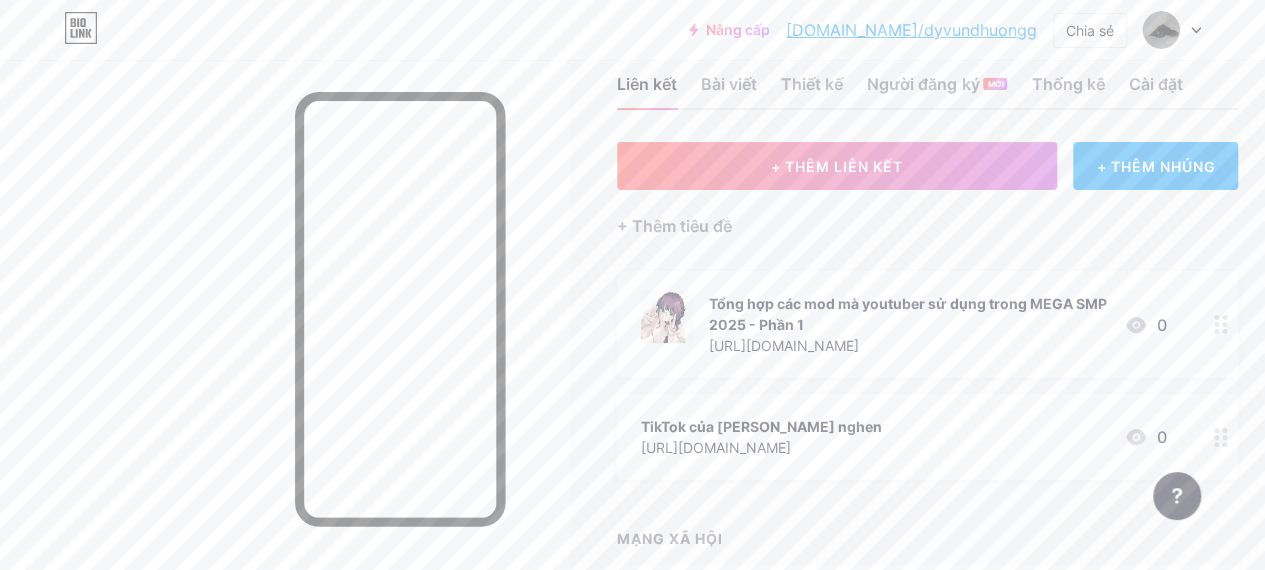 click 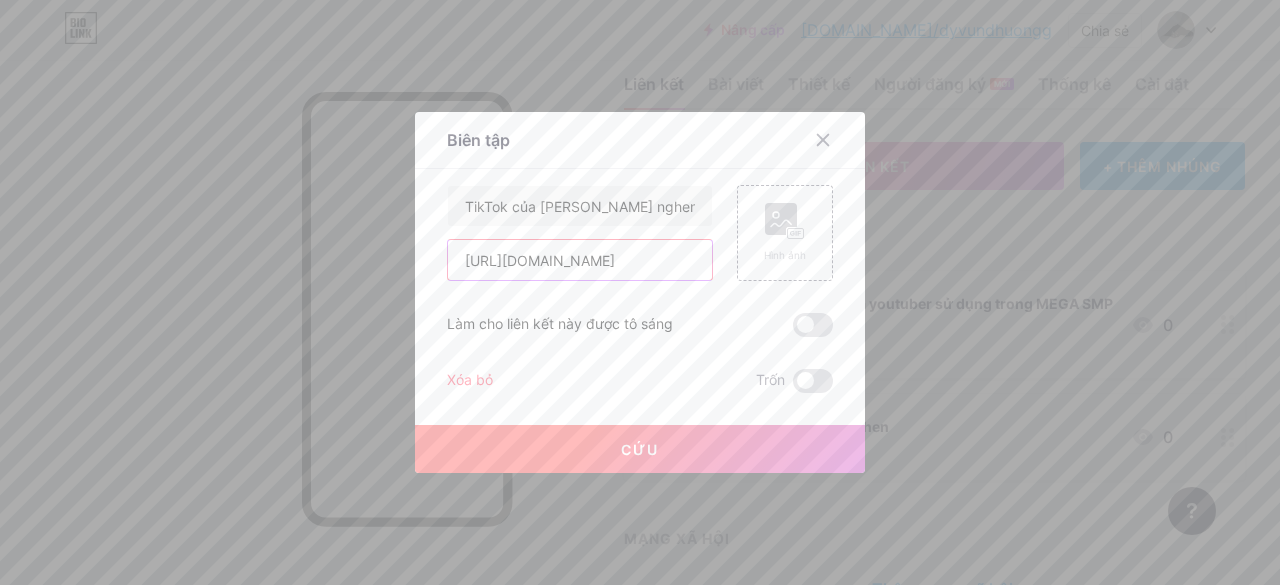 click on "[URL][DOMAIN_NAME]" at bounding box center [580, 260] 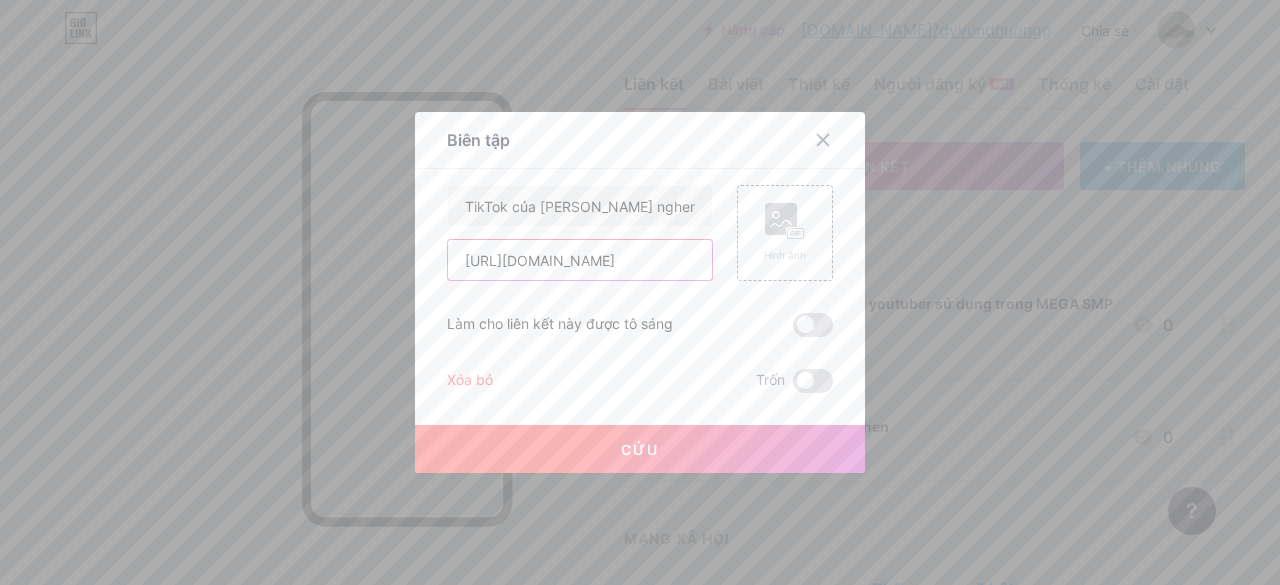 paste on "[DOMAIN_NAME][URL]" 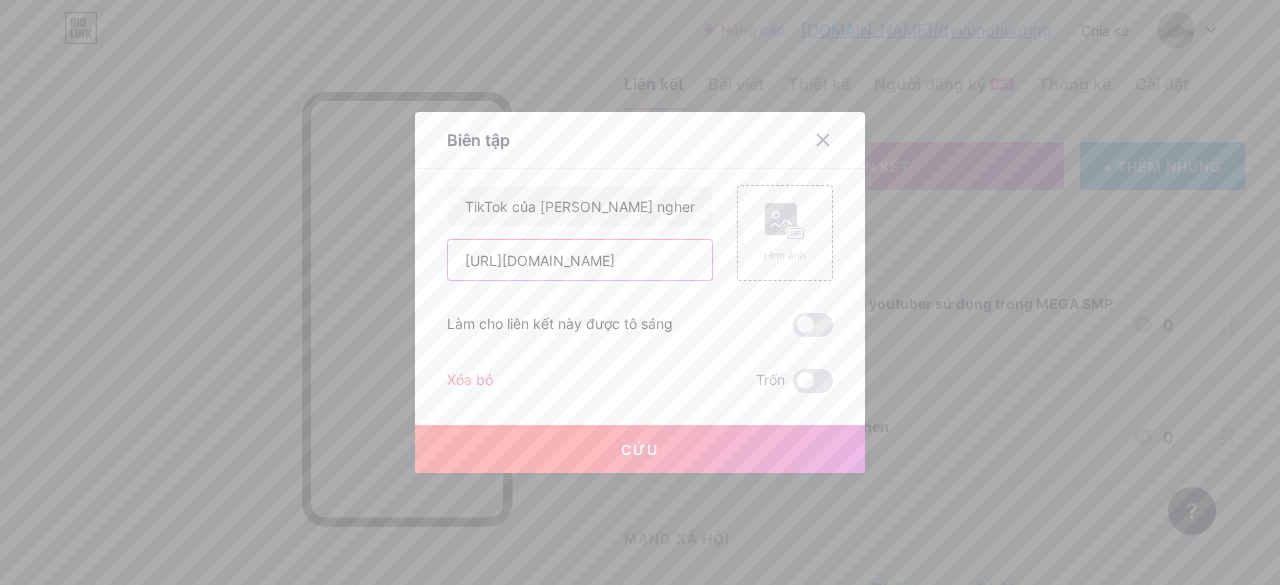 type on "[URL][DOMAIN_NAME]" 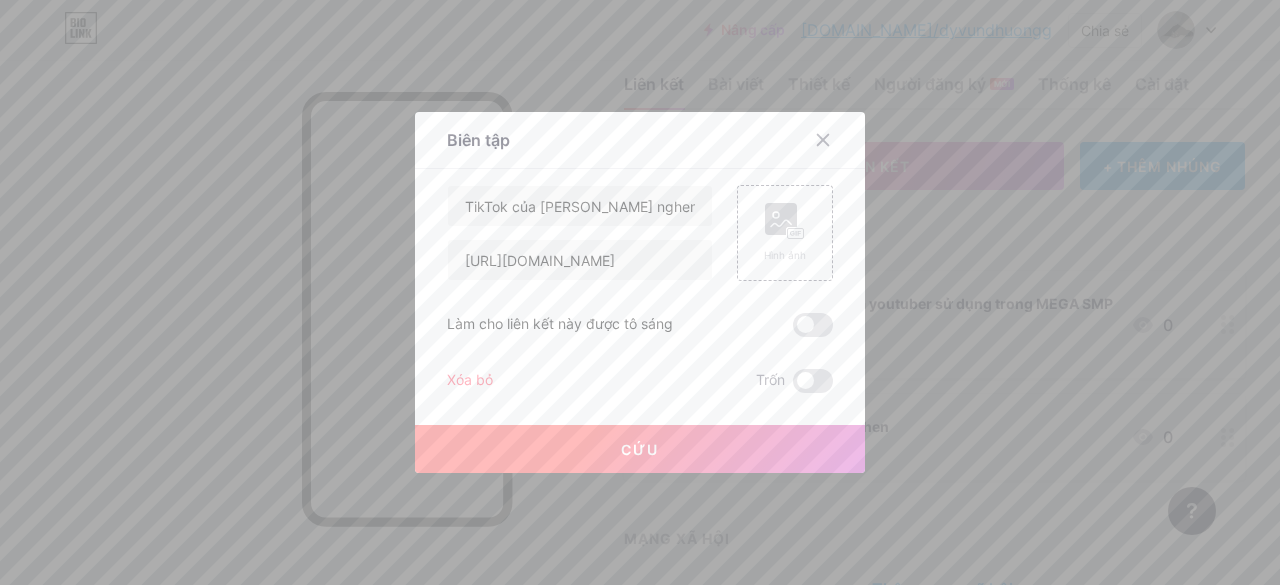 click on "Biên tập           Nội dung
YouTube
Phát video YouTube mà không cần rời khỏi trang của bạn.
THÊM VÀO
Vimeo
Phát video Vimeo mà không cần rời khỏi trang của bạn.
THÊM VÀO
Tiktok
Tăng lượng người theo dõi TikTok của bạn
THÊM VÀO
Tweet
Nhúng một tweet.
THÊM VÀO
Reddit
Hiển thị hồ sơ Reddit của bạn
THÊM VÀO
Spotify
Nhúng Spotify để phát bản xem trước của một bản nhạc.
THÊM VÀO
THÊM VÀO" at bounding box center (640, 292) 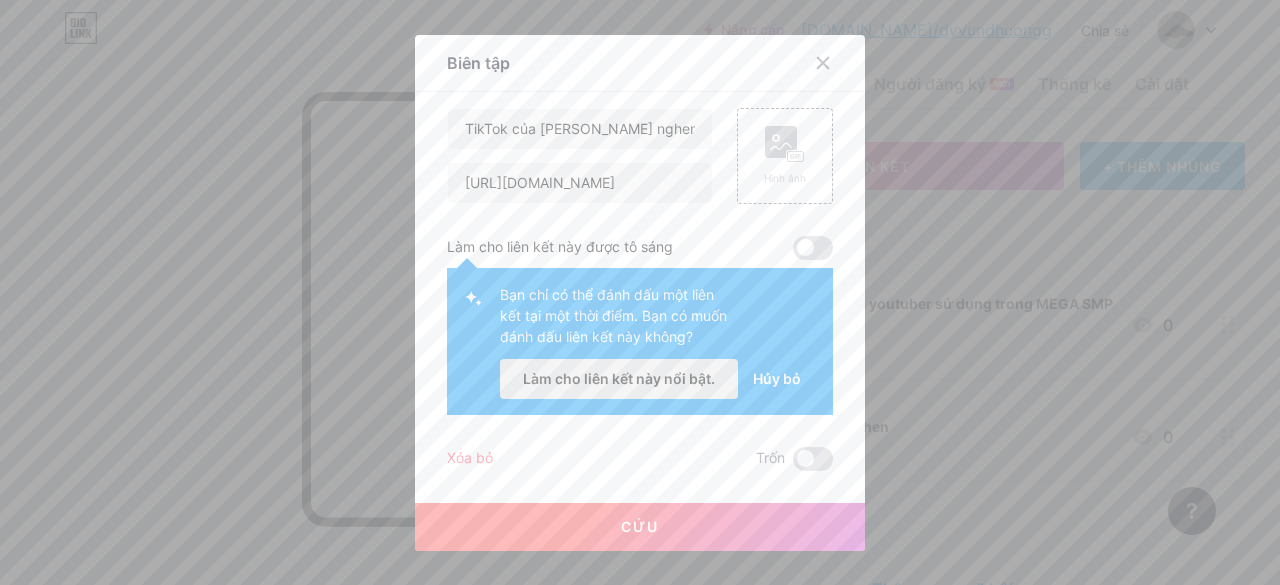 click on "Làm cho liên kết này nổi bật." at bounding box center [619, 379] 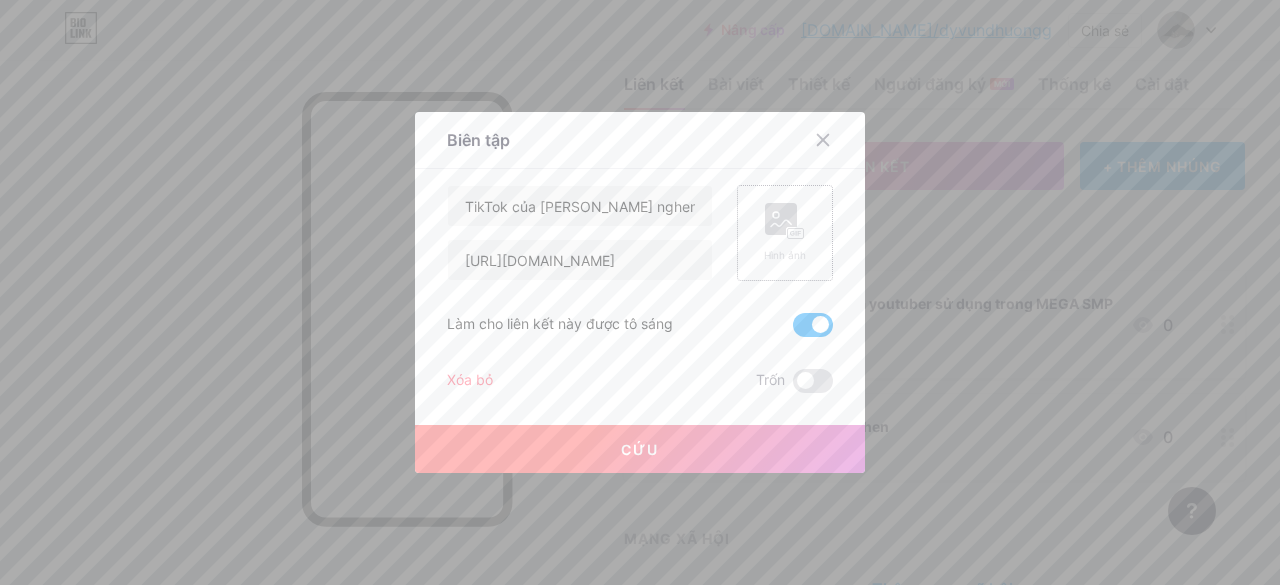 click 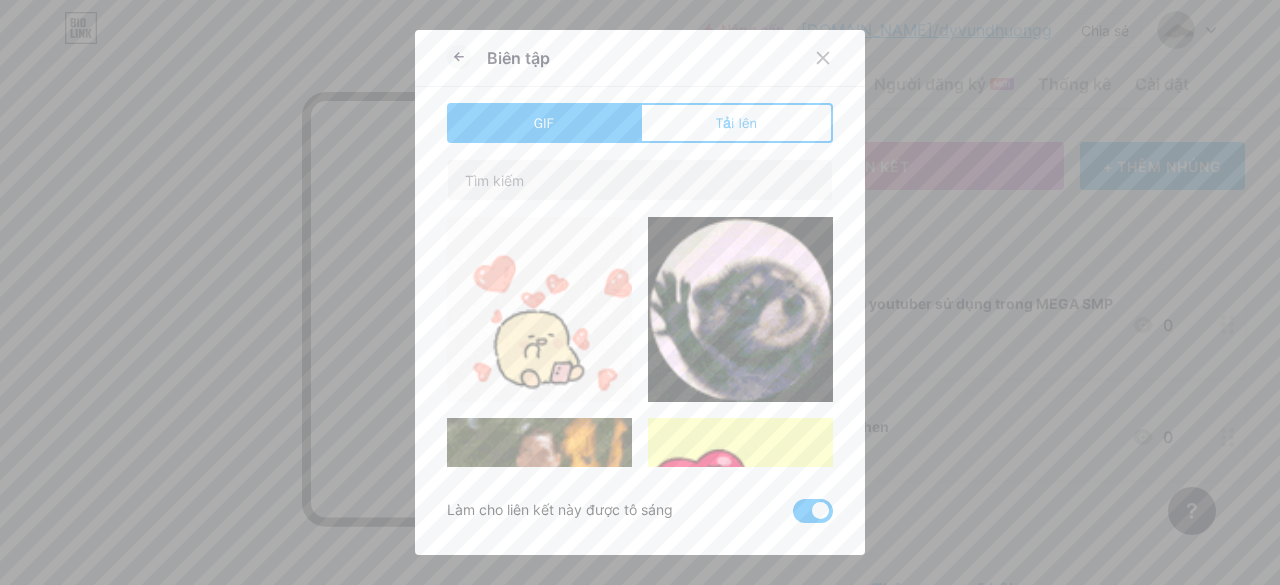 click on "Biên tập       GIF     Tải lên       Nội dung
YouTube
Phát video YouTube mà không cần rời khỏi trang của bạn.
THÊM VÀO
Vimeo
Phát video Vimeo mà không cần rời khỏi trang của bạn.
THÊM VÀO
Tiktok
Tăng lượng người theo dõi TikTok của bạn
THÊM VÀO
Tweet
Nhúng một tweet.
THÊM VÀO
Reddit
Hiển thị hồ sơ Reddit của bạn
THÊM VÀO
Spotify
Nhúng Spotify để phát bản xem trước của một bản nhạc.
THÊM VÀO" at bounding box center (640, 292) 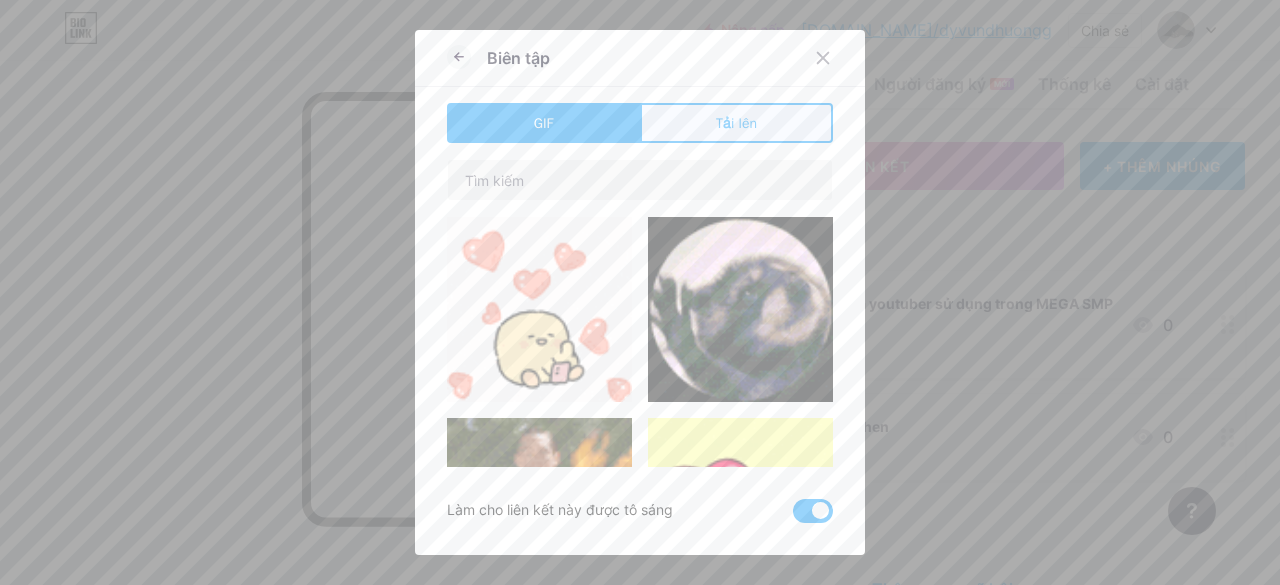 click on "Tải lên" at bounding box center (736, 123) 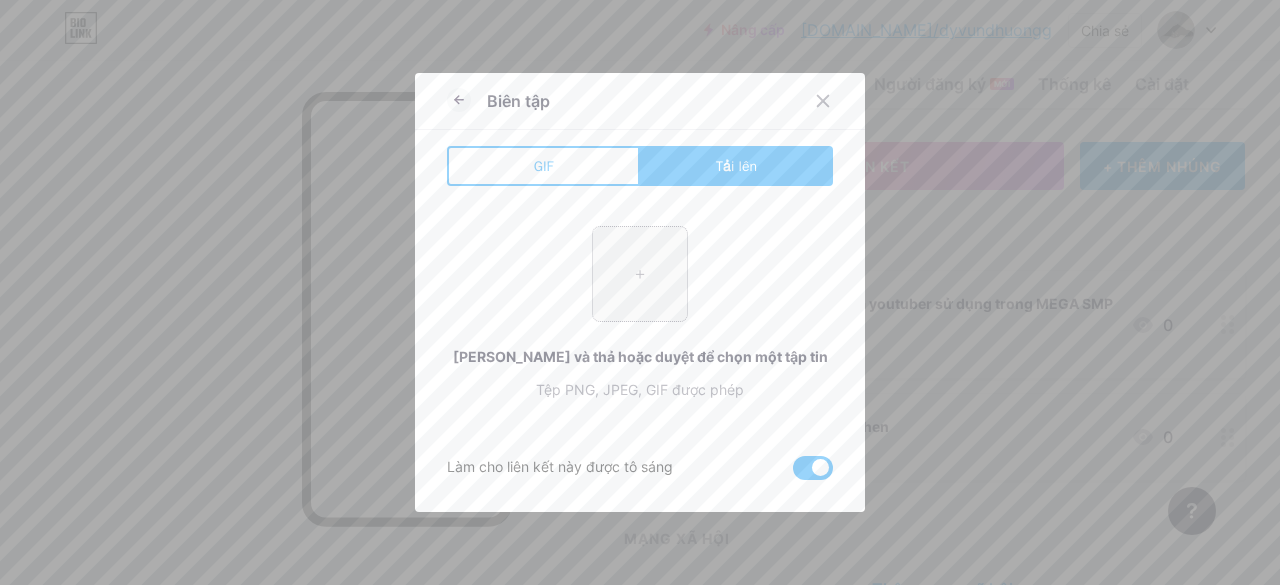 click at bounding box center (640, 274) 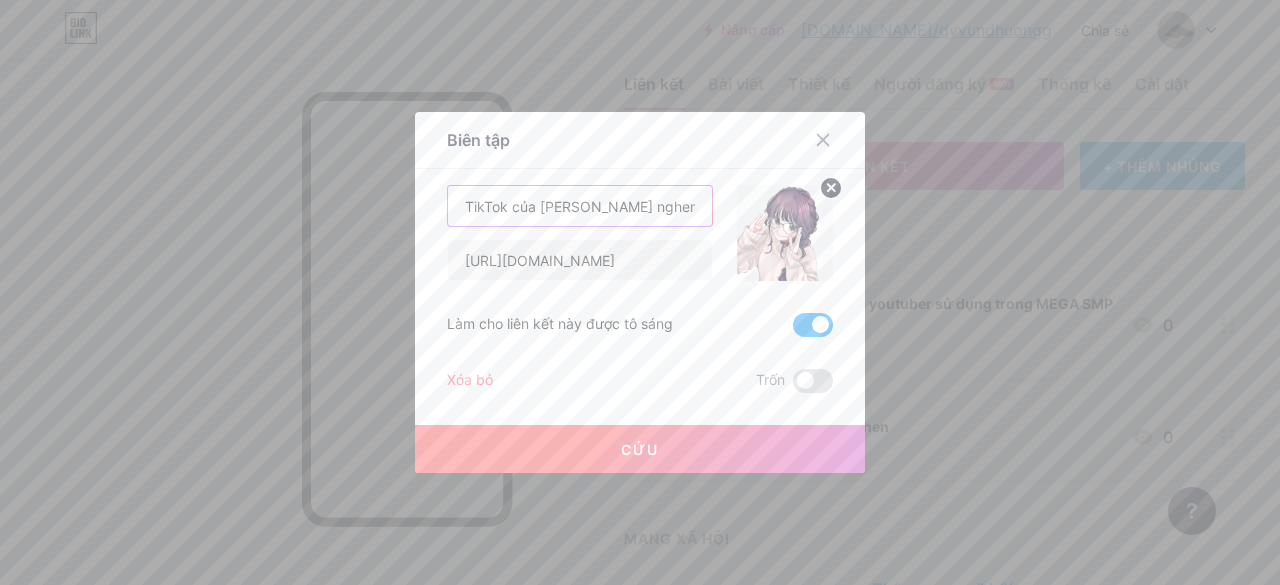 click on "TikTok của [PERSON_NAME] nghen" at bounding box center (580, 206) 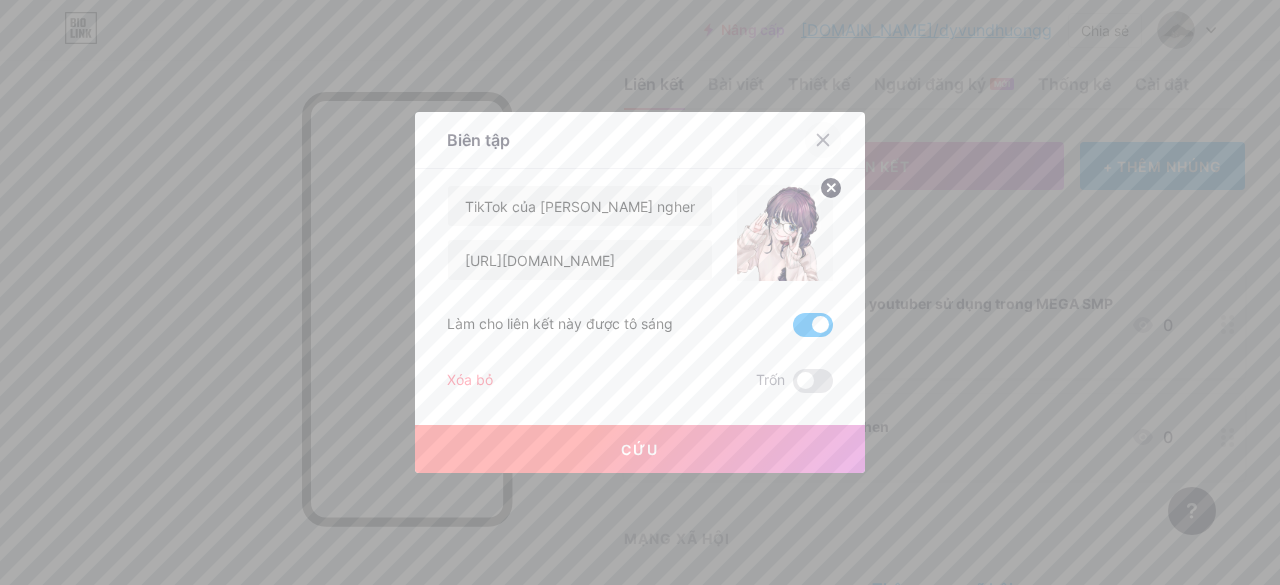 click 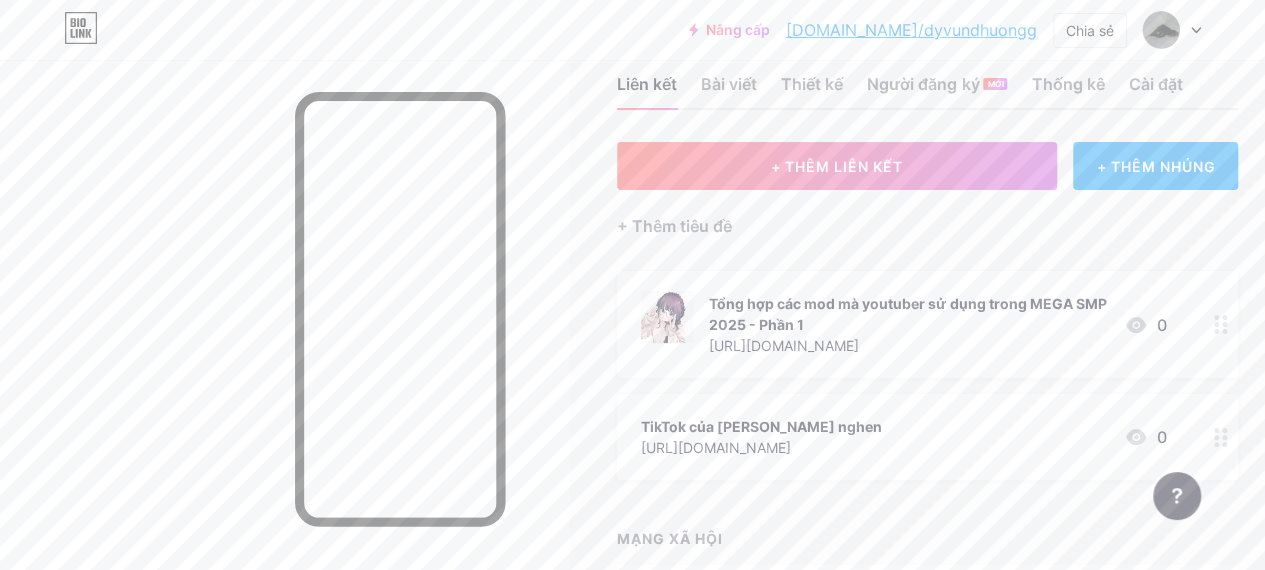 click at bounding box center [1221, 437] 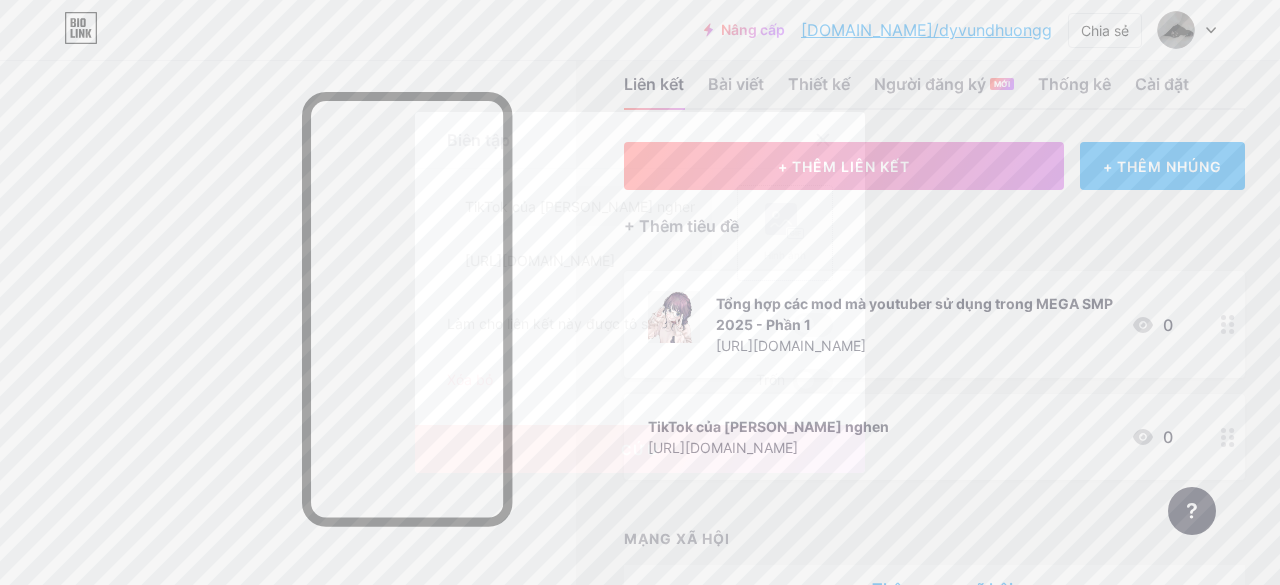 click on "Hình ảnh" at bounding box center [785, 233] 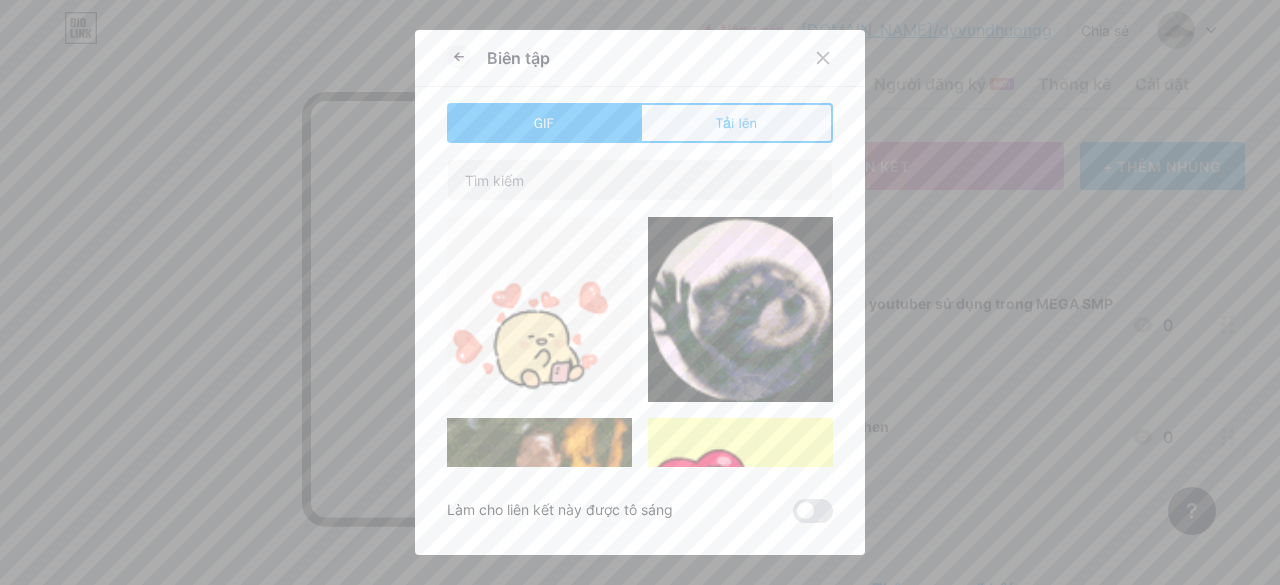 click on "Tải lên" at bounding box center (736, 123) 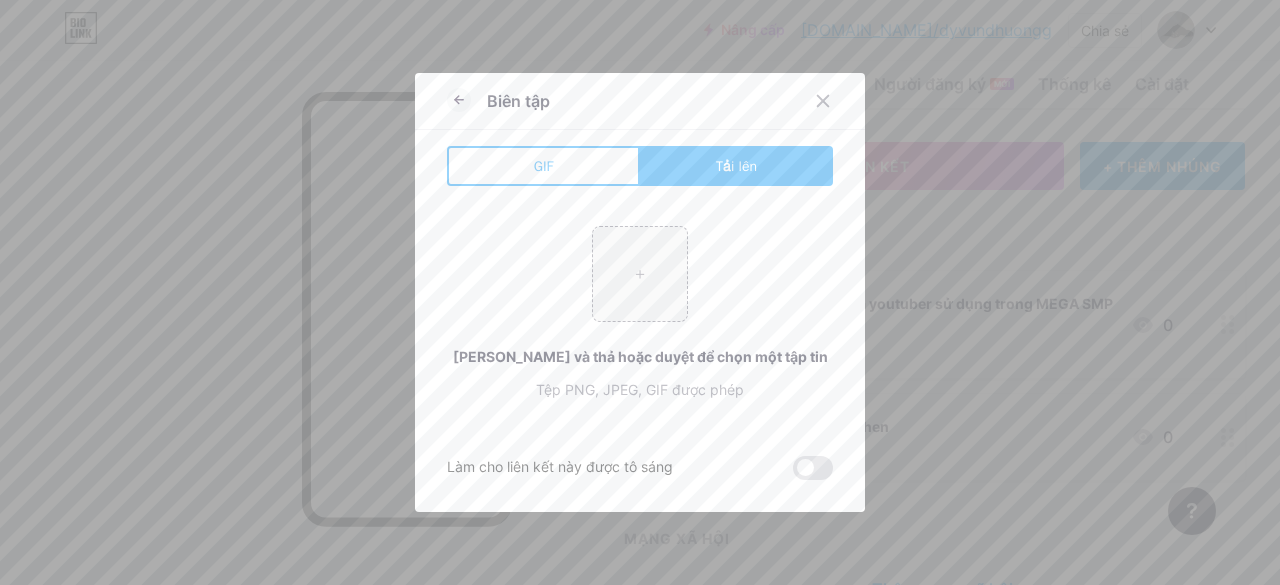 click on "+       Kéo và thả hoặc duyệt để chọn một tập tin   Tệp PNG, JPEG, GIF được phép" at bounding box center (640, 313) 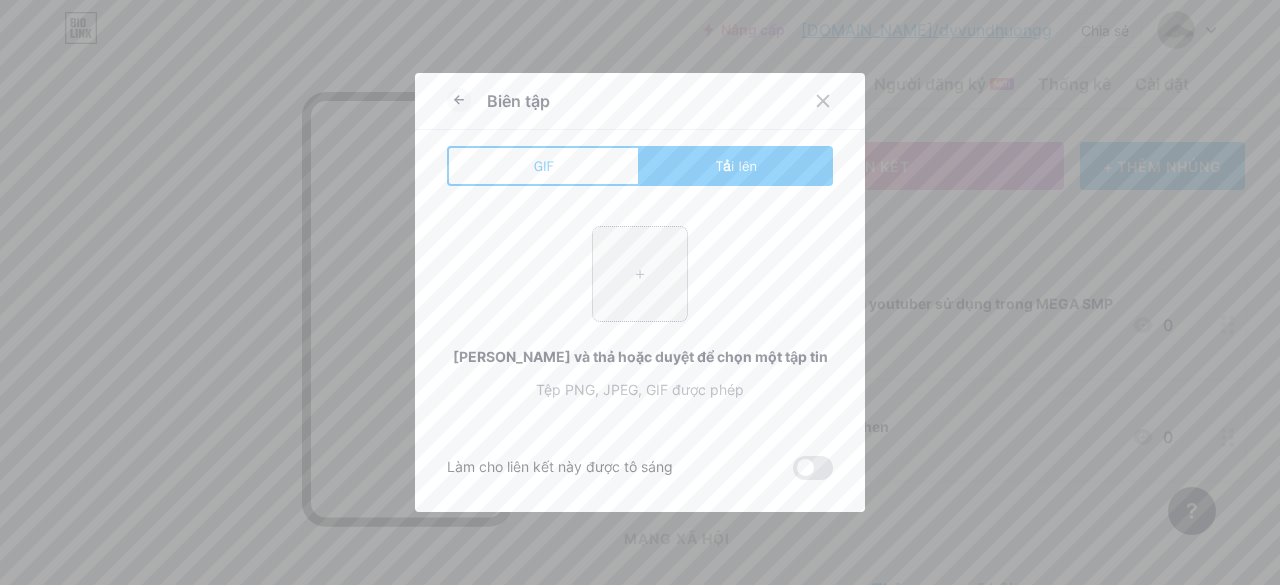 click at bounding box center [640, 274] 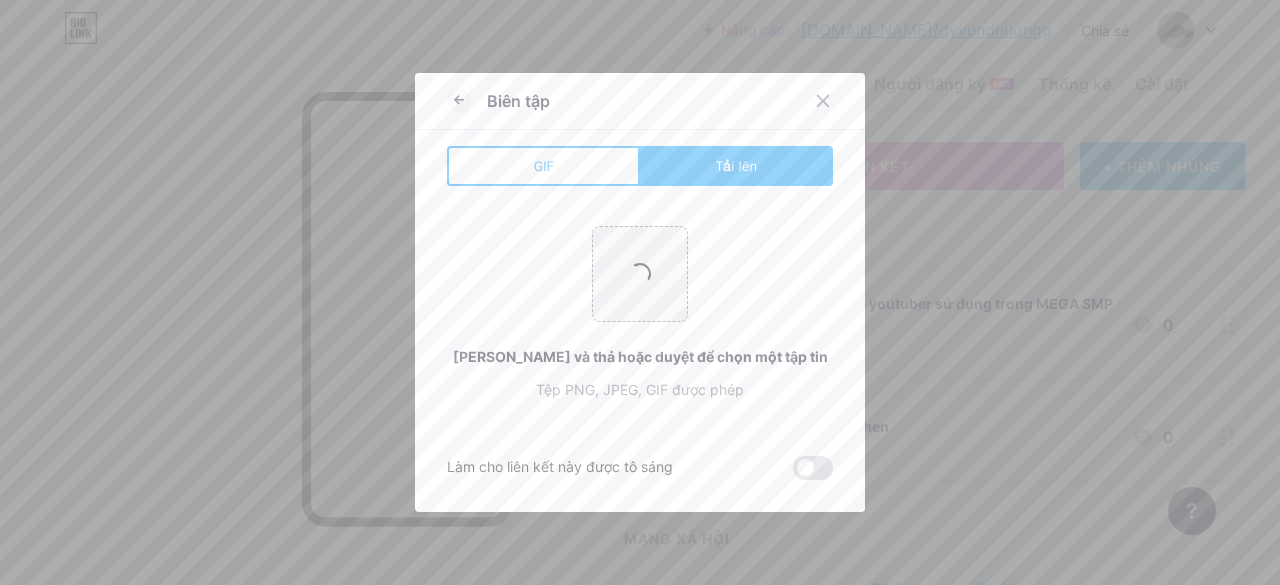 click at bounding box center (813, 468) 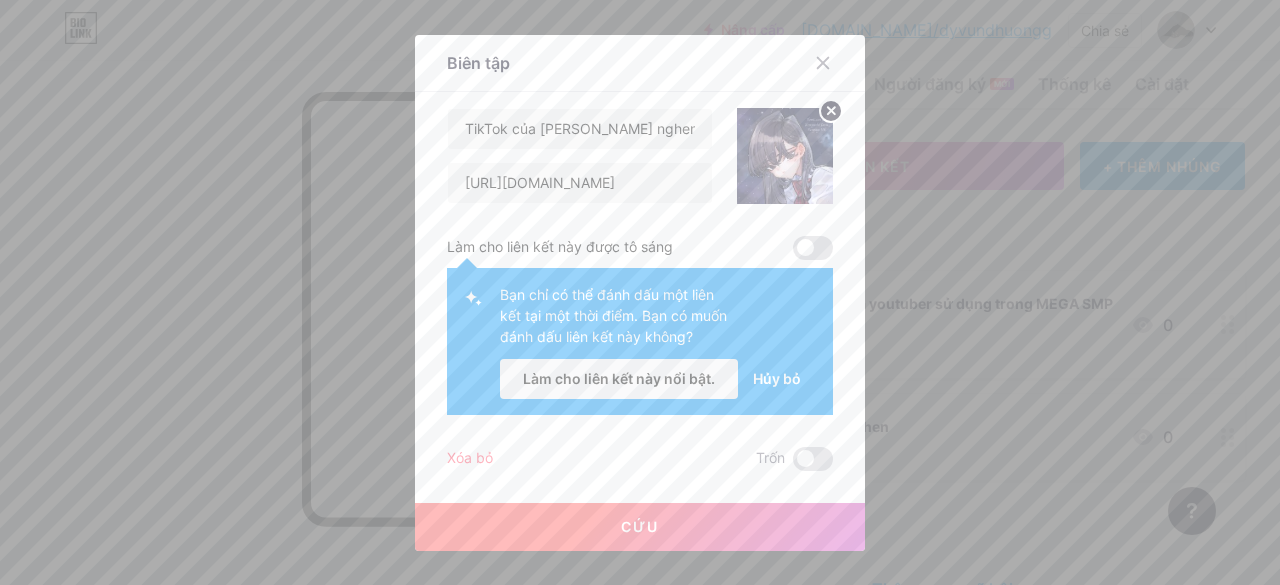click on "Bạn chỉ có thể đánh dấu một liên kết tại một thời điểm. Bạn có muốn đánh dấu liên kết này không?
Làm cho liên kết này nổi bật.
Hủy bỏ" at bounding box center [640, 341] 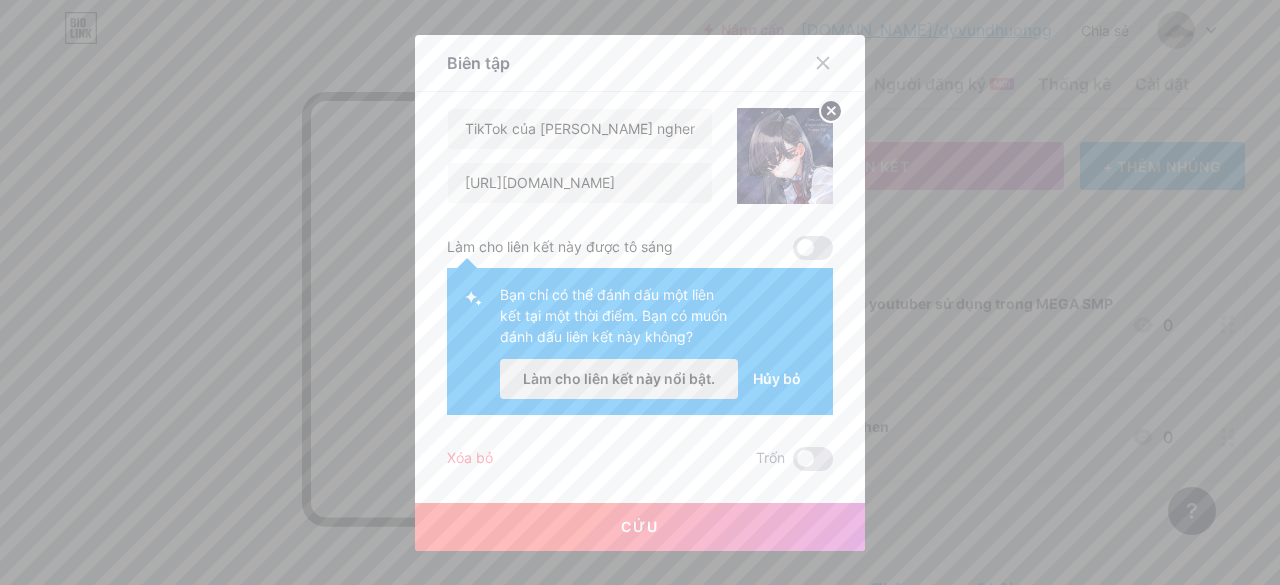click on "Làm cho liên kết này nổi bật." at bounding box center [619, 379] 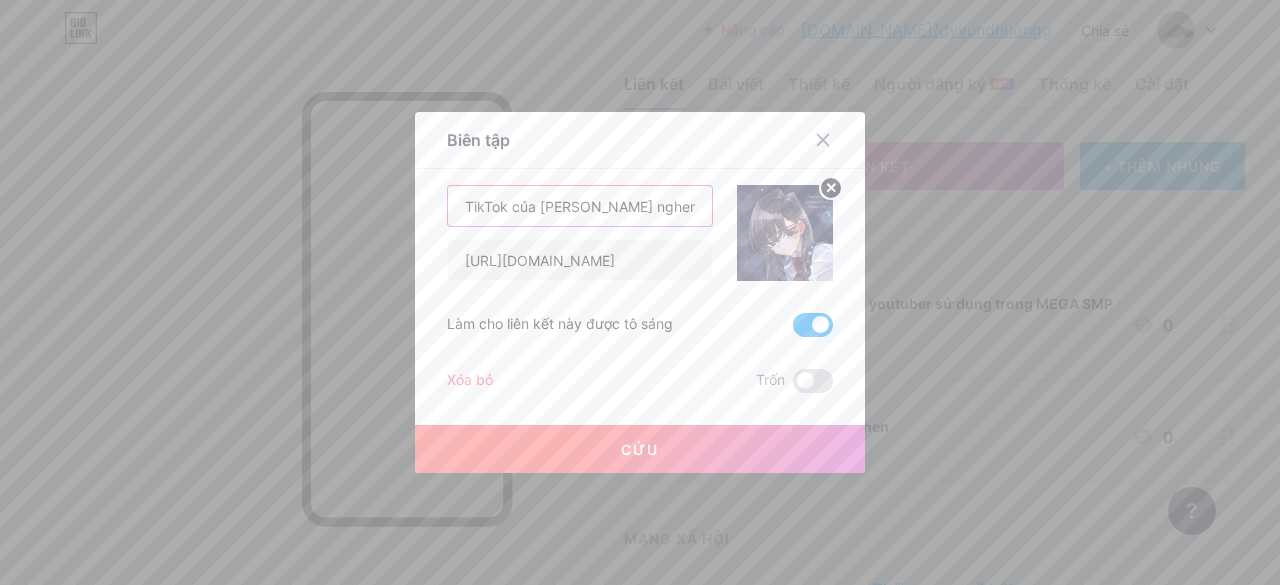 drag, startPoint x: 623, startPoint y: 193, endPoint x: 370, endPoint y: 187, distance: 253.07114 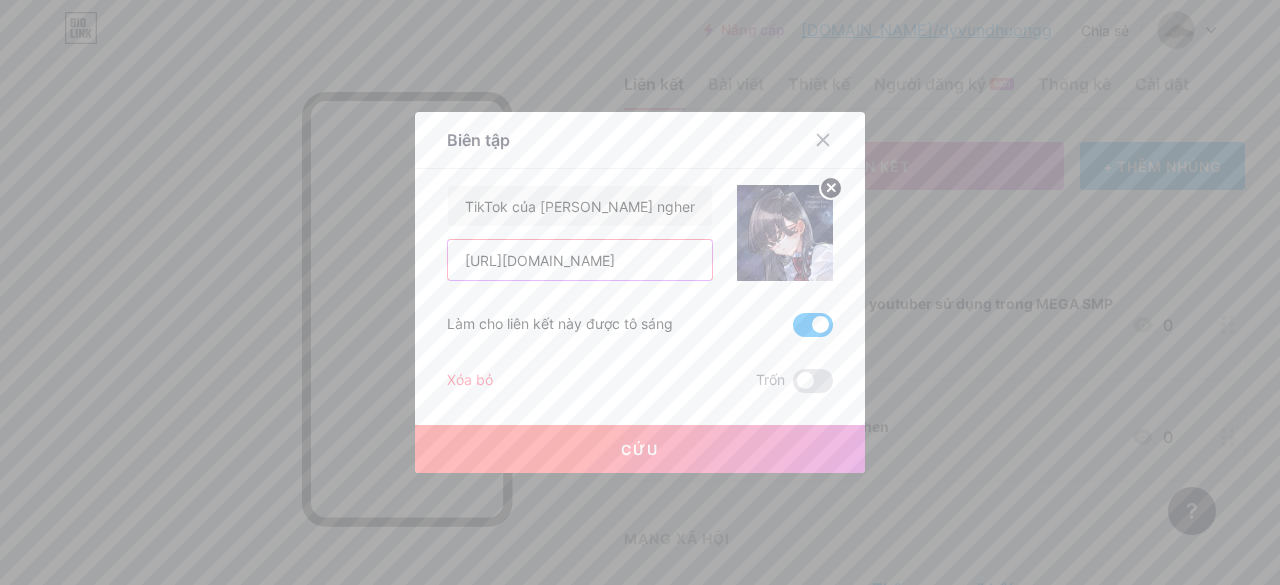 click on "[URL][DOMAIN_NAME]" at bounding box center (580, 260) 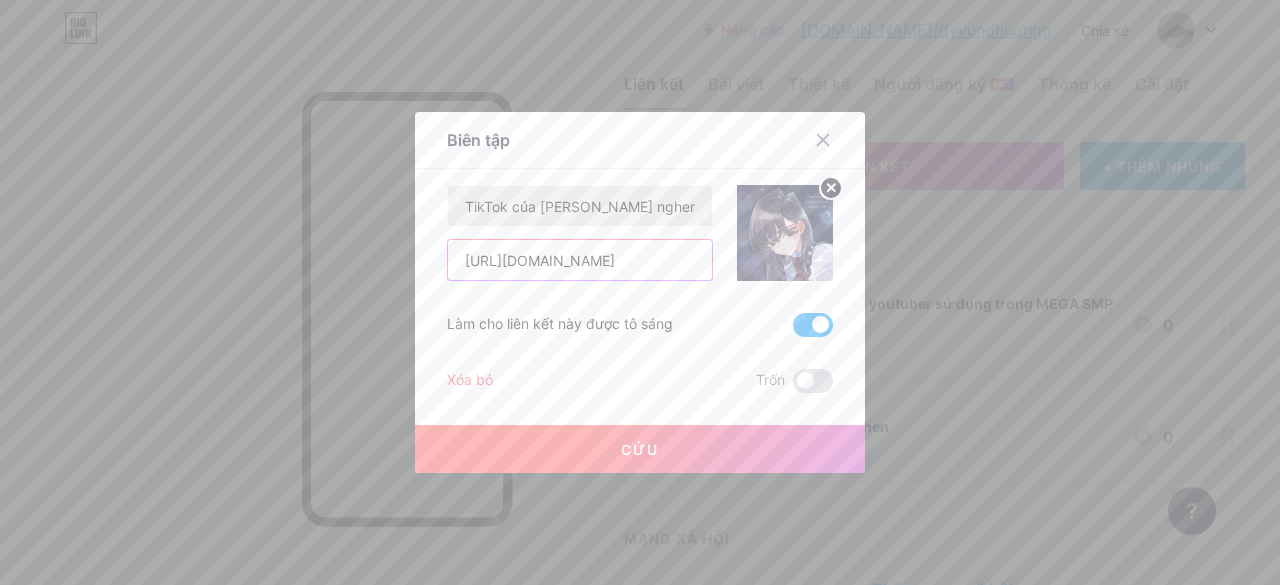 type on "[URL][DOMAIN_NAME]" 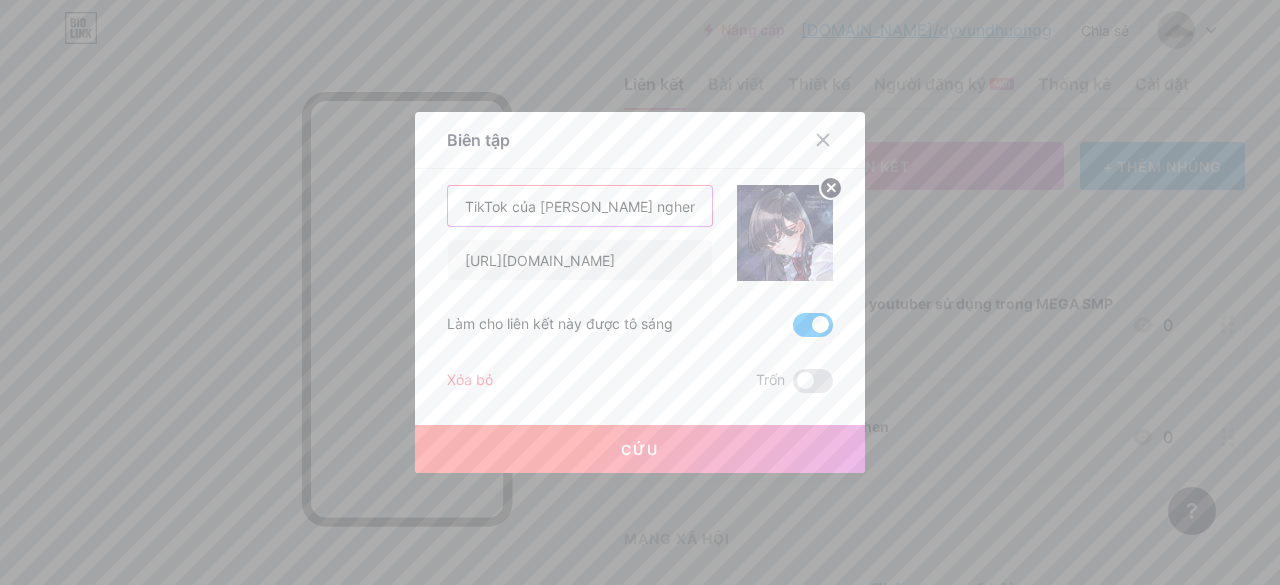 click on "TikTok của [PERSON_NAME] nghen" at bounding box center [580, 206] 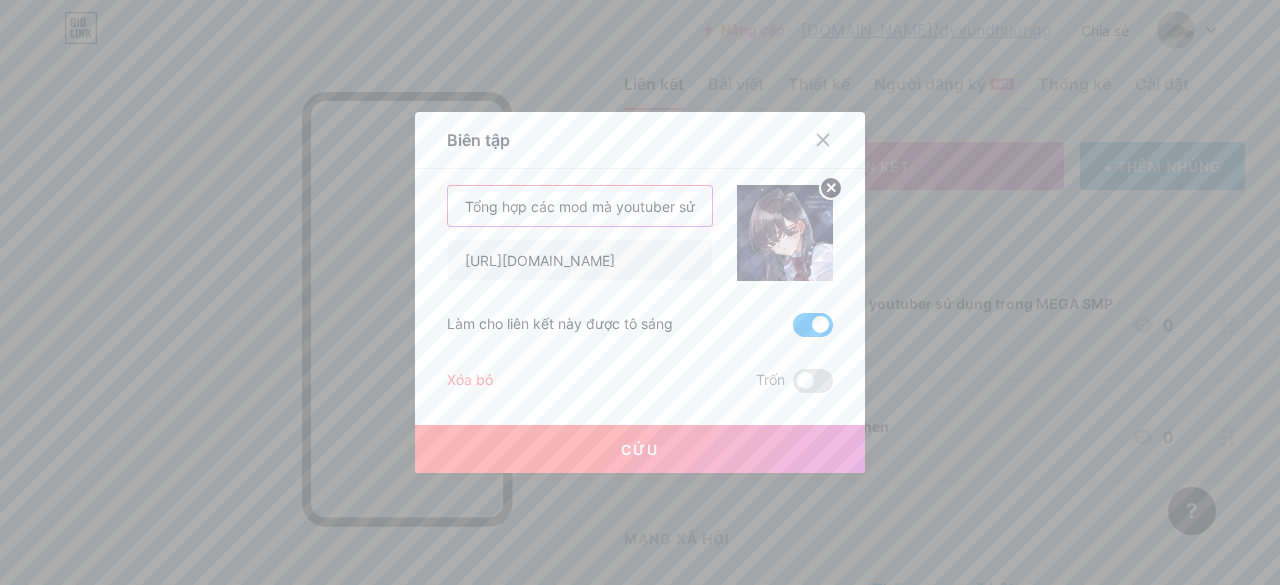 scroll, scrollTop: 0, scrollLeft: 252, axis: horizontal 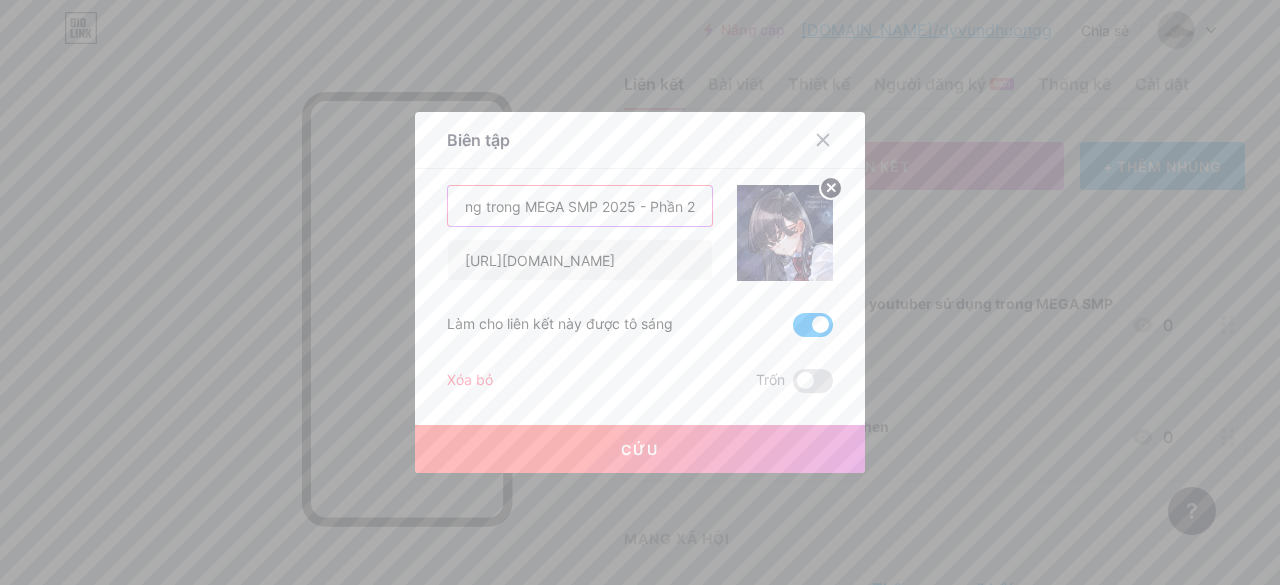 type on "Tổng hợp các mod mà youtuber sử dụng trong MEGA SMP 2025 - Phần 2" 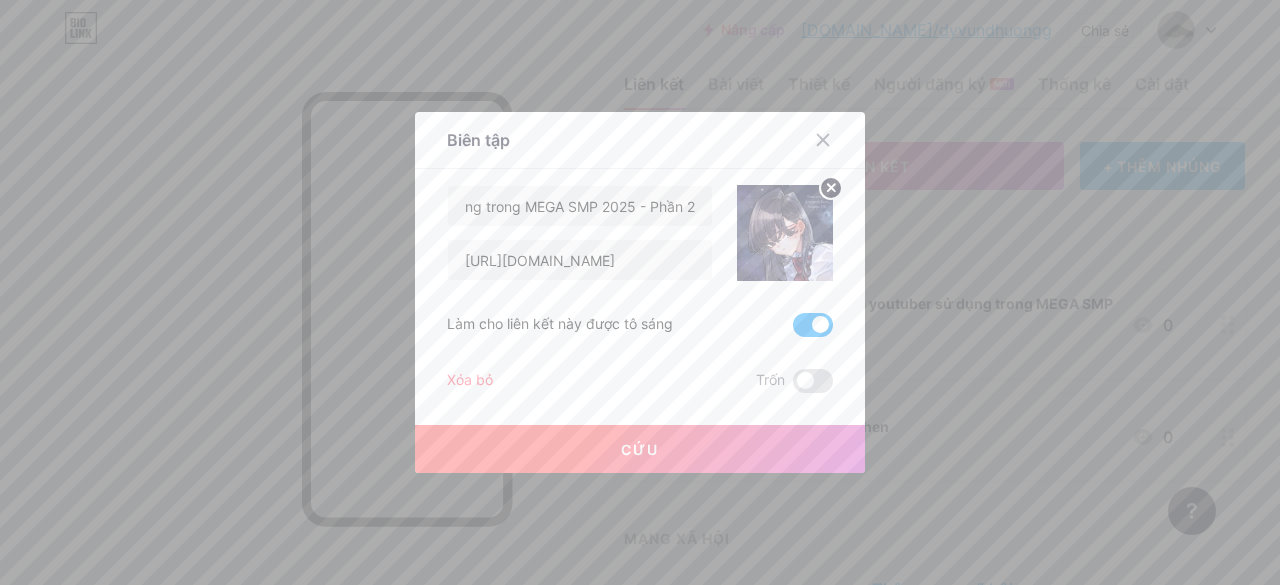 click on "Cứu" at bounding box center [640, 449] 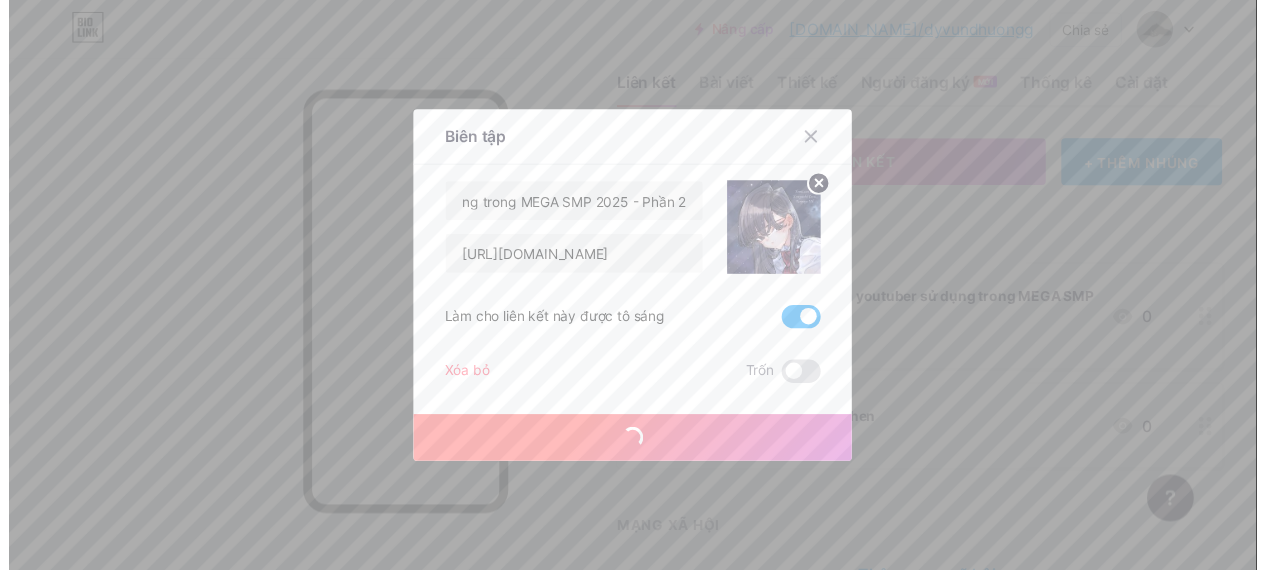 scroll, scrollTop: 0, scrollLeft: 0, axis: both 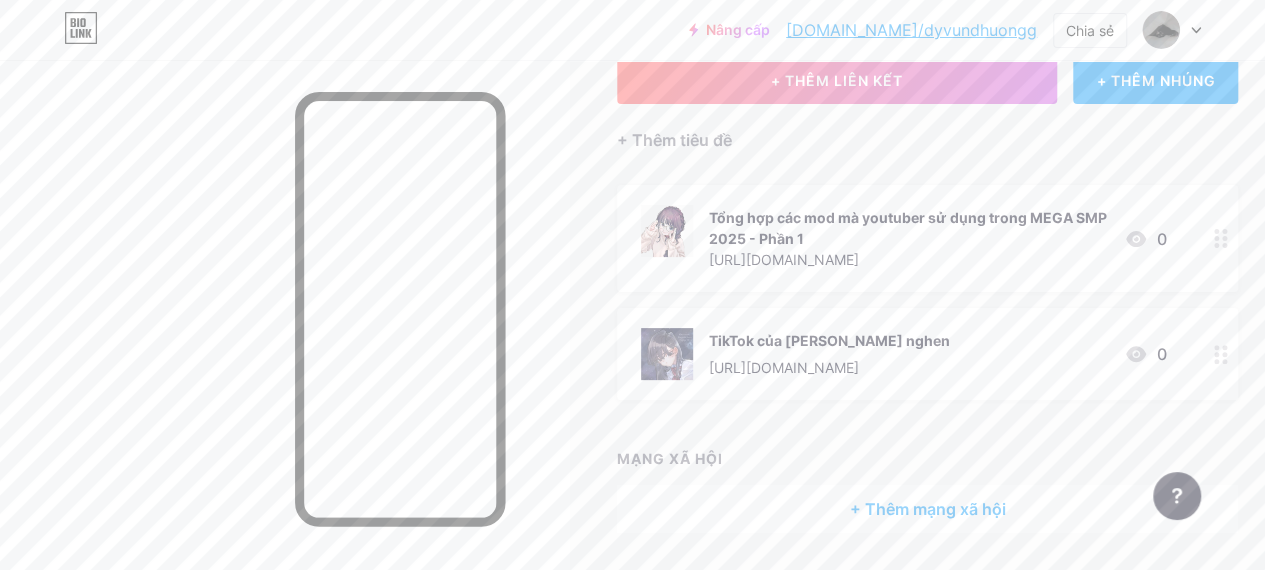drag, startPoint x: 680, startPoint y: 254, endPoint x: 1073, endPoint y: 241, distance: 393.21497 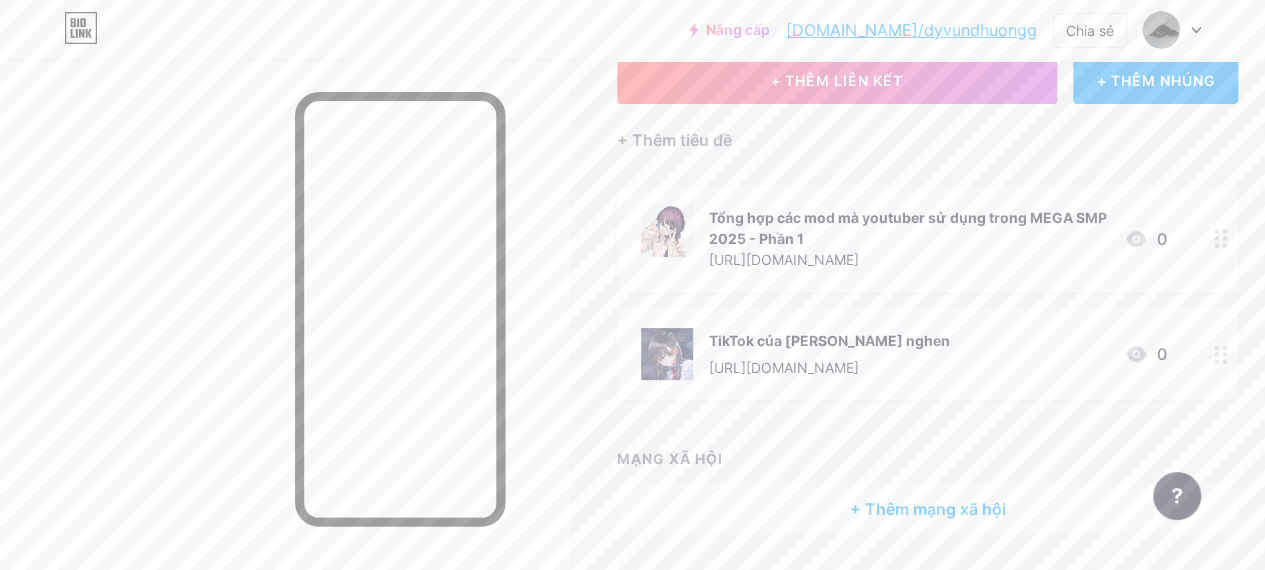click on "Liên kết
Bài viết
Thiết kế
Người đăng ký
MỚI
Thống kê
Cài đặt       + THÊM LIÊN KẾT     + THÊM NHÚNG
+ Thêm tiêu đề
Tổng hợp các mod mà youtuber sử dụng trong MEGA SMP 2025 - Phần 1
[URL][DOMAIN_NAME]
0
TikTok của tuii nghen
[URL][DOMAIN_NAME]
0
MẠNG XÃ HỘI     + Thêm mạng xã hội                       Yêu cầu tính năng             Trung tâm trợ giúp         Liên hệ hỗ trợ" at bounding box center (661, 281) 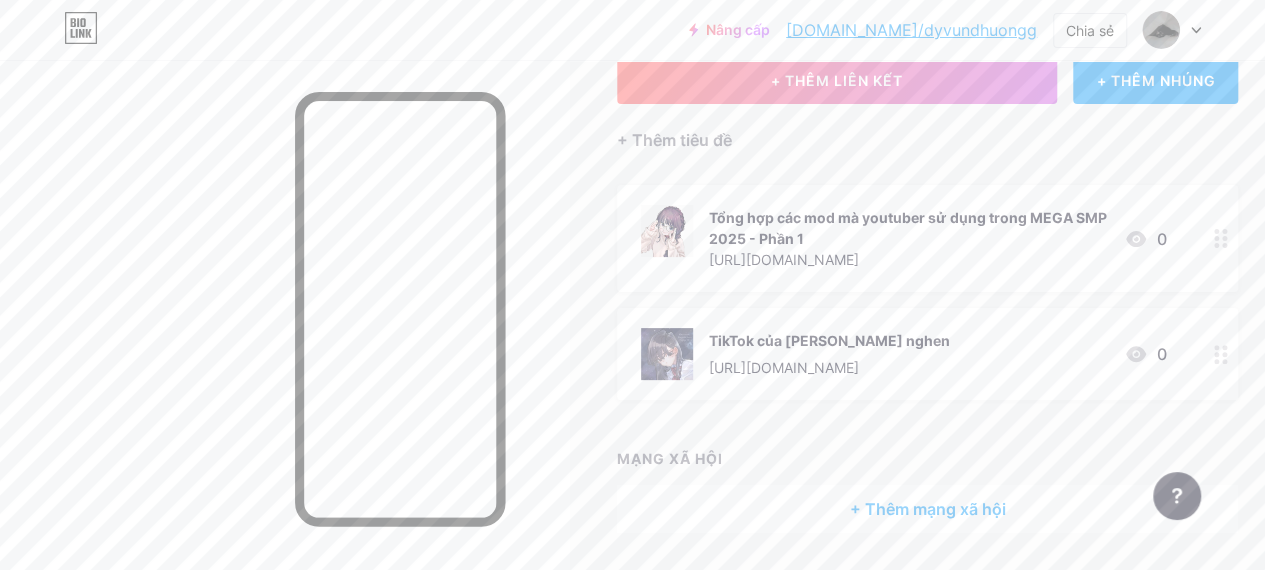click at bounding box center [1221, 238] 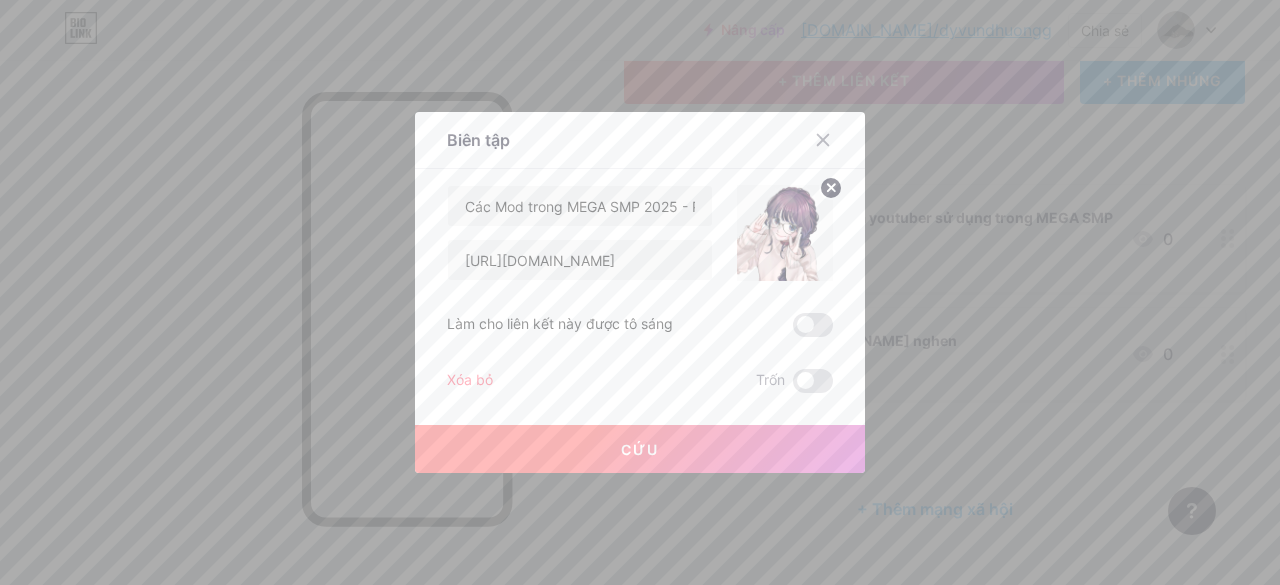 drag, startPoint x: 788, startPoint y: 214, endPoint x: 814, endPoint y: 212, distance: 26.076809 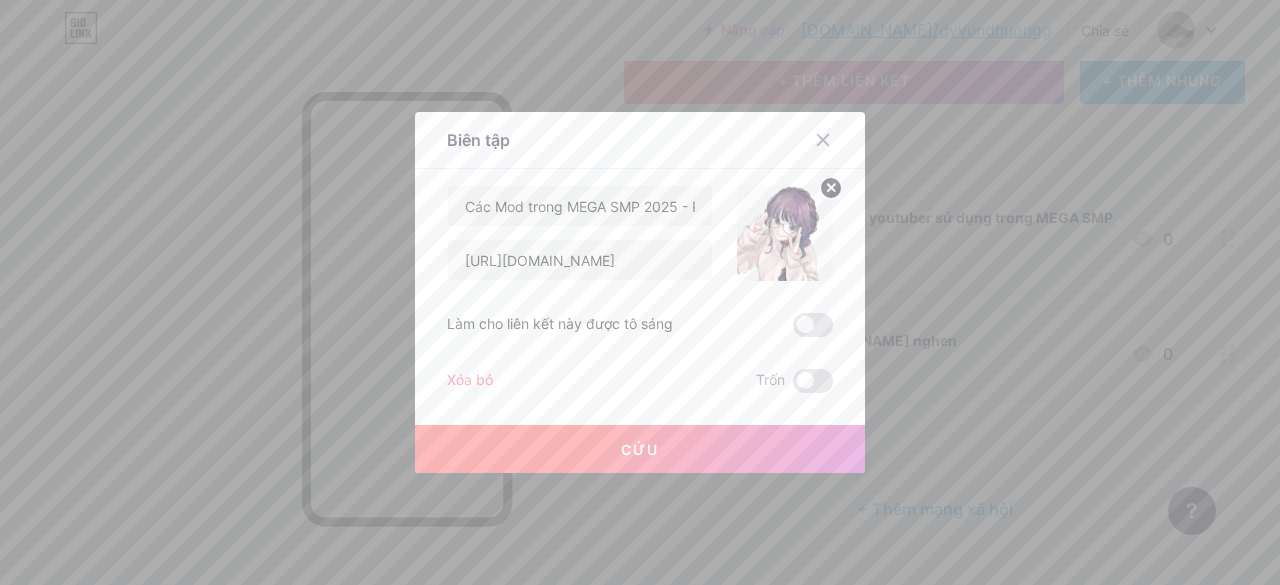 click at bounding box center [785, 233] 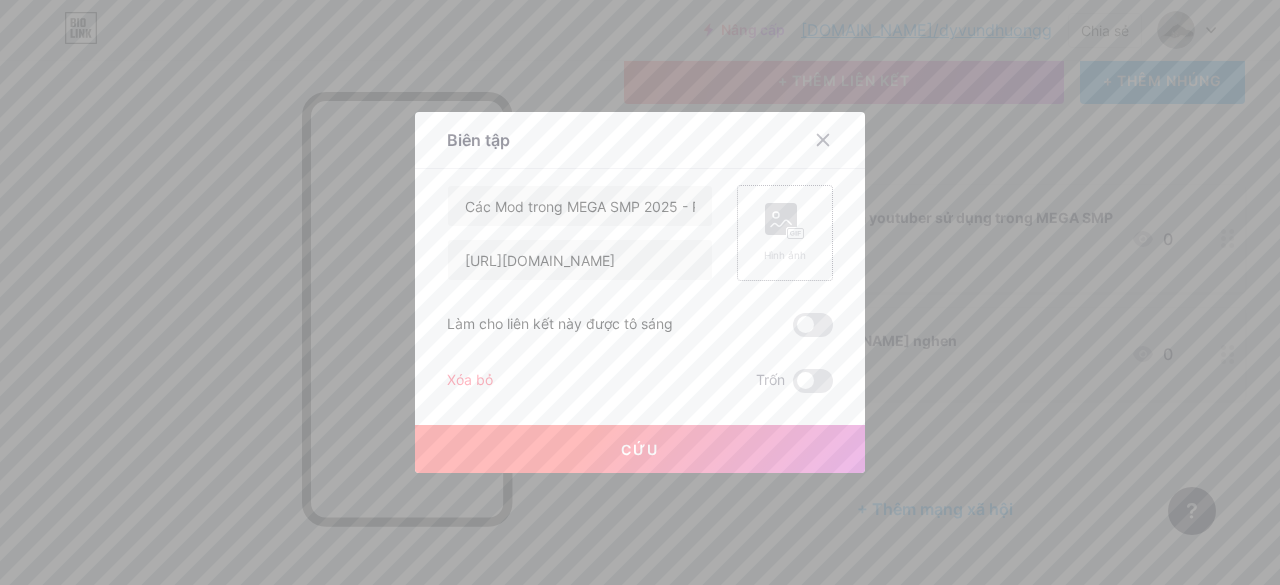click on "Hình ảnh" at bounding box center (785, 233) 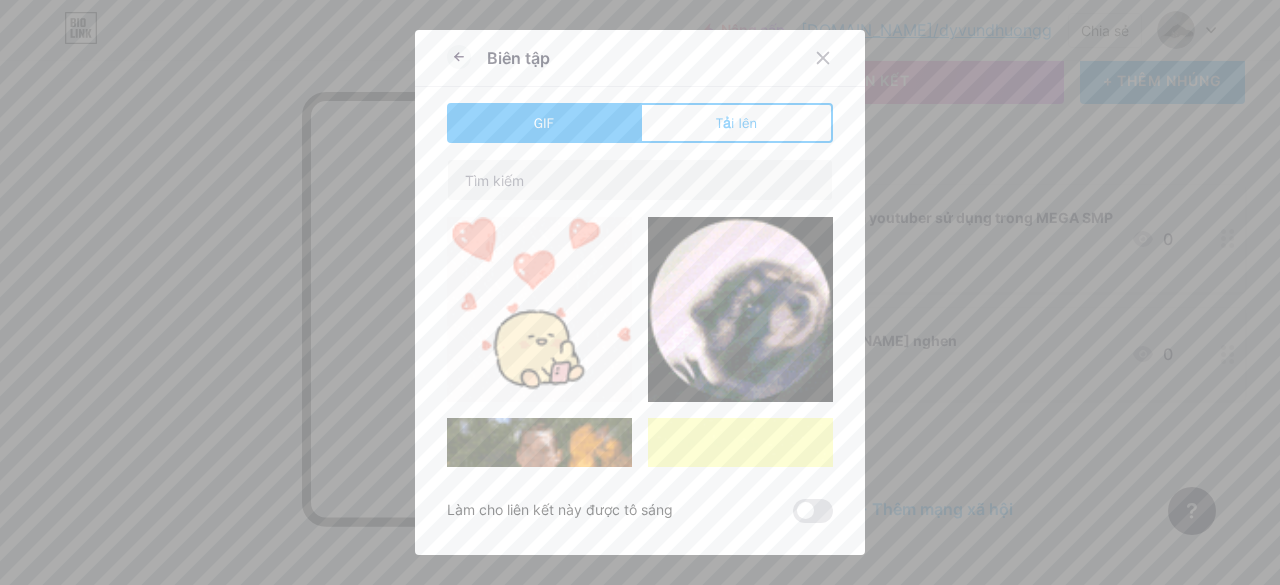 click on "GIF     Tải lên       Nội dung
YouTube
Phát video YouTube mà không cần rời khỏi trang của bạn.
THÊM VÀO
Vimeo
Phát video Vimeo mà không cần rời khỏi trang của bạn.
THÊM VÀO
Tiktok
Tăng lượng người theo dõi TikTok của bạn
THÊM VÀO
Tweet
Nhúng một tweet.
THÊM VÀO
Reddit
Hiển thị hồ sơ Reddit của bạn
THÊM VÀO
Spotify
Nhúng Spotify để phát bản xem trước của một bản nhạc.
THÊM VÀO
THÊM VÀO" at bounding box center [640, 313] 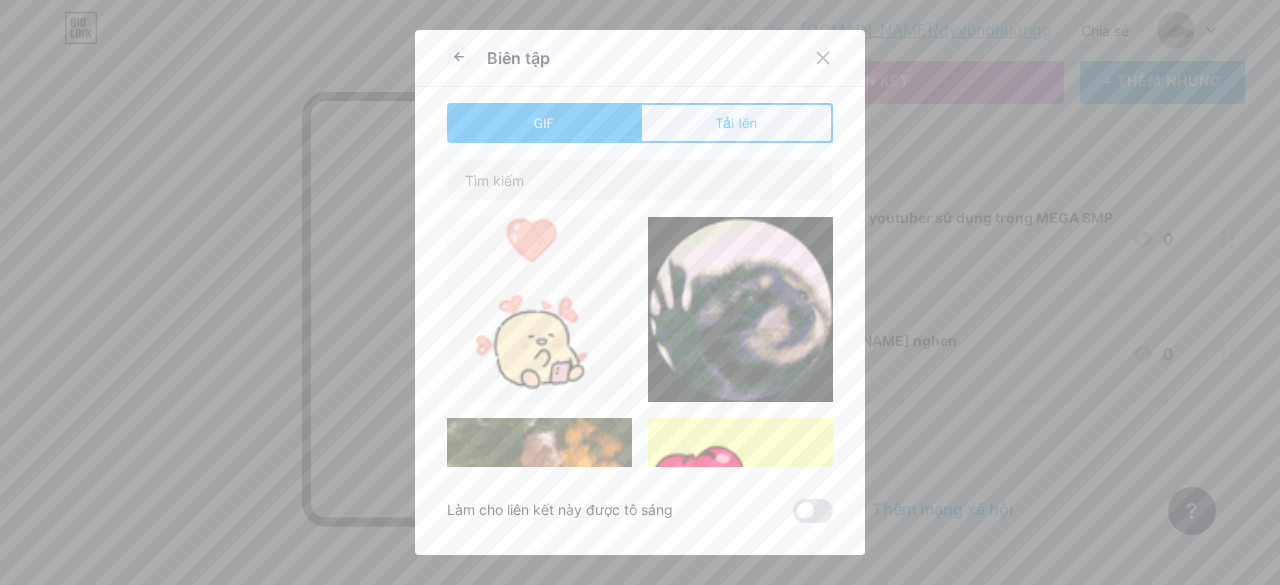 click on "Tải lên" at bounding box center [736, 123] 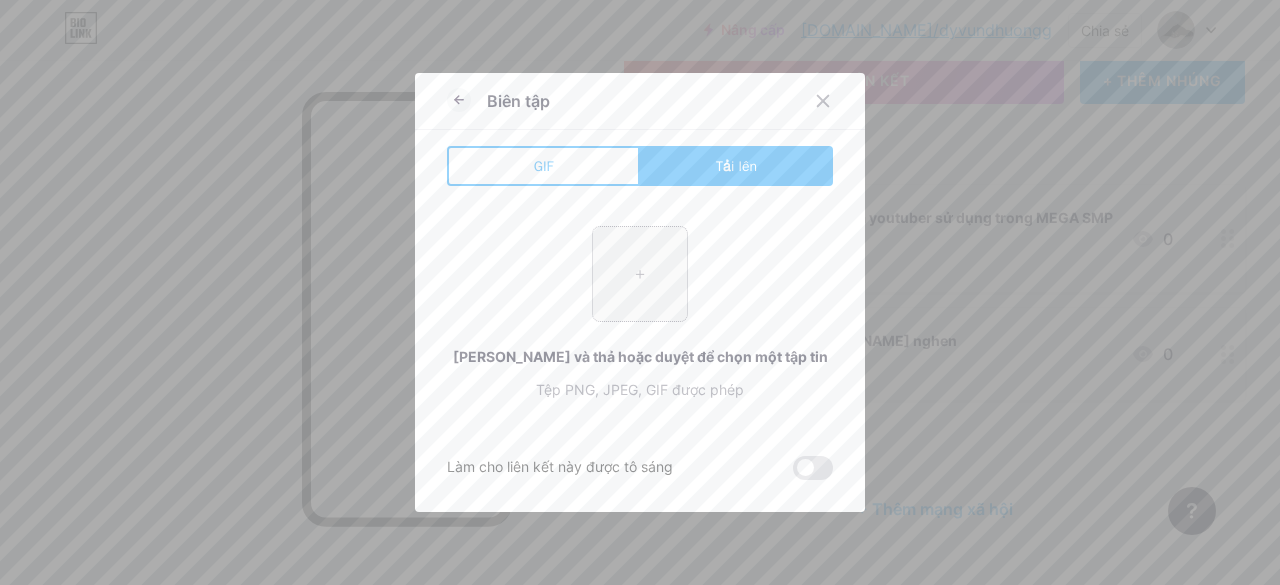 click on "+       Kéo và thả hoặc duyệt để chọn một tập tin   Tệp PNG, JPEG, GIF được phép" at bounding box center (640, 313) 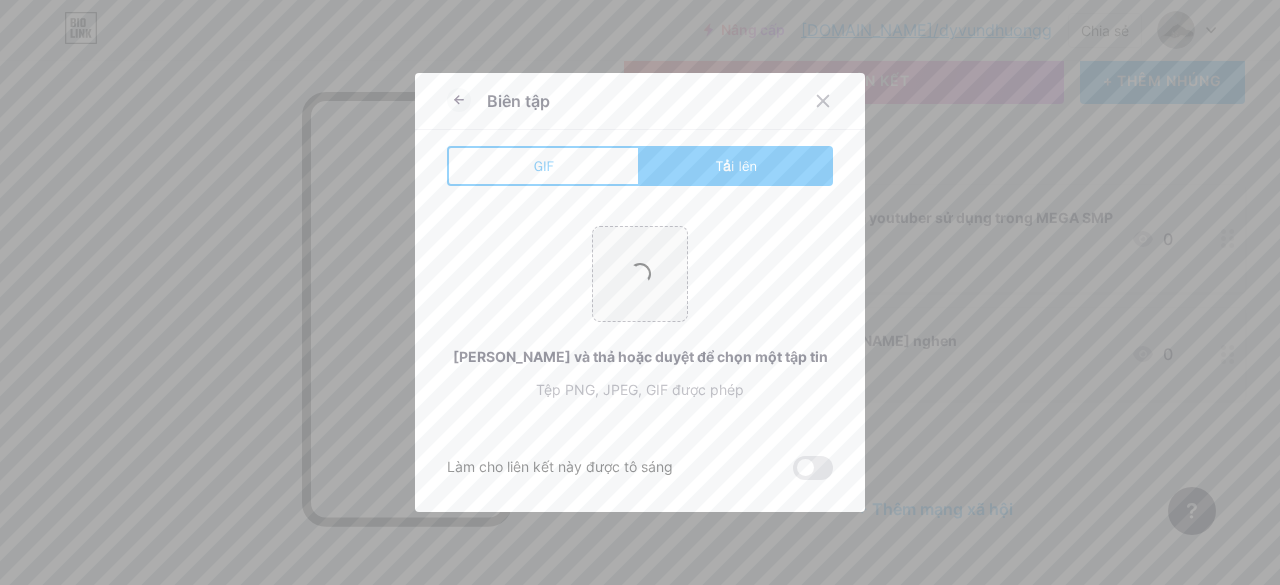 click at bounding box center [813, 468] 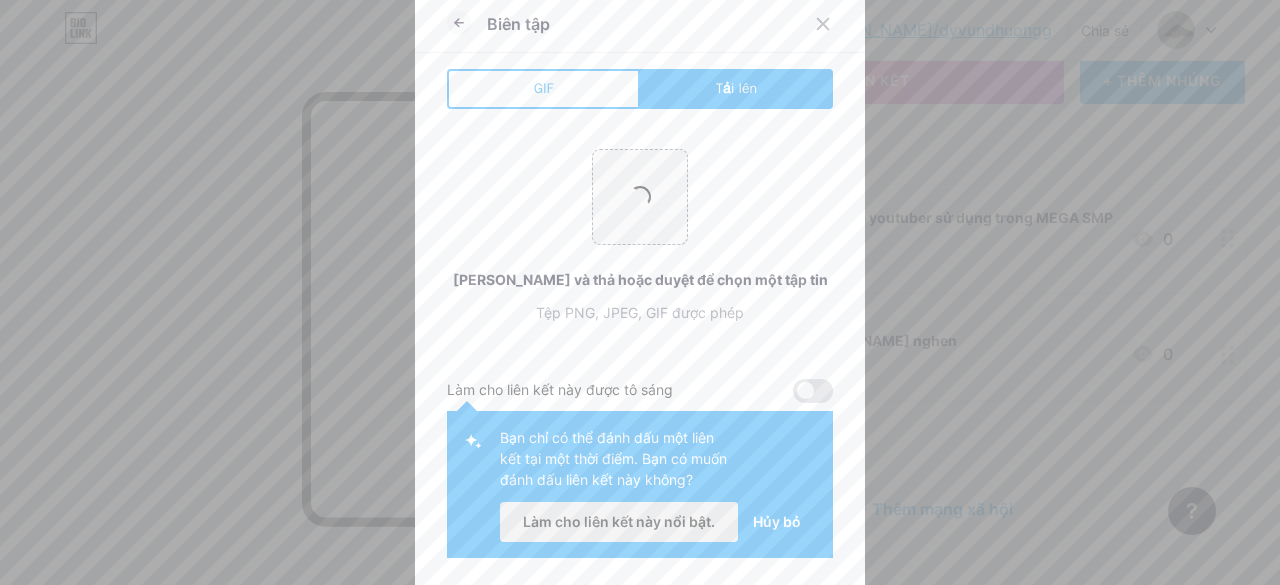 click on "Làm cho liên kết này nổi bật." at bounding box center (619, 522) 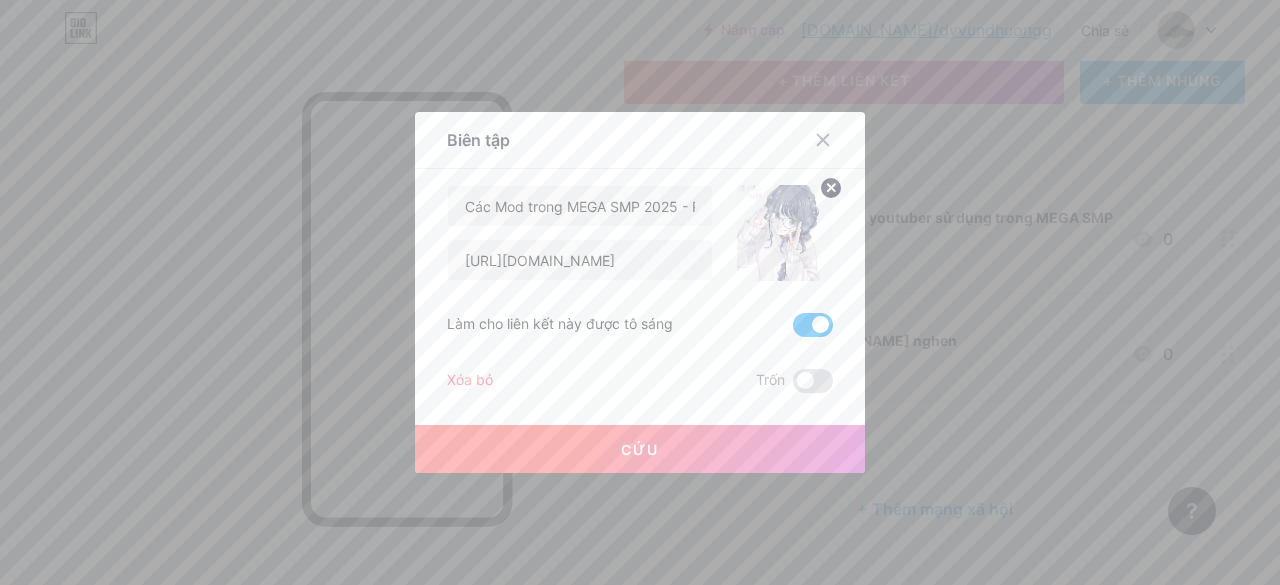 click on "Cứu" at bounding box center [640, 449] 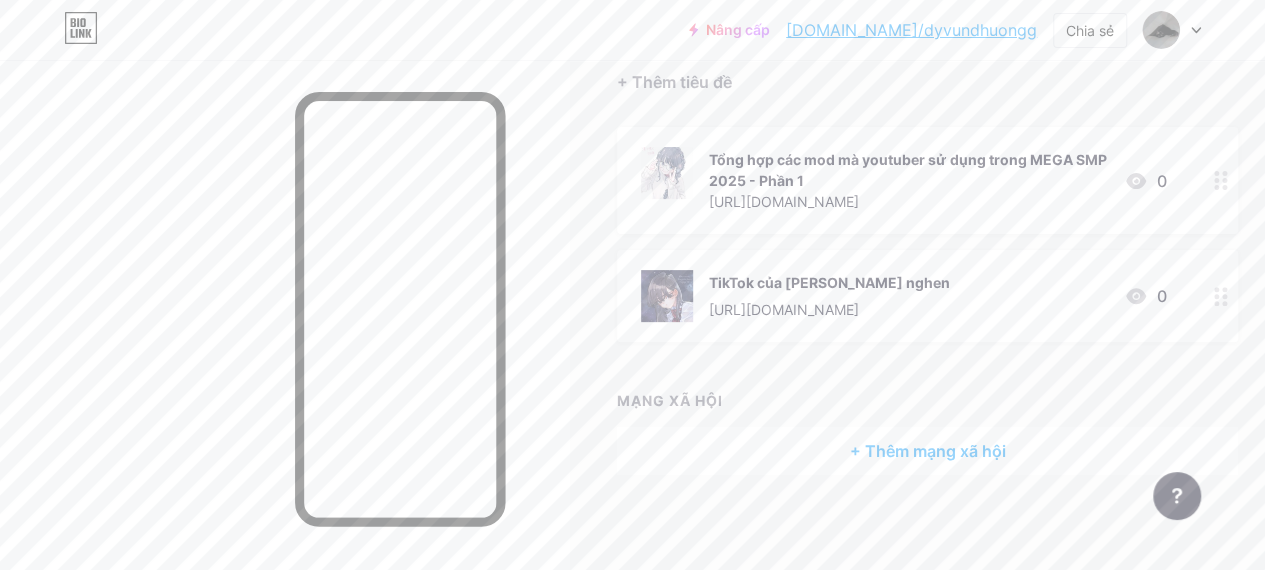 scroll, scrollTop: 192, scrollLeft: 0, axis: vertical 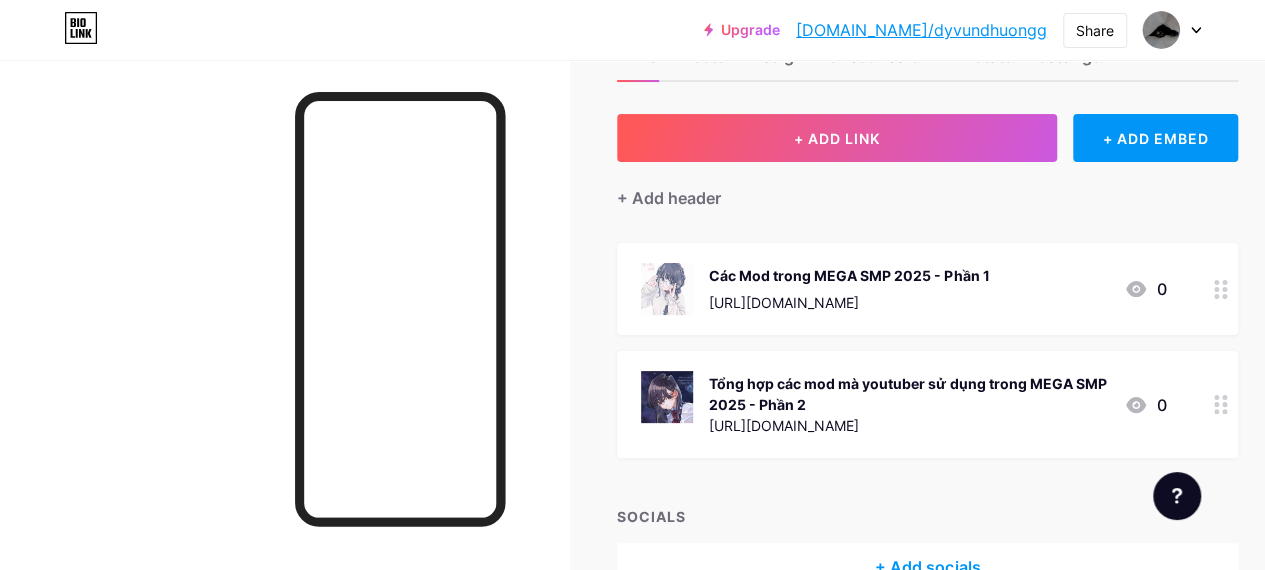 click 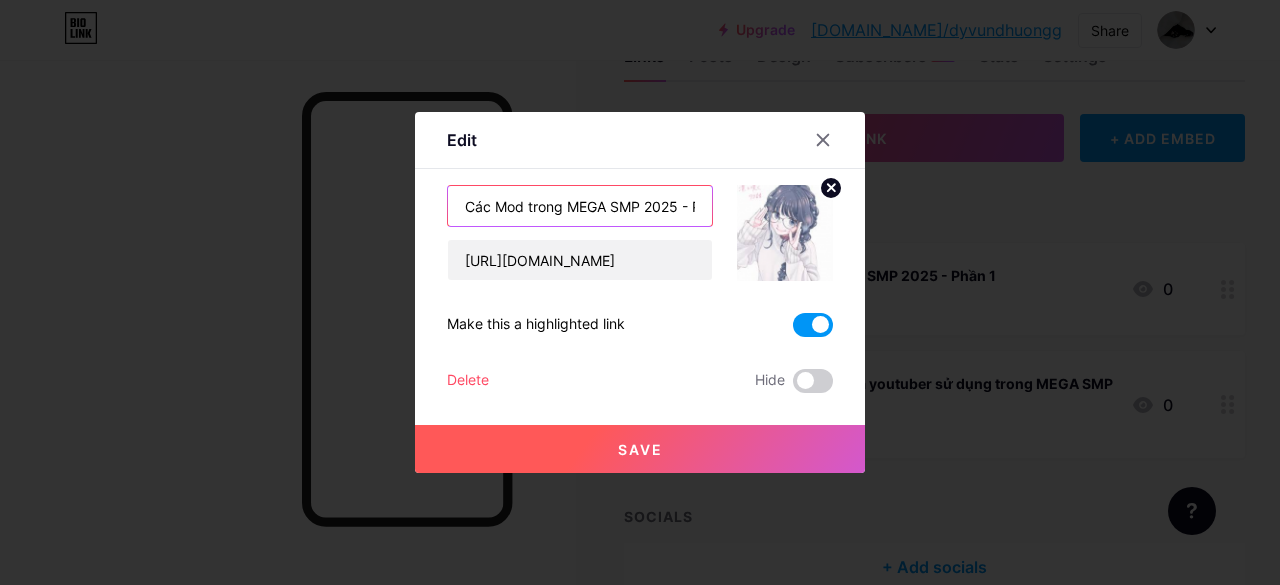 click on "Các Mod trong MEGA SMP 2025 - Phần 1" at bounding box center [580, 206] 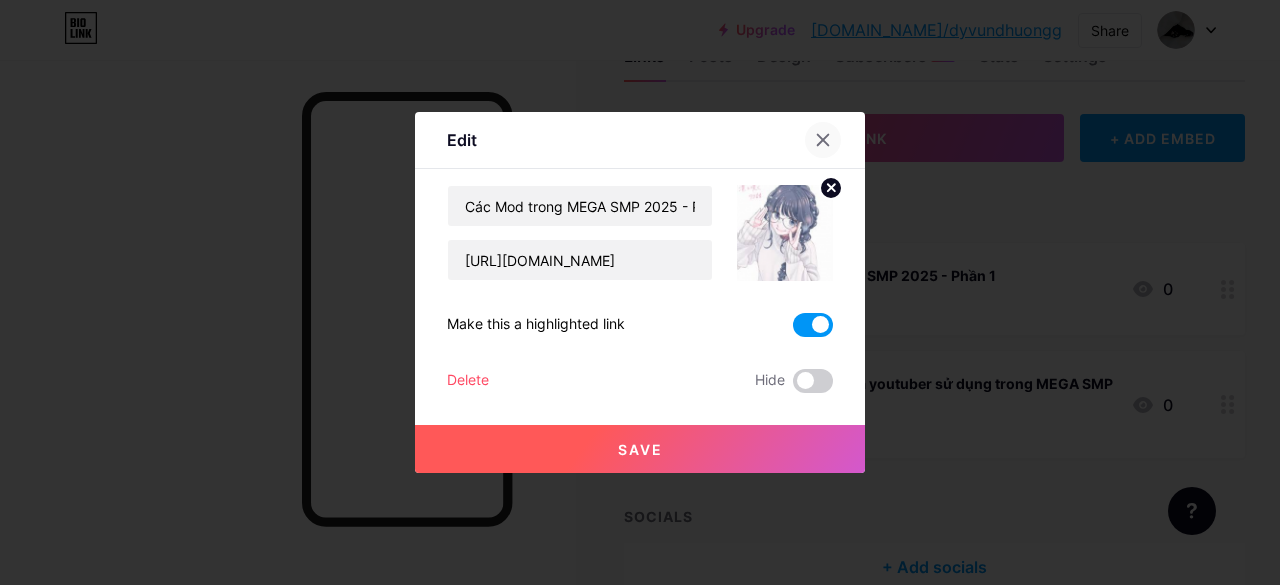 click at bounding box center [823, 140] 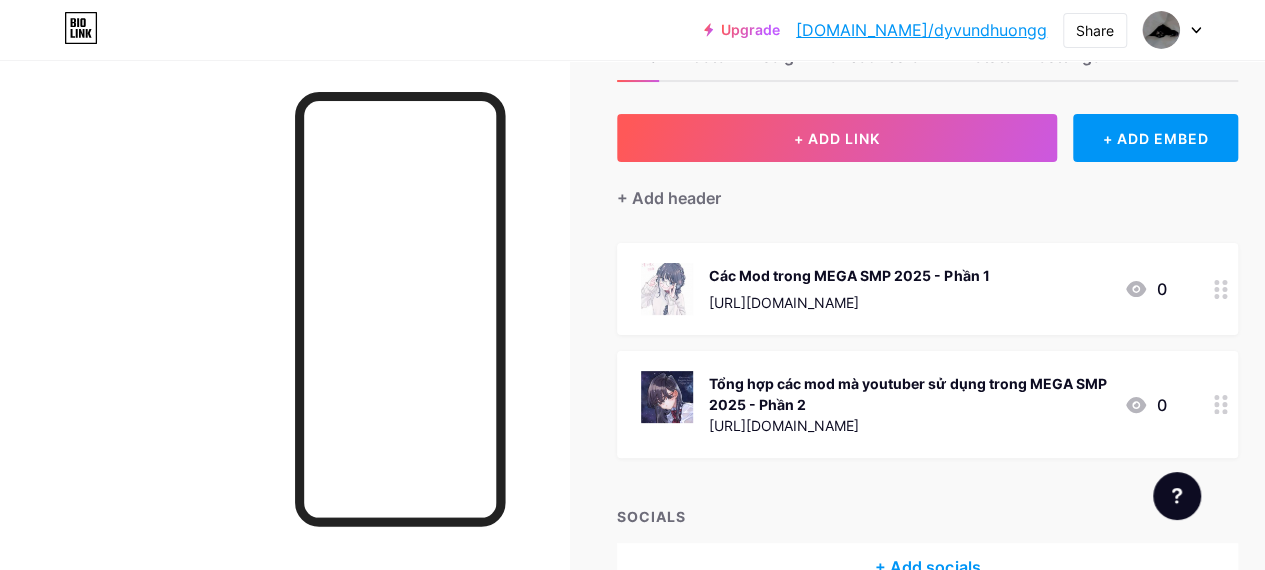 click 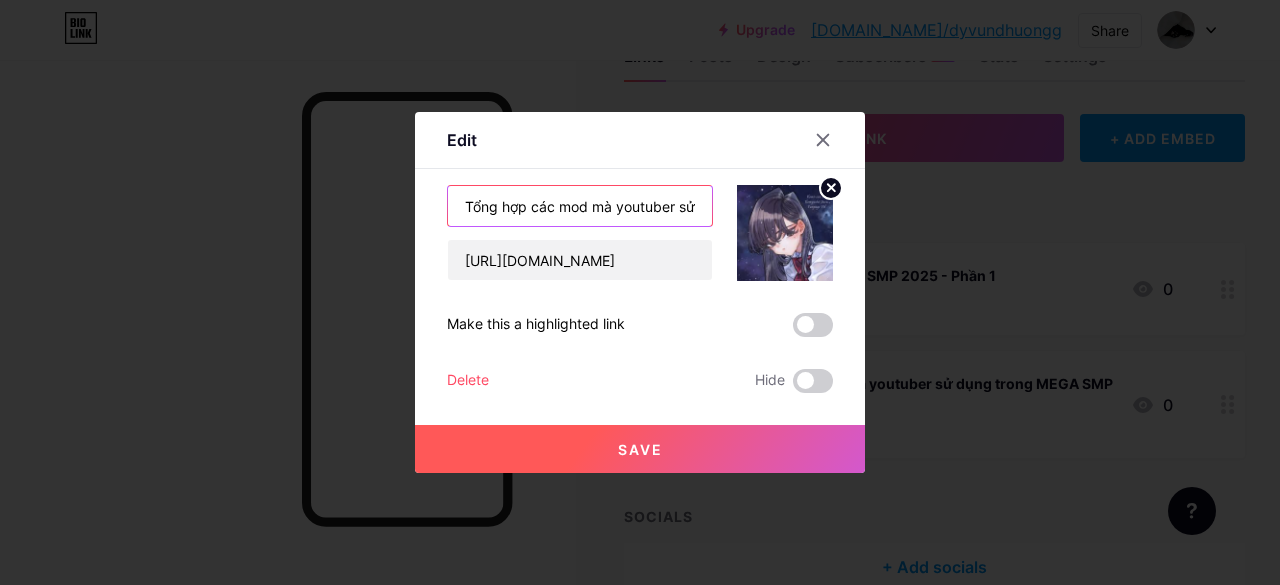 click on "Tổng hợp các mod mà youtuber sử dụng trong MEGA SMP 2025 - Phần 2" at bounding box center [580, 206] 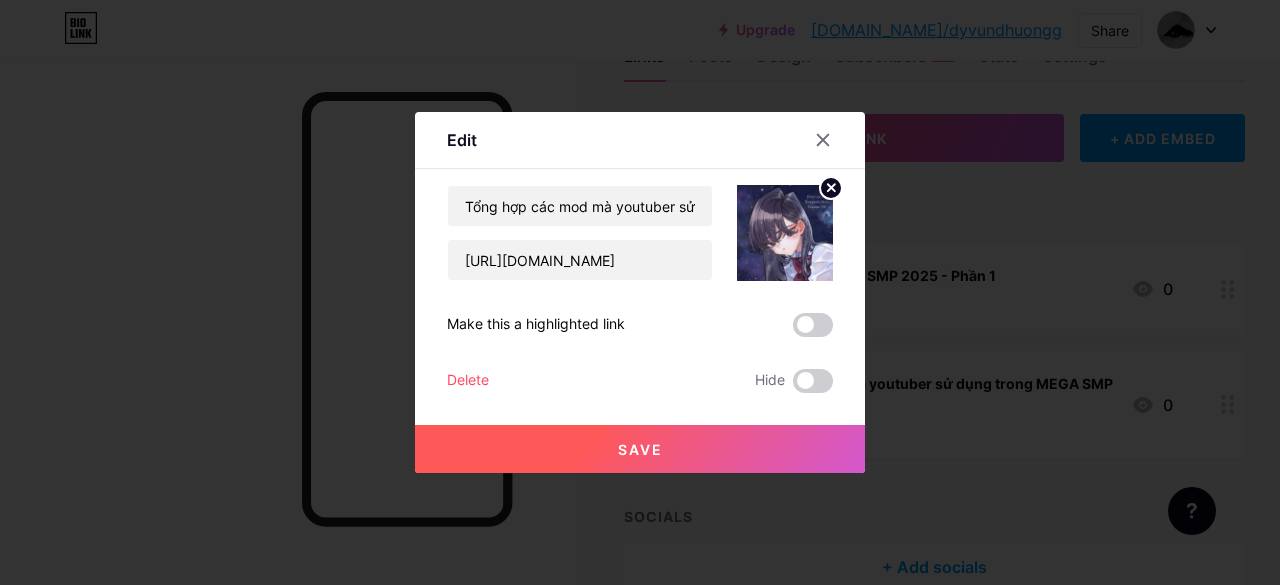 click on "Tổng hợp các mod mà youtuber sử dụng trong MEGA SMP 2025 - Phần 2     https://yeumoney.com/YHM0uLU" at bounding box center (580, 233) 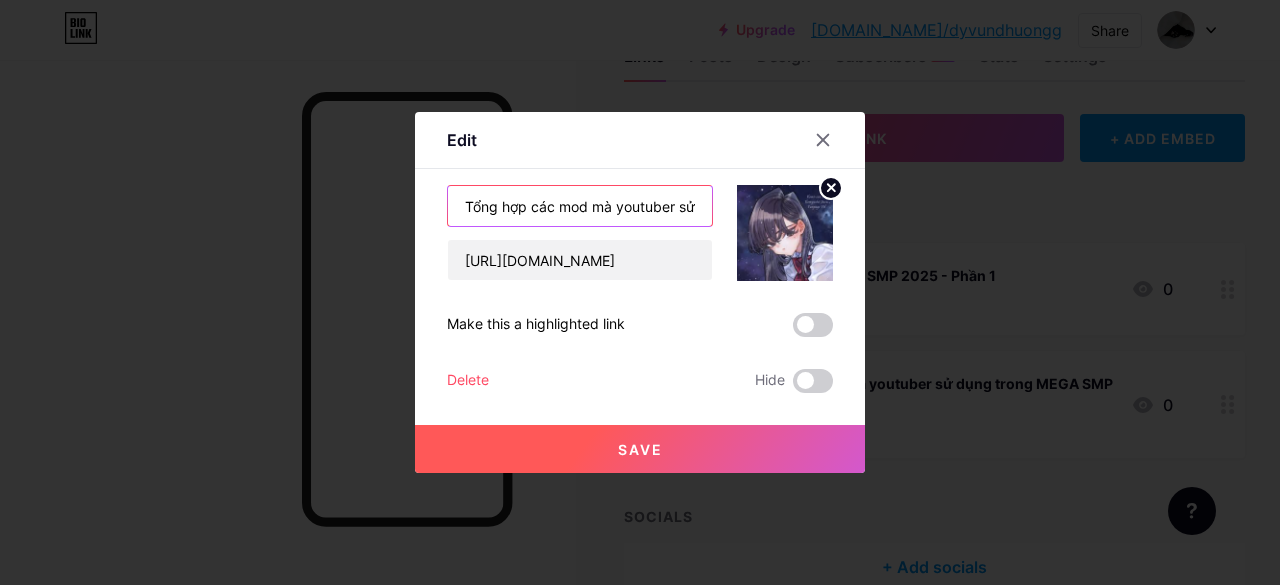 click on "Tổng hợp các mod mà youtuber sử dụng trong MEGA SMP 2025 - Phần 2" at bounding box center [580, 206] 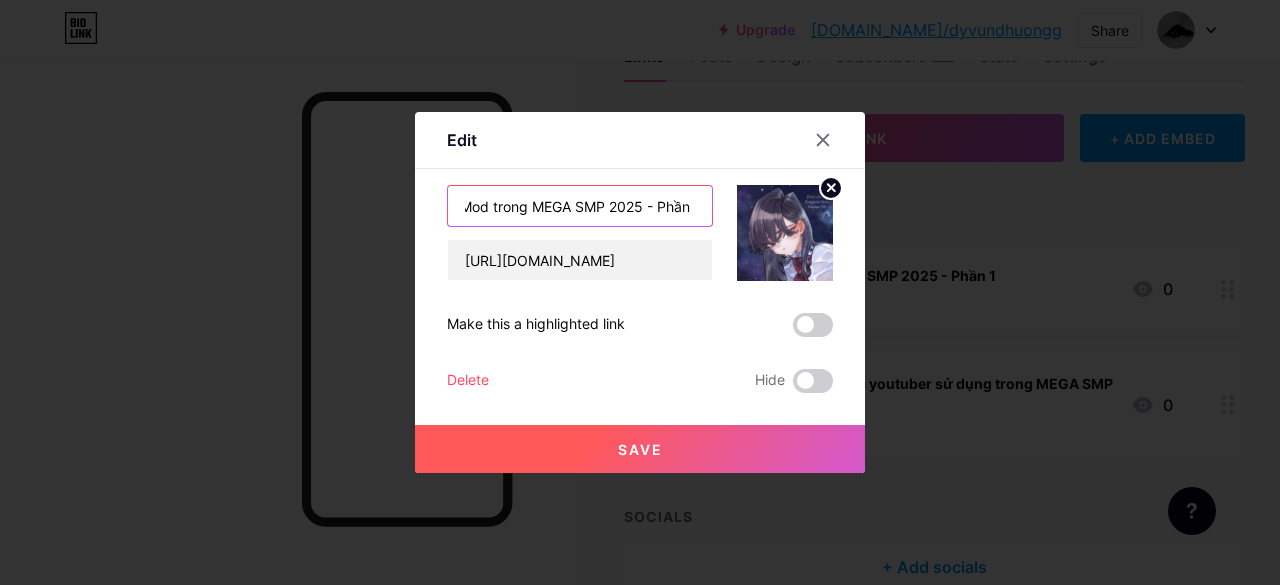 scroll, scrollTop: 0, scrollLeft: 44, axis: horizontal 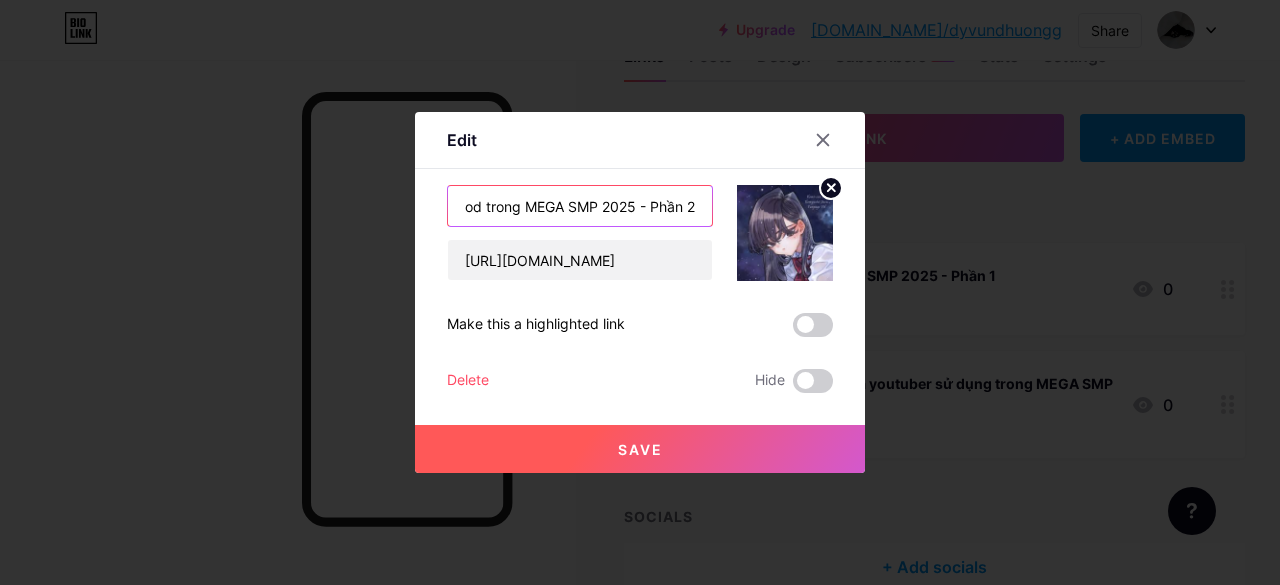 type on "Các Mod trong MEGA SMP 2025 - Phần 2" 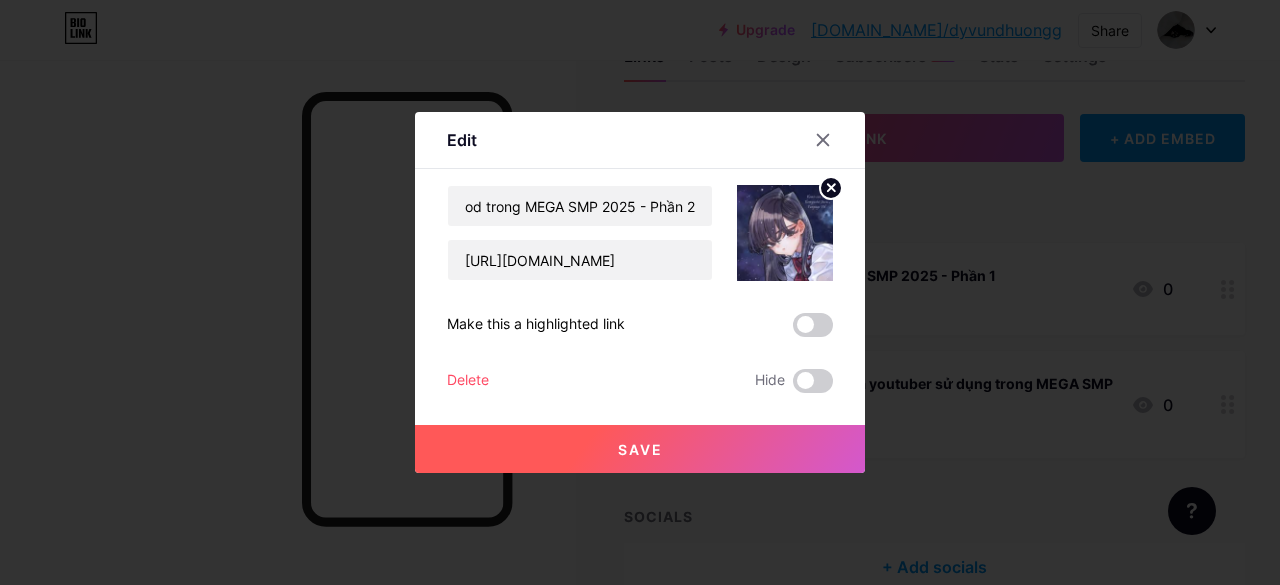 click on "Các Mod trong MEGA SMP 2025 - Phần 2     https://yeumoney.com/YHM0uLU
Make this a highlighted link
Delete
Hide         Save" at bounding box center [640, 289] 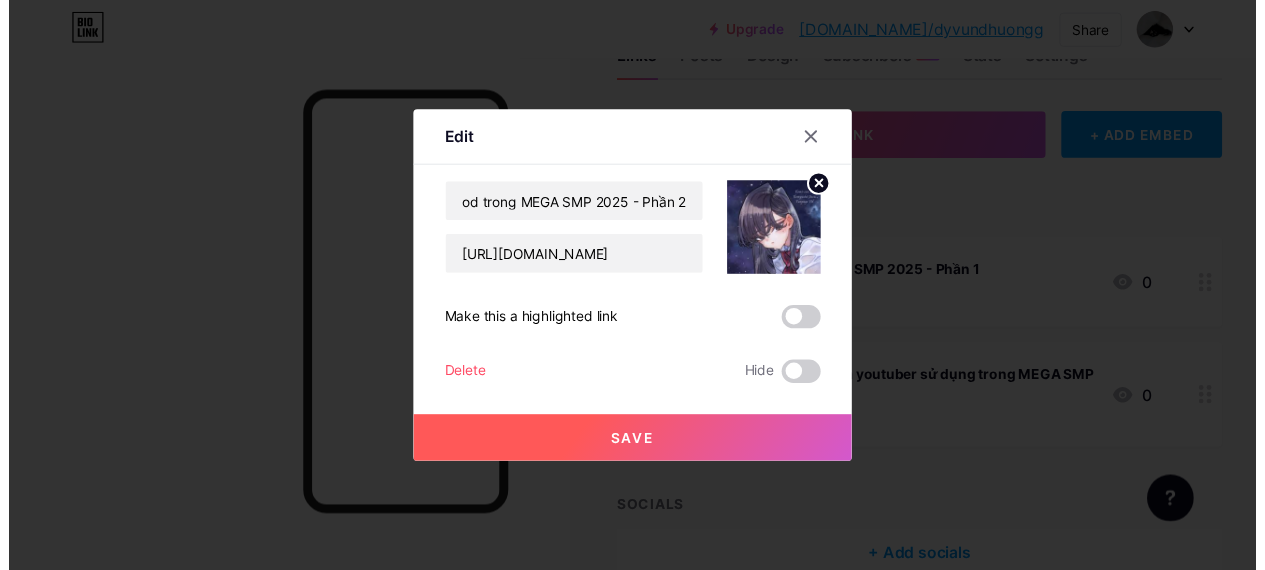 scroll, scrollTop: 0, scrollLeft: 0, axis: both 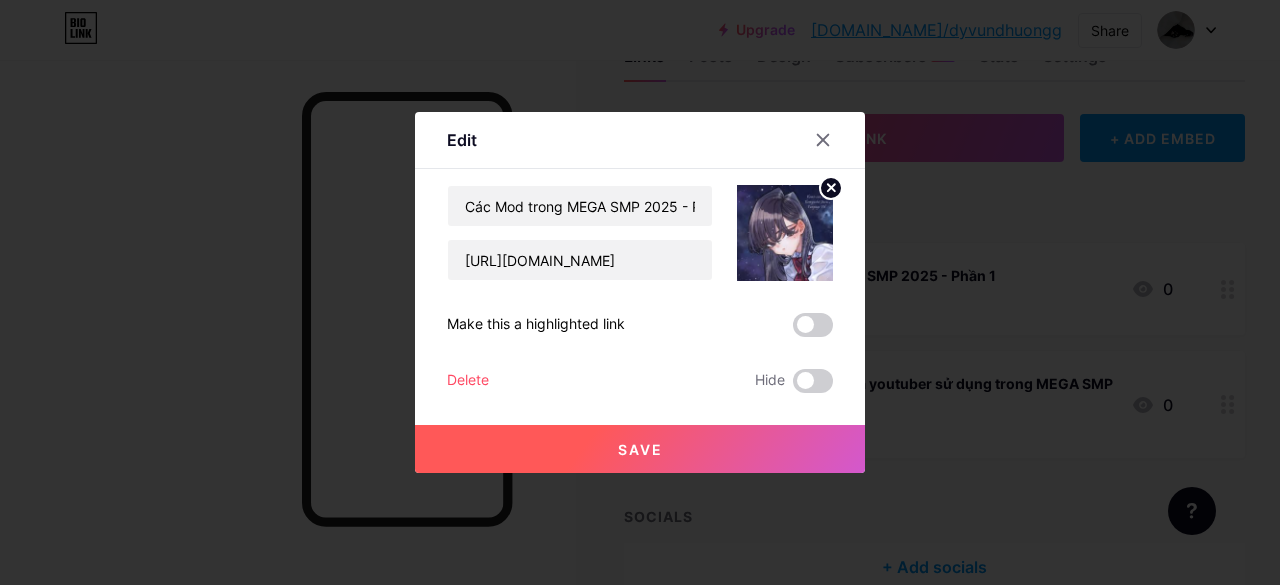 click at bounding box center [813, 325] 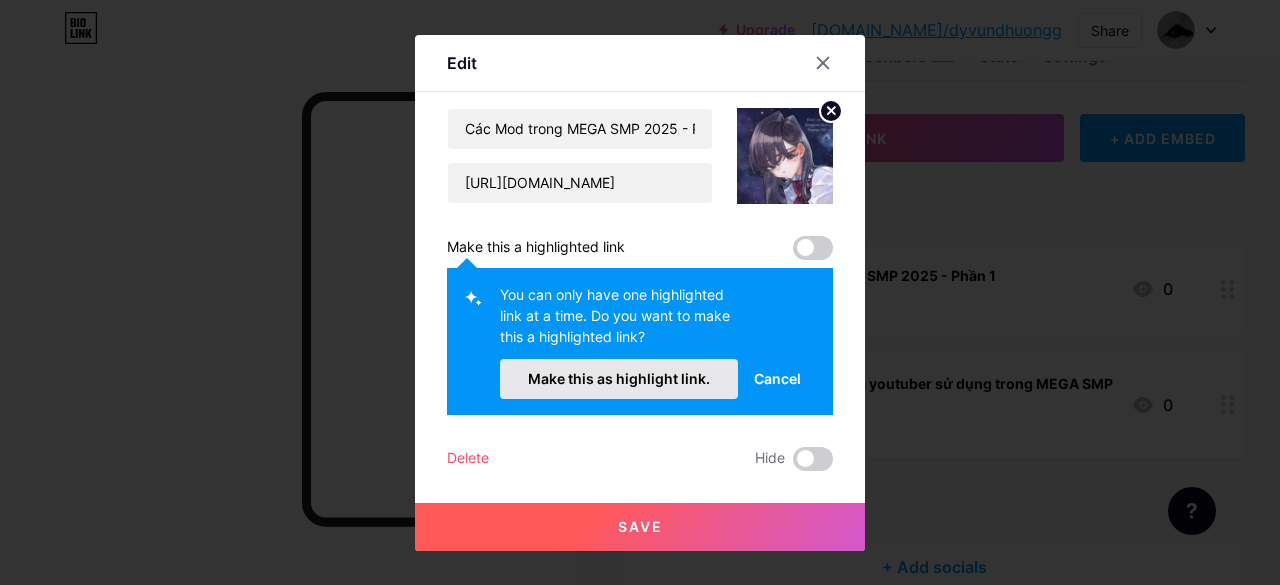 click on "Make this as highlight link." at bounding box center [619, 379] 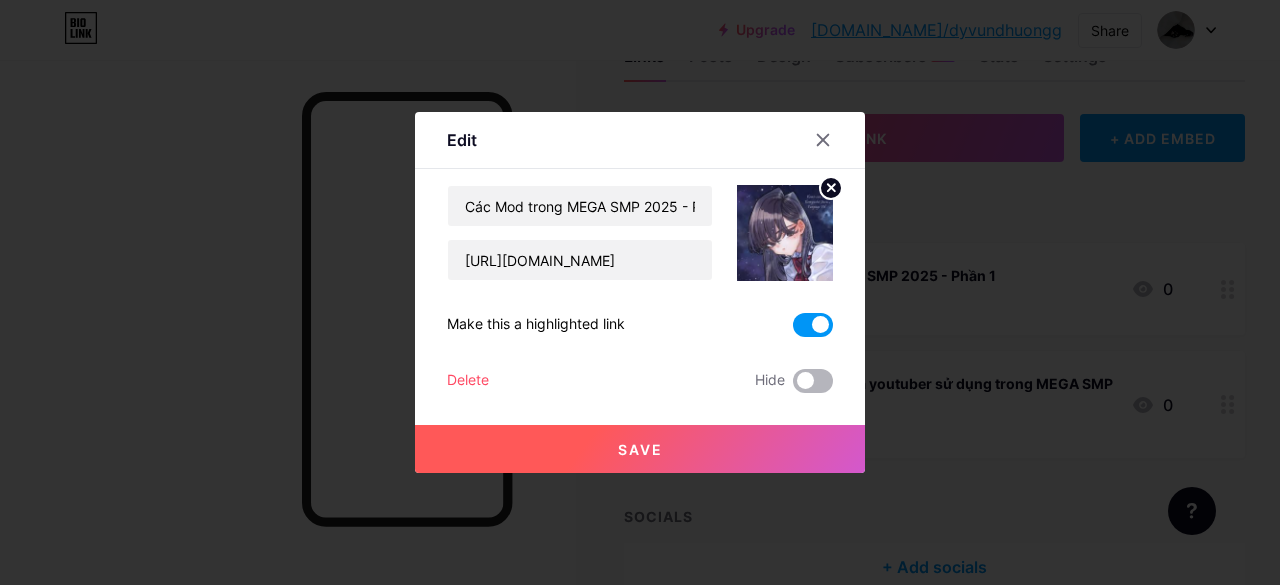 click at bounding box center (813, 381) 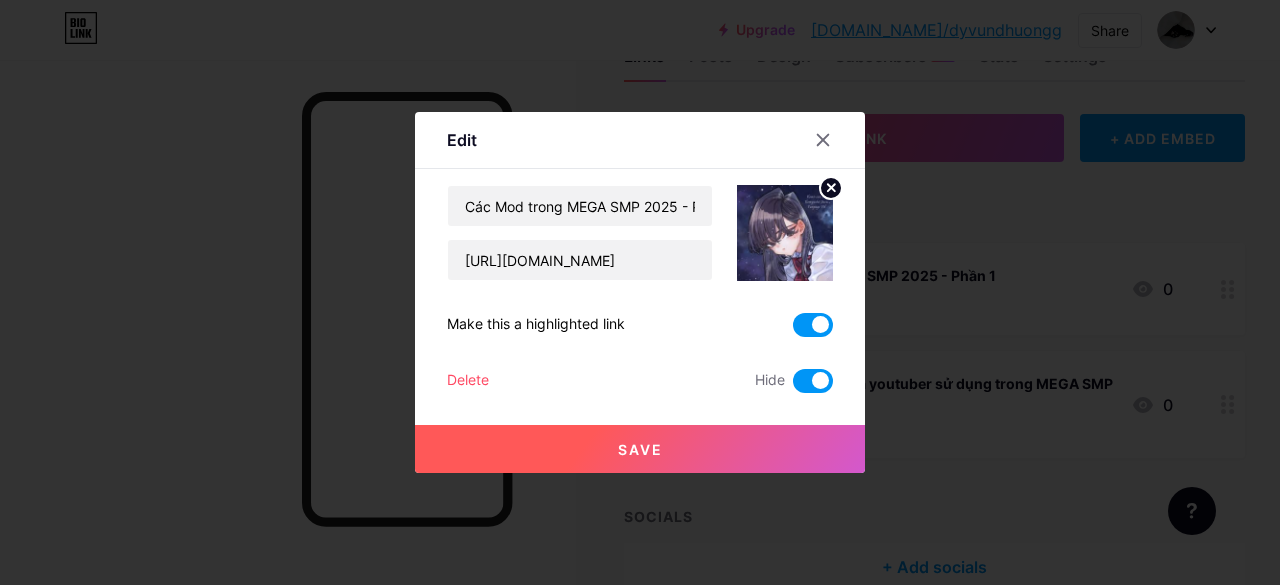 click at bounding box center (813, 381) 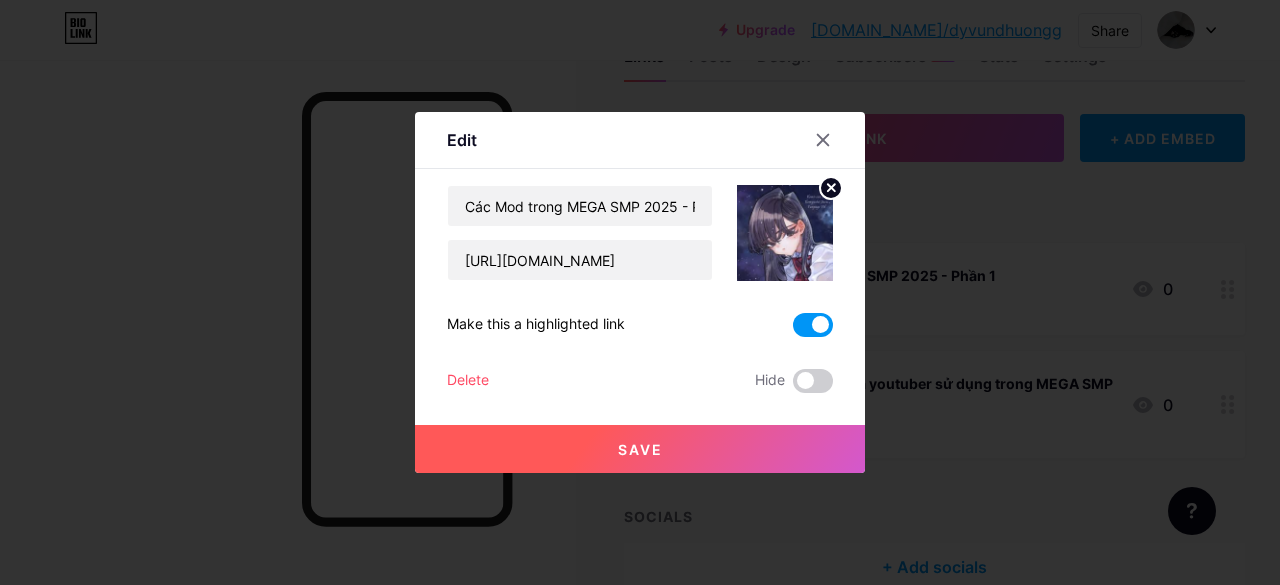 click on "Save" at bounding box center (640, 449) 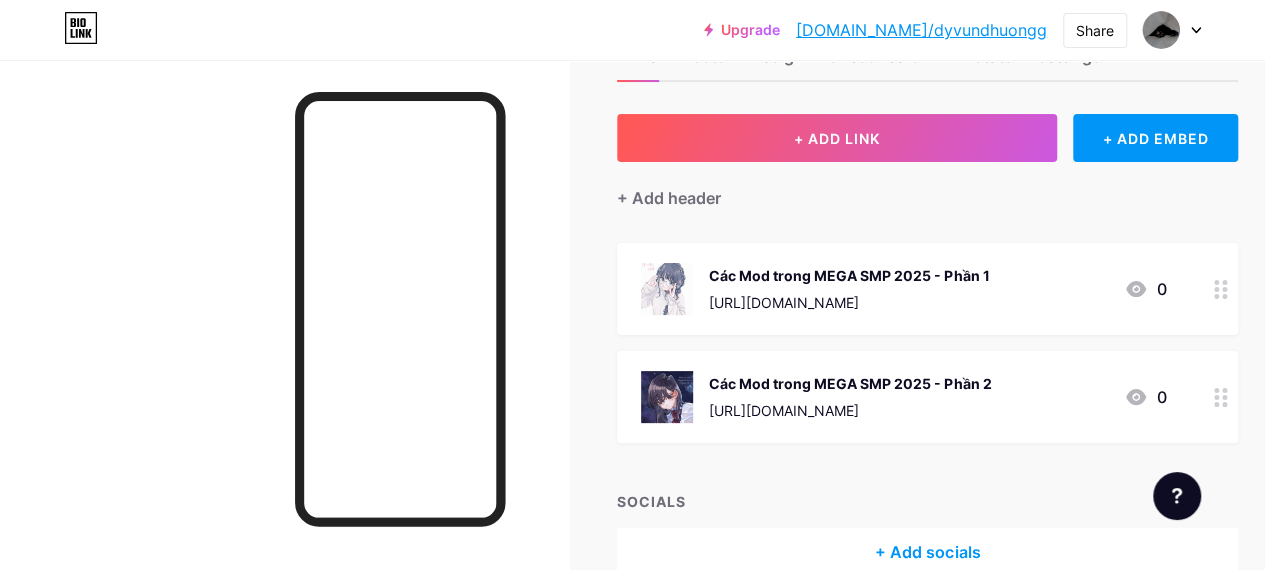 scroll, scrollTop: 0, scrollLeft: 0, axis: both 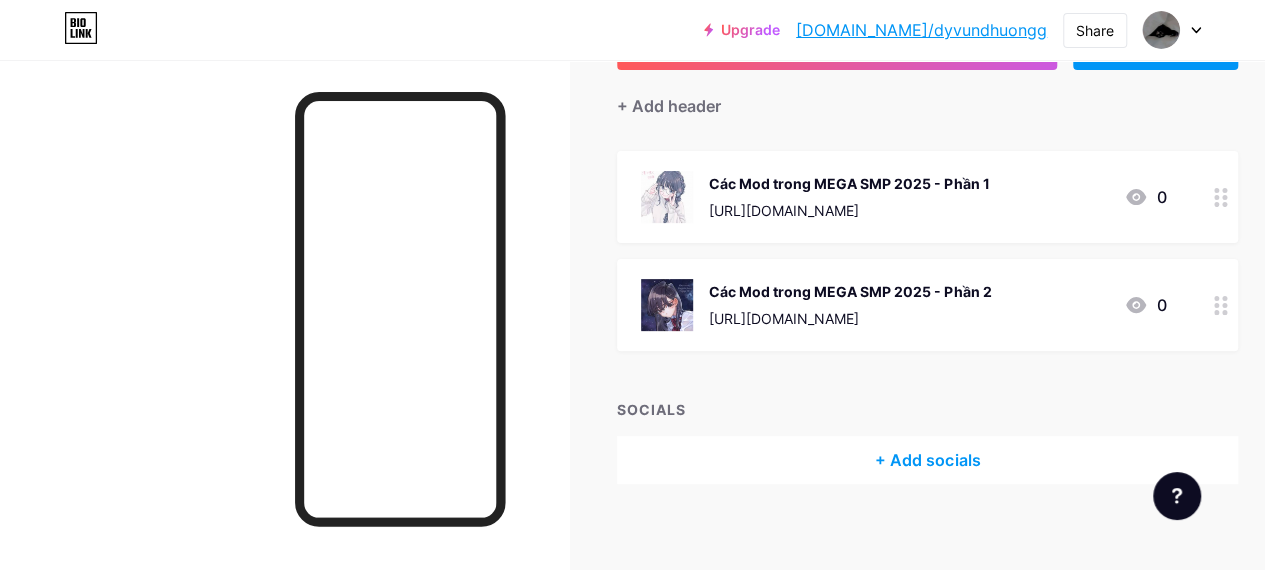 drag, startPoint x: 1254, startPoint y: 445, endPoint x: 1246, endPoint y: 467, distance: 23.409399 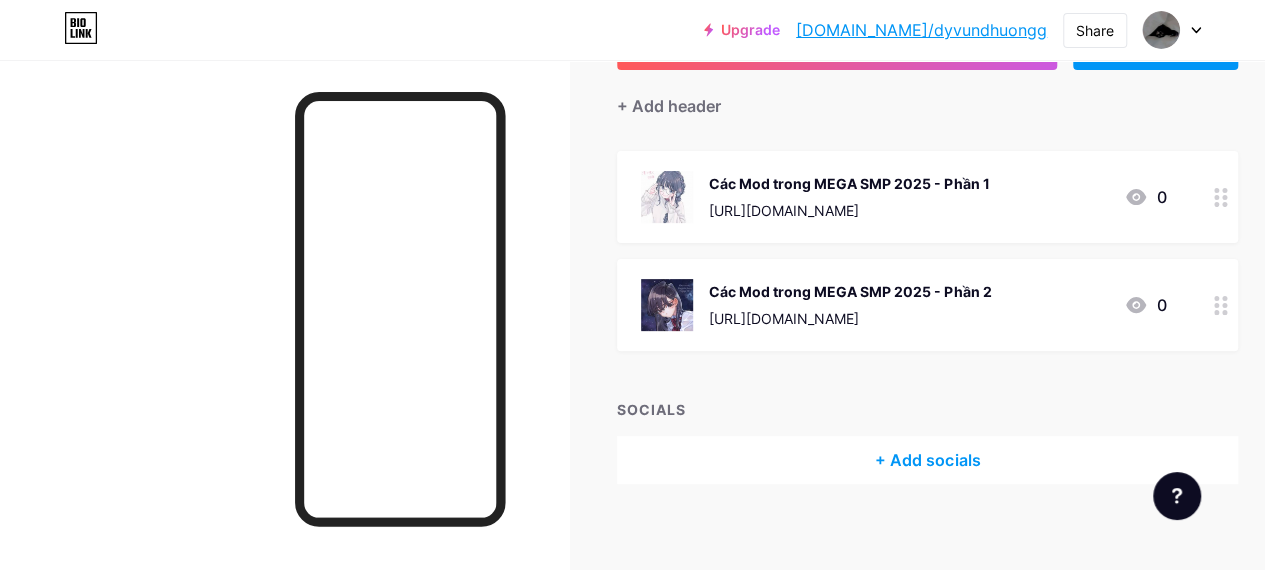 click on "Links
Posts
Design
Subscribers
NEW
Stats
Settings       + ADD LINK     + ADD EMBED
+ Add header
Các Mod trong MEGA SMP 2025 - Phần 1
https://yeumoney.com/BFmTEnR
0
Các Mod trong MEGA SMP 2025 - Phần 2
https://yeumoney.com/YHM0uLU
0
SOCIALS     + Add socials                       Feature requests             Help center         Contact support" at bounding box center (661, 240) 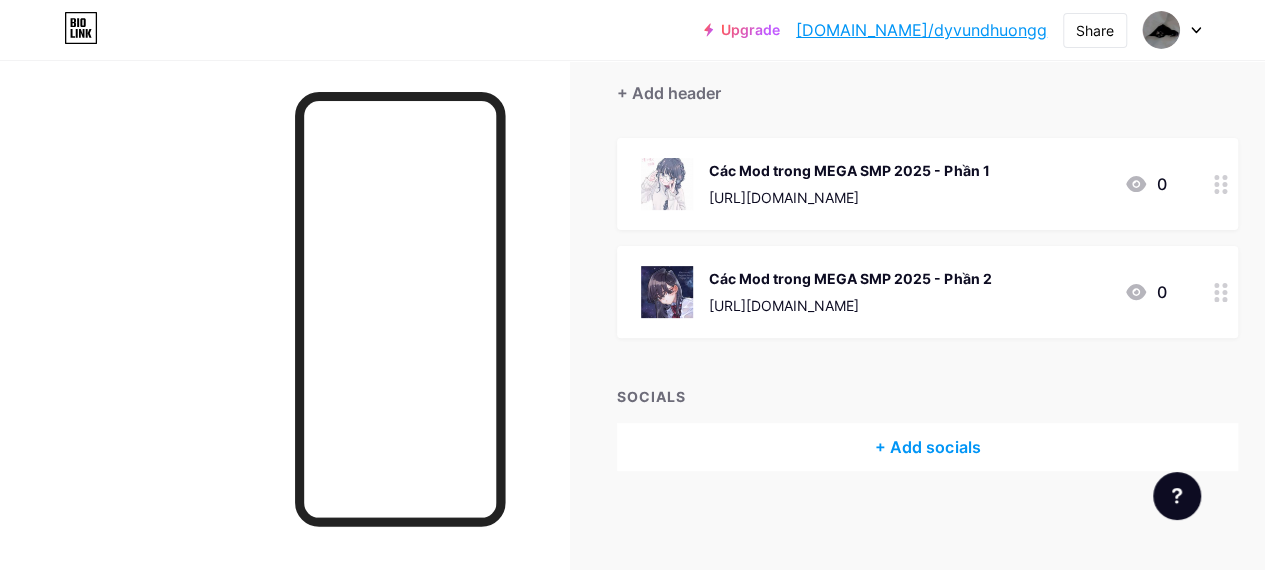 click 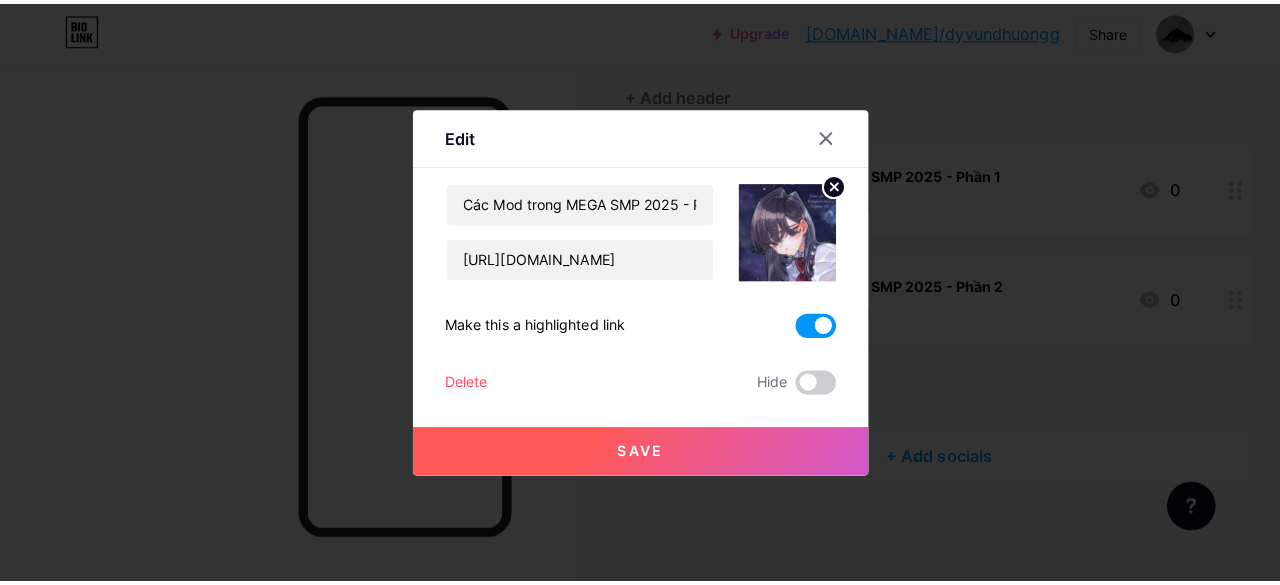 scroll, scrollTop: 162, scrollLeft: 0, axis: vertical 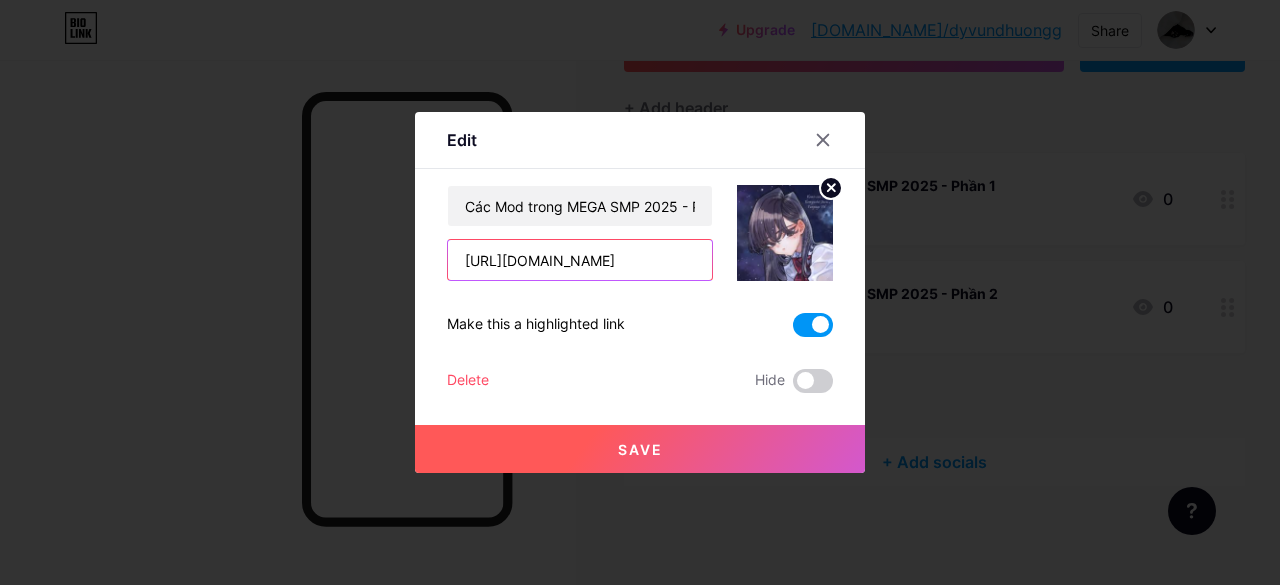 click on "[URL][DOMAIN_NAME]" at bounding box center [580, 260] 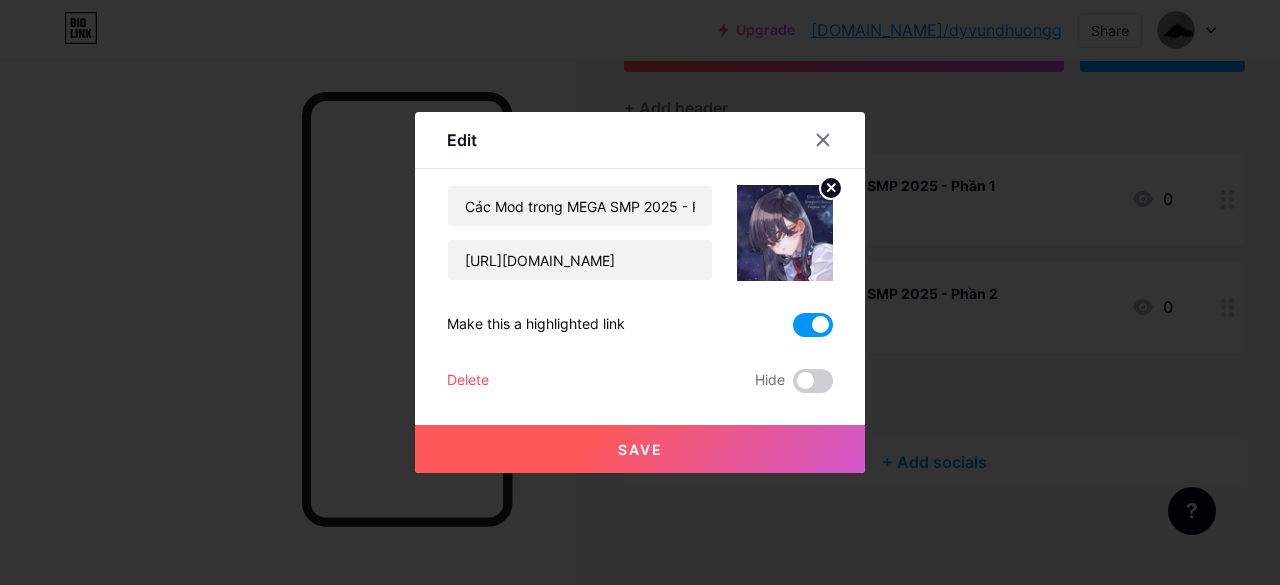 click on "Các Mod trong MEGA SMP 2025 - Phần 2     https://yeumoney.com/YHM0uLU
Make this a highlighted link
Delete
Hide         Save" at bounding box center [640, 289] 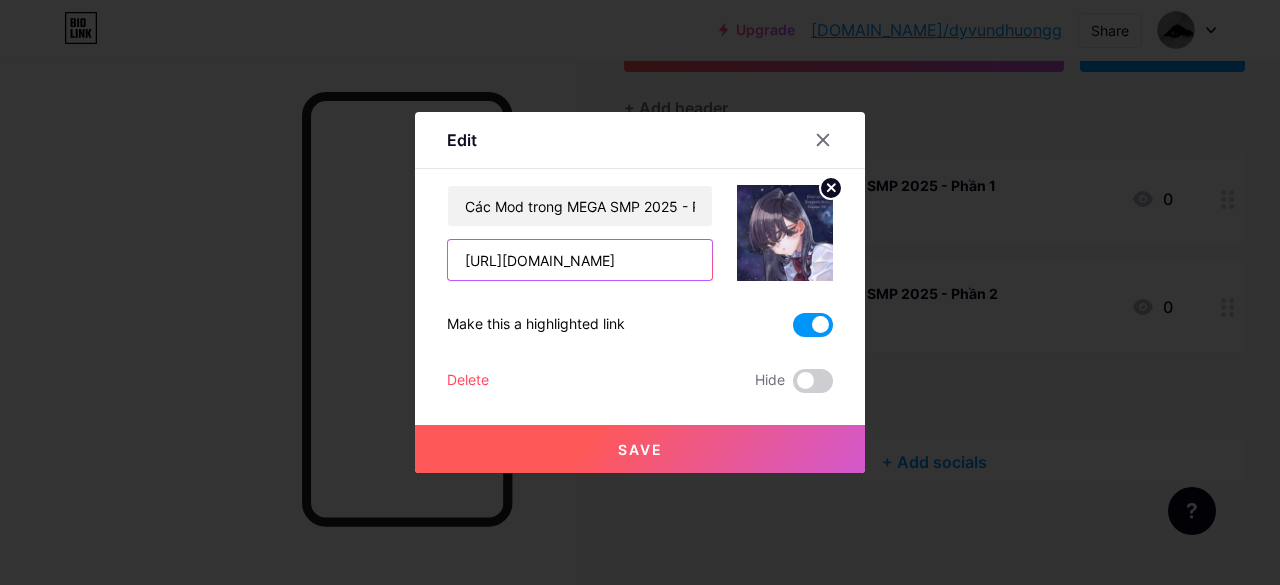 click on "[URL][DOMAIN_NAME]" at bounding box center (580, 260) 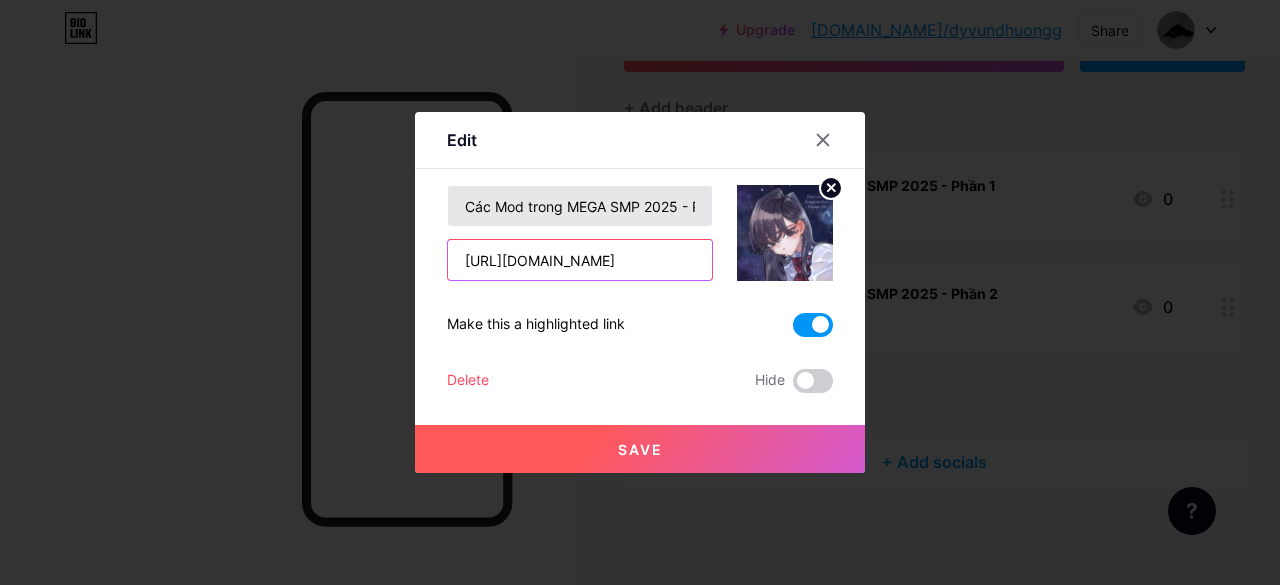 type on "https://yeumoney.com/nY3NRN" 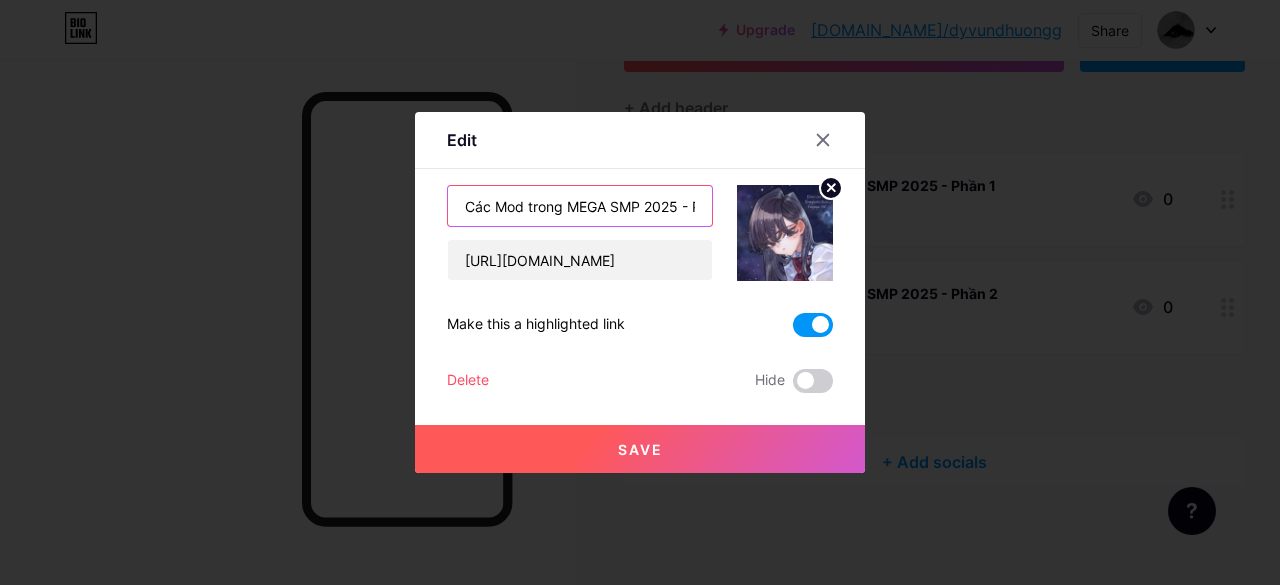 click on "Các Mod trong MEGA SMP 2025 - Phần 2" at bounding box center (580, 206) 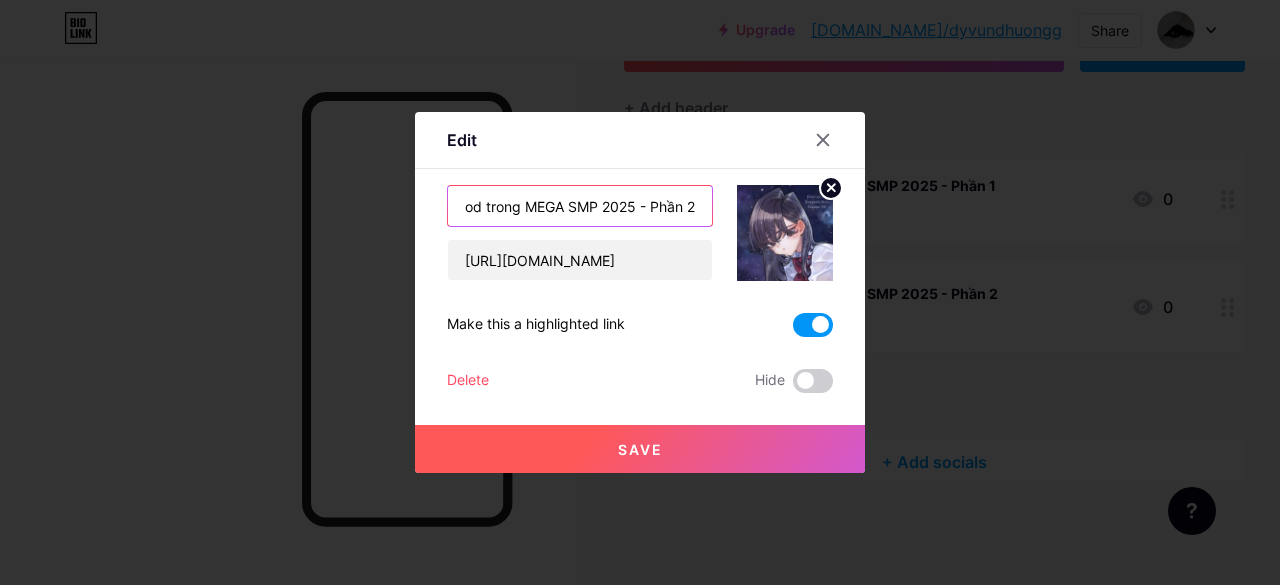 drag, startPoint x: 680, startPoint y: 207, endPoint x: 712, endPoint y: 219, distance: 34.176014 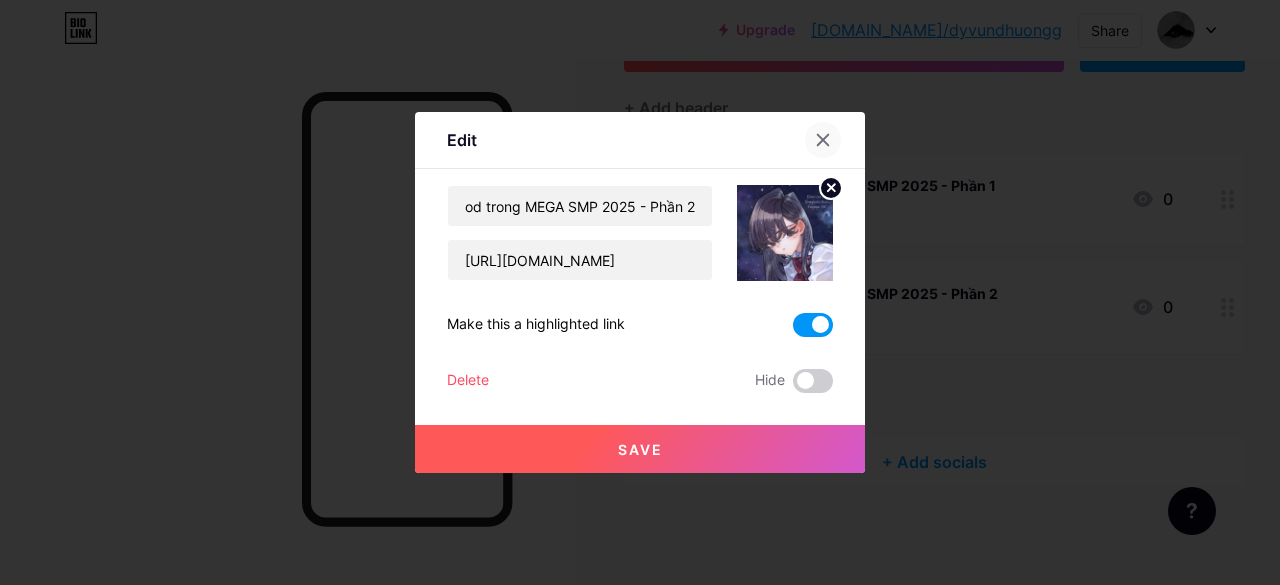 click 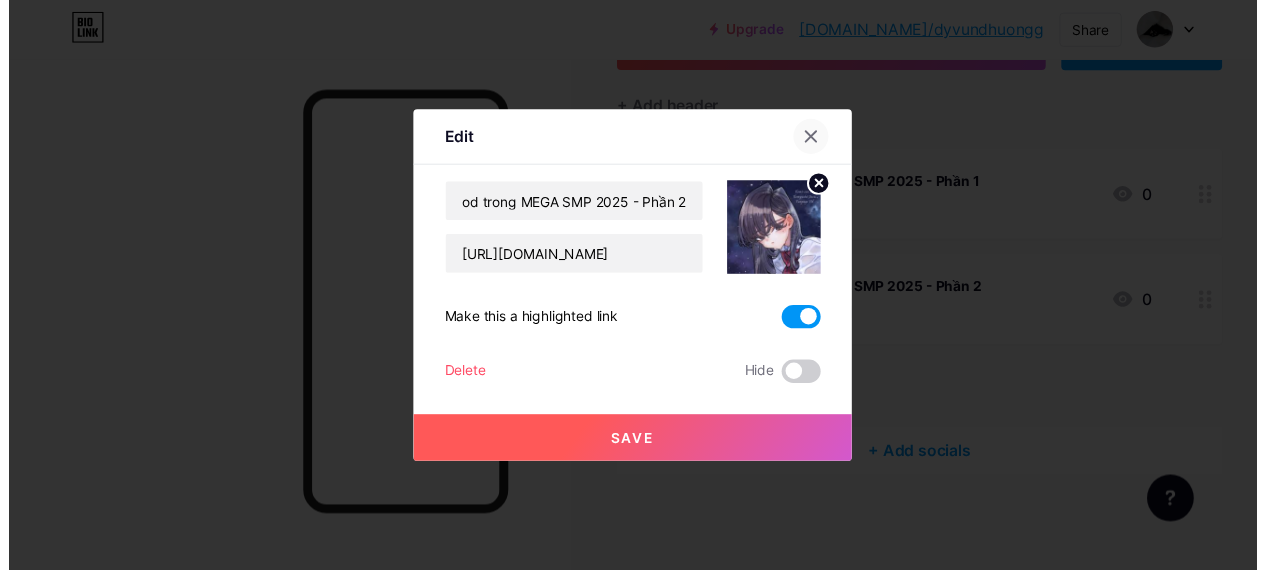 scroll, scrollTop: 0, scrollLeft: 0, axis: both 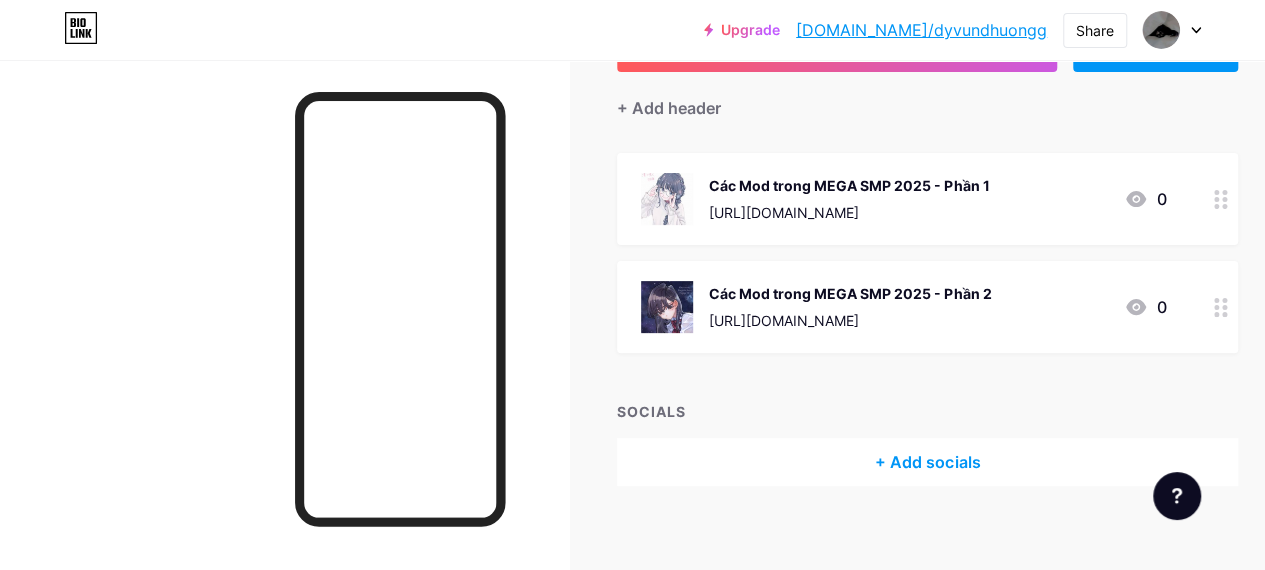 click on "+ Add socials" at bounding box center [927, 462] 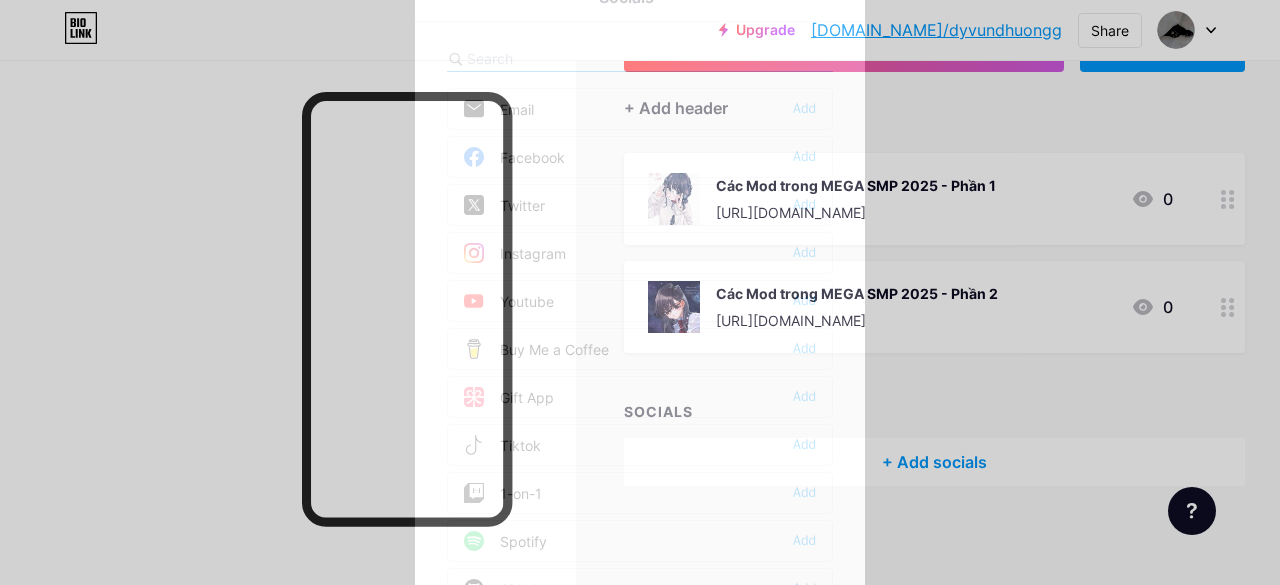 click at bounding box center [640, 292] 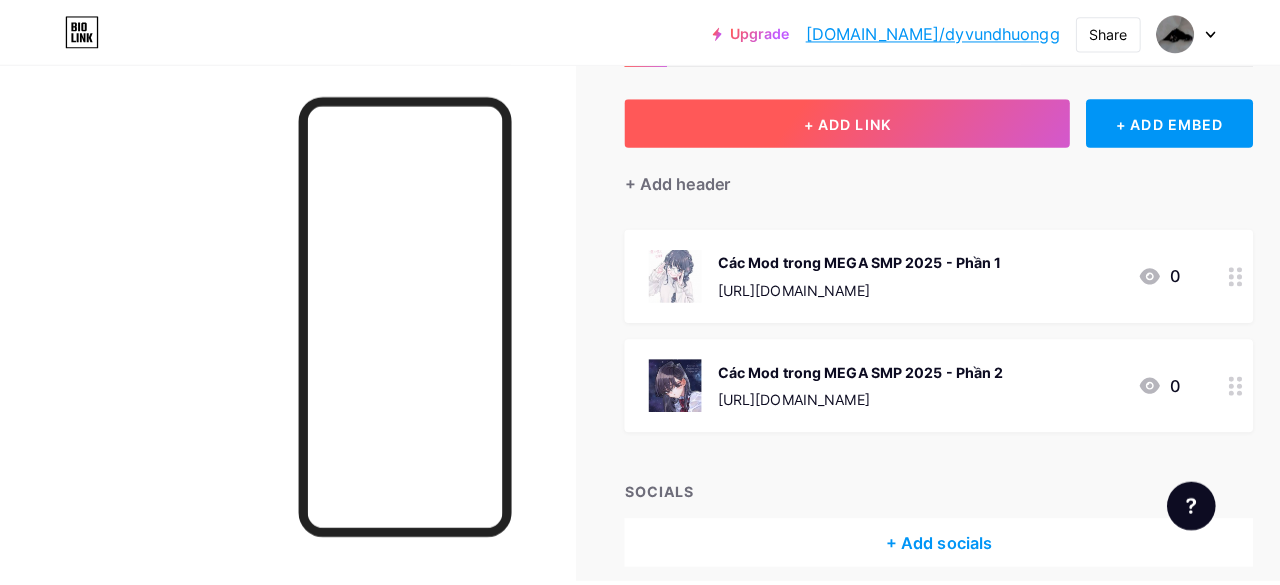 scroll, scrollTop: 62, scrollLeft: 0, axis: vertical 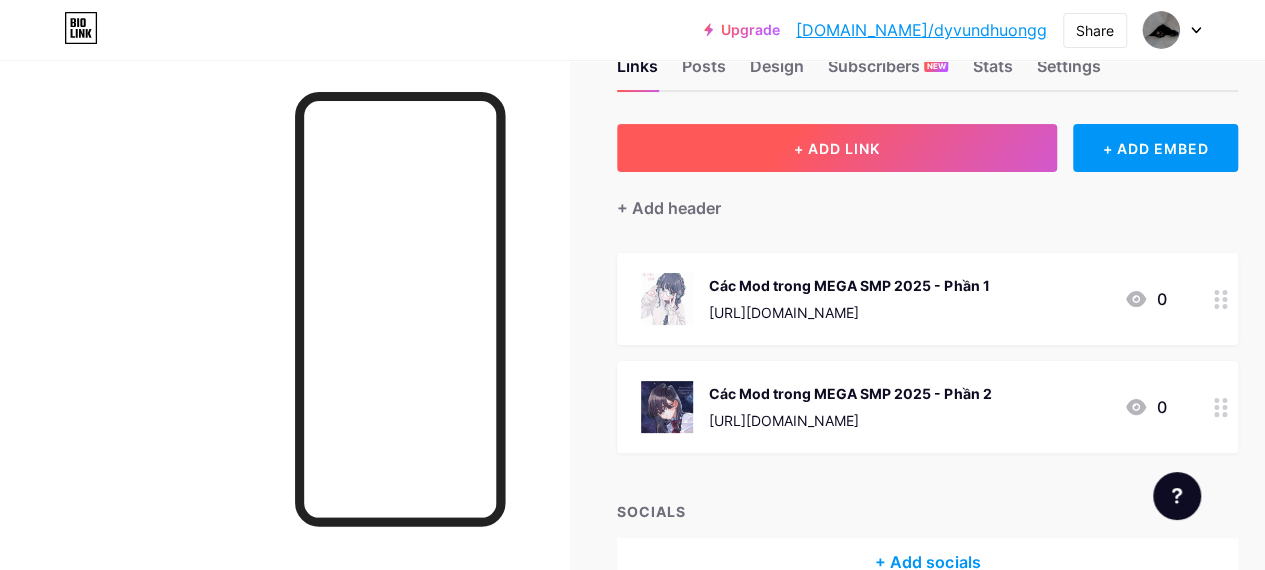 click on "+ ADD LINK" at bounding box center [837, 148] 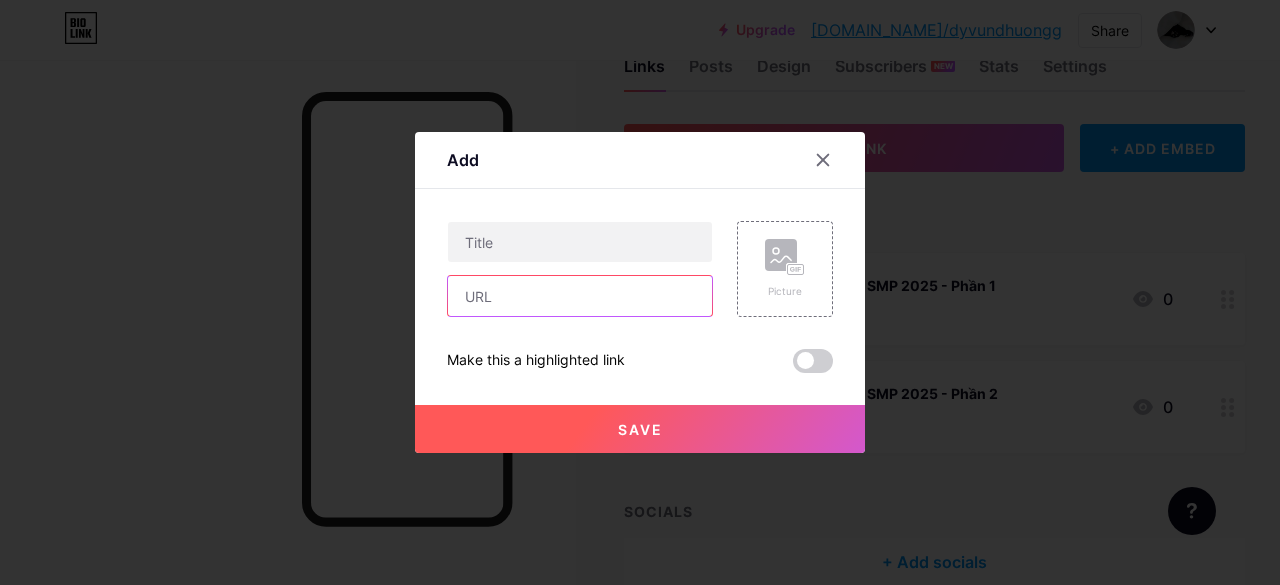 click at bounding box center [580, 296] 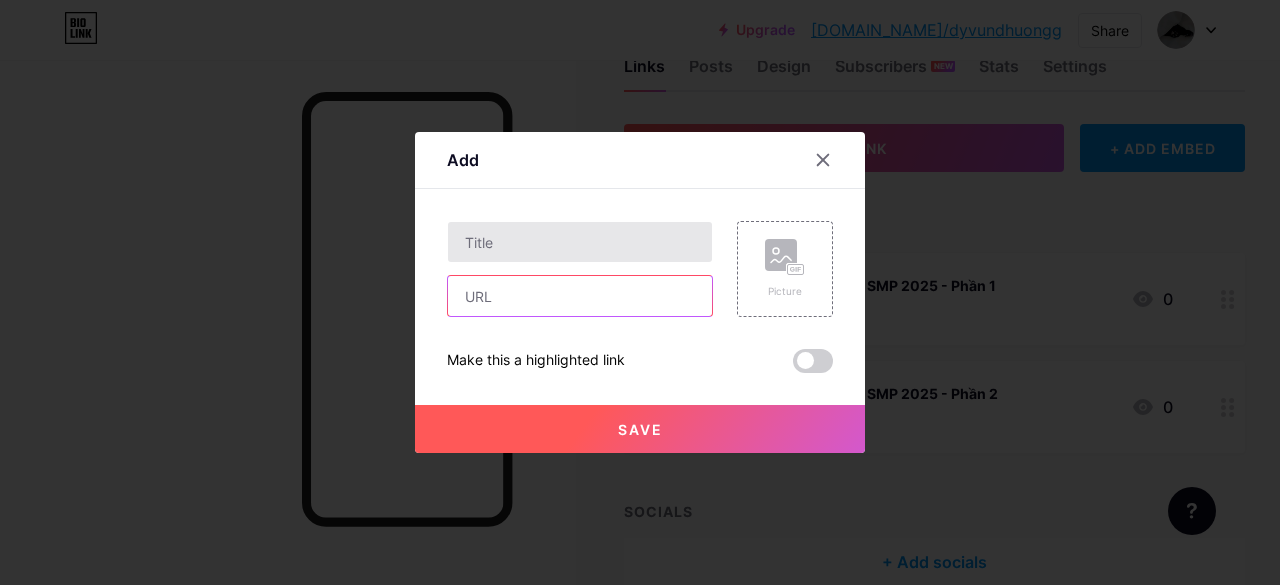 paste on "https://yeumoney.com/nY3NRN" 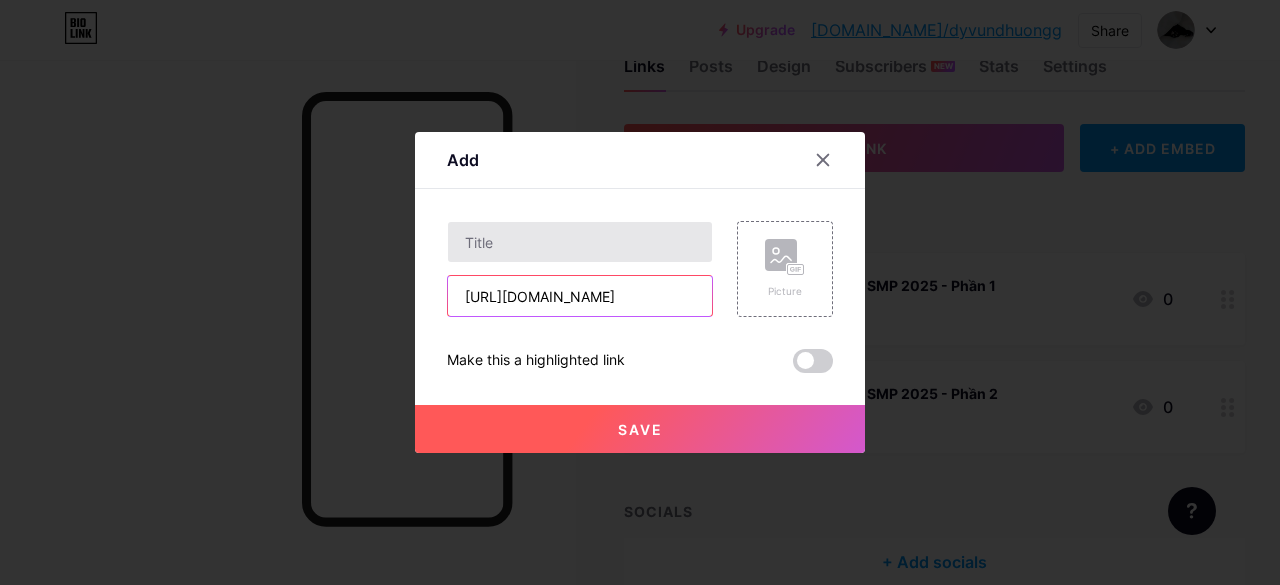 type on "https://yeumoney.com/nY3NRN" 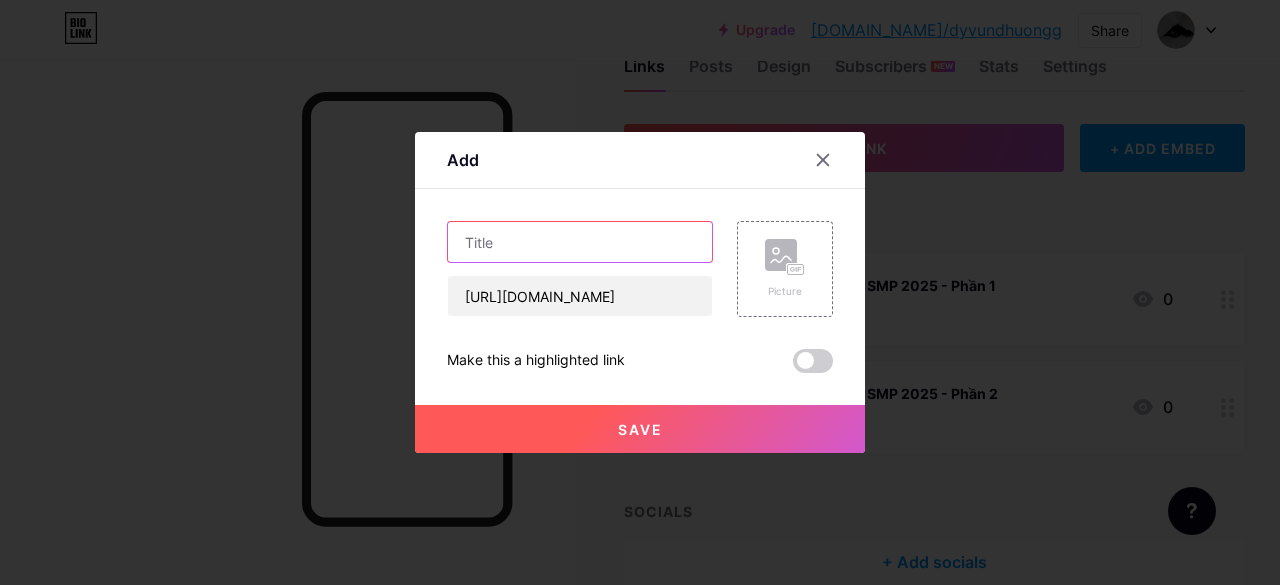 click at bounding box center [580, 242] 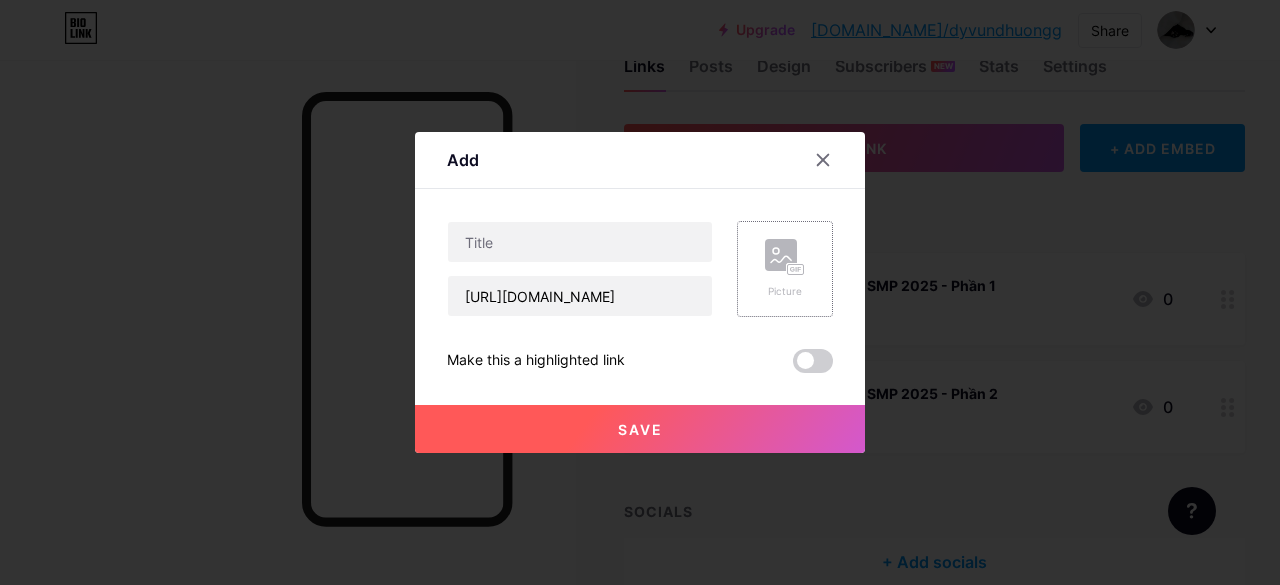 click 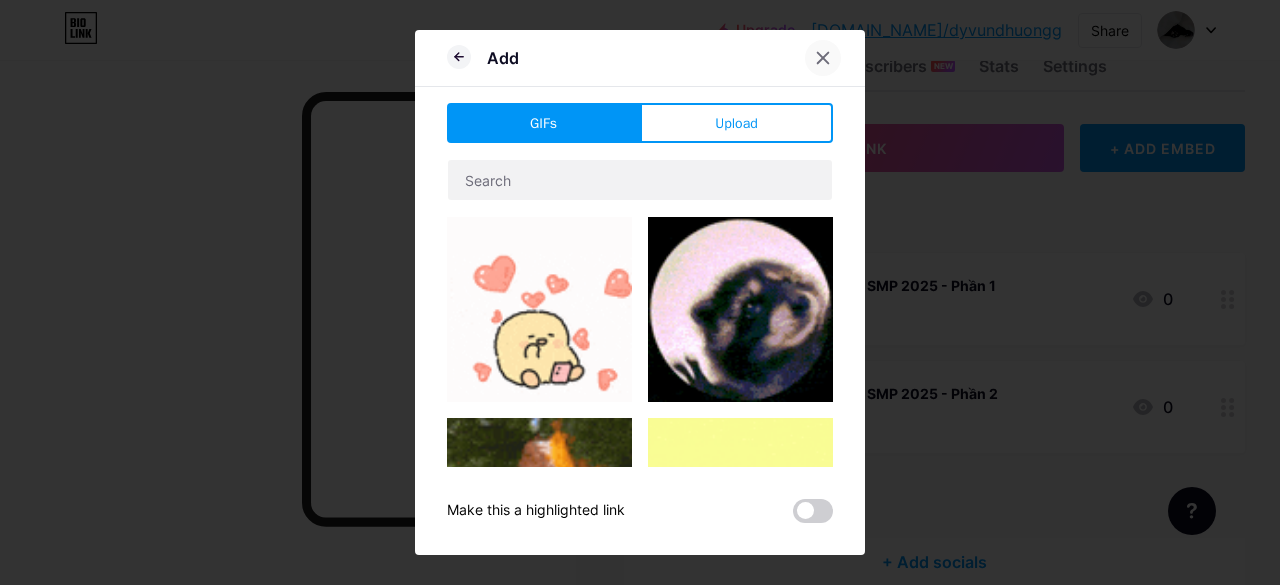click at bounding box center (823, 58) 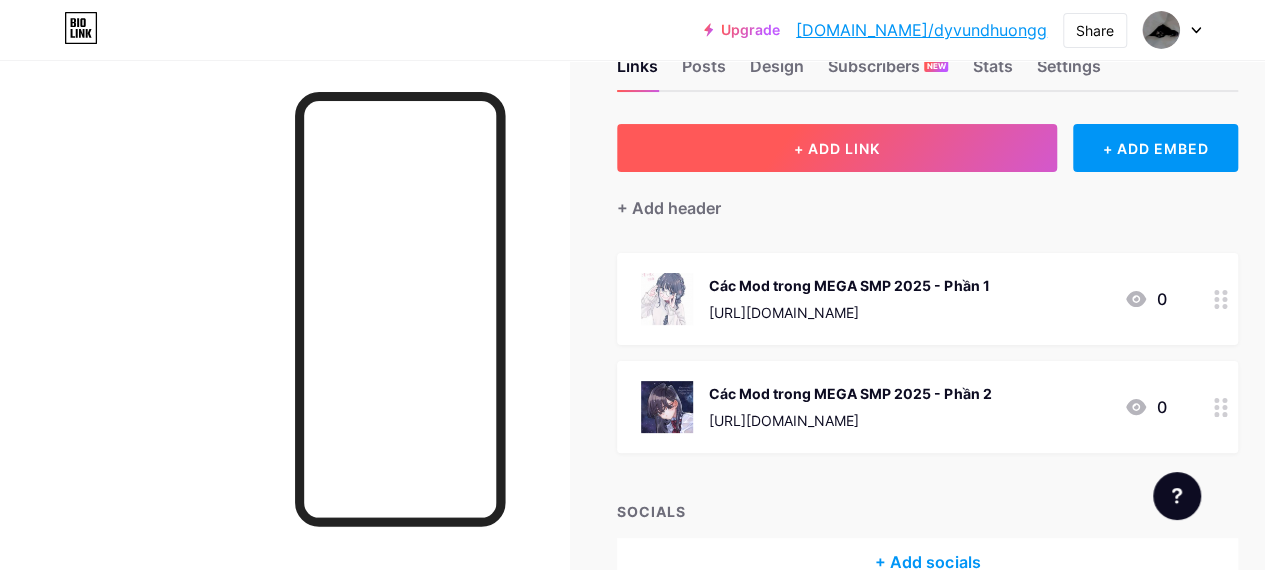 click on "+ ADD LINK" at bounding box center [837, 148] 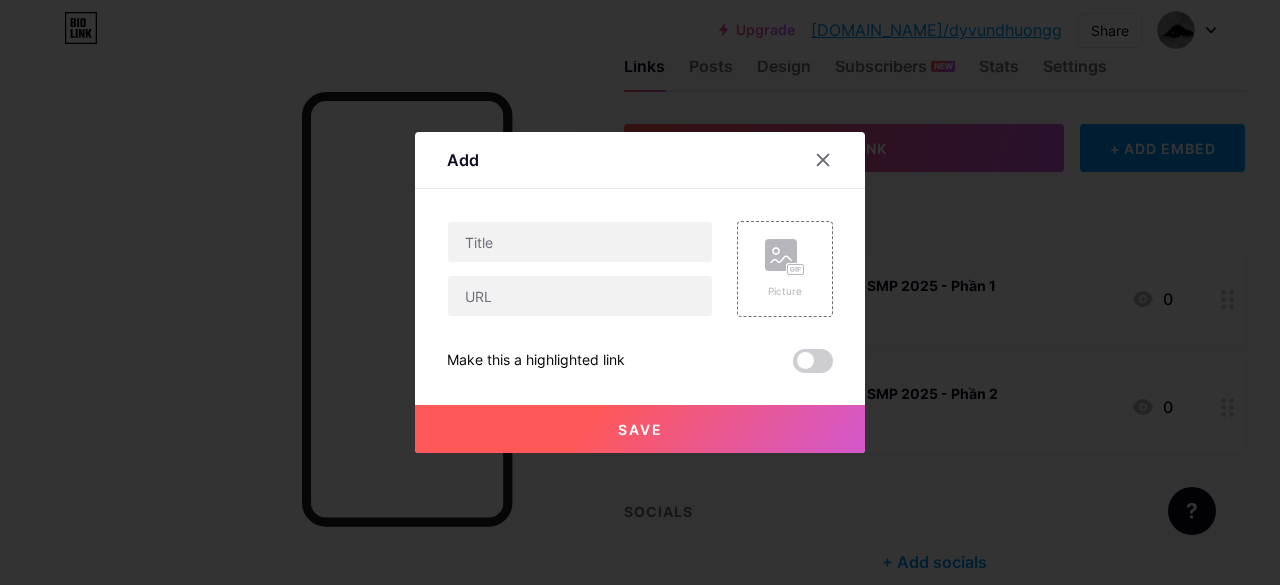 click at bounding box center (580, 269) 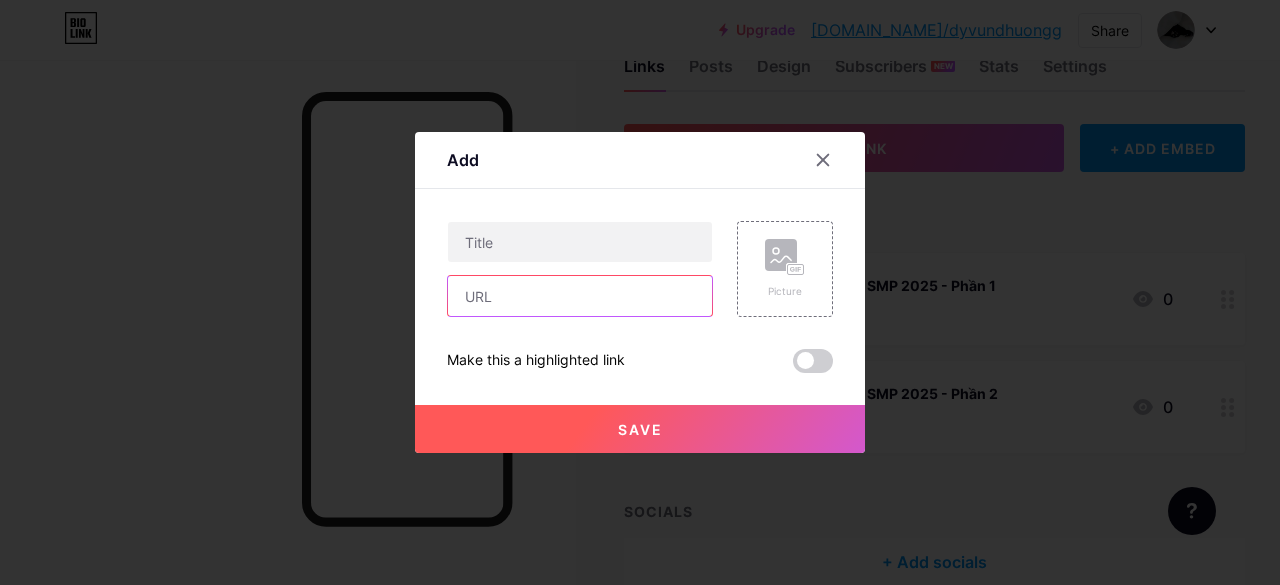 click at bounding box center [580, 296] 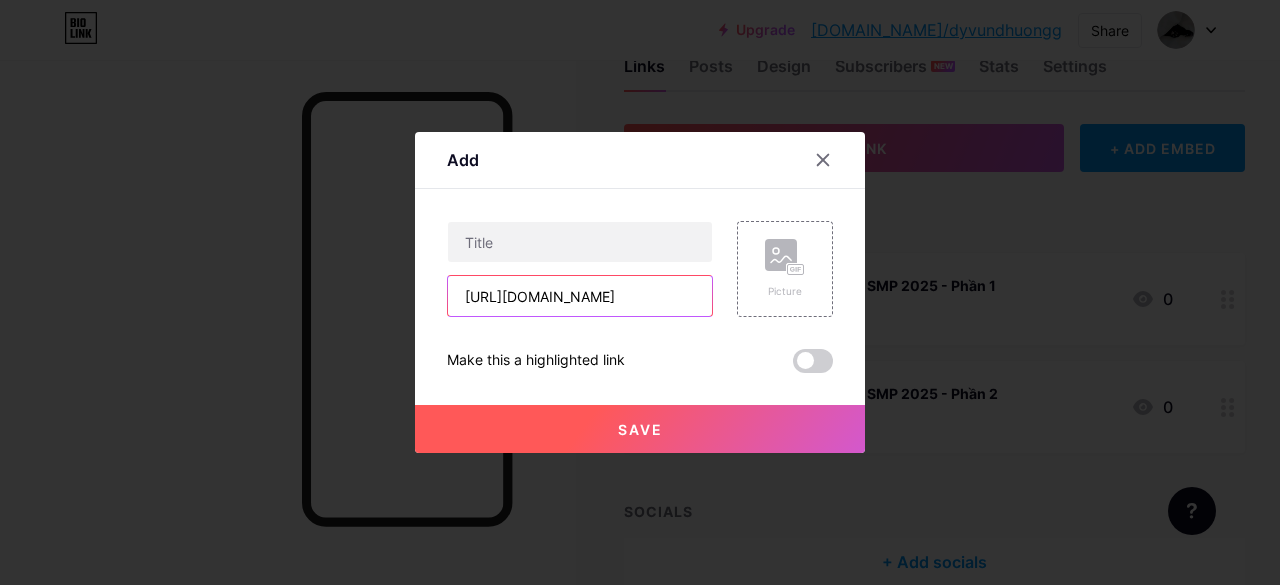 type on "https://yeumoney.com/nY3NRN" 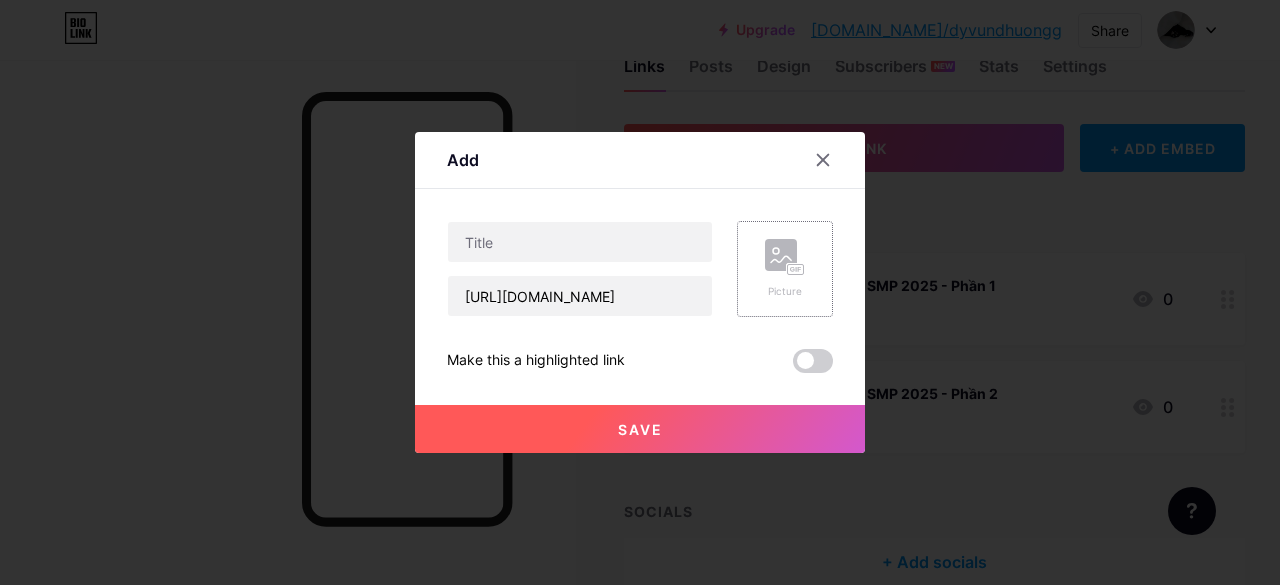 click on "Picture" at bounding box center (785, 269) 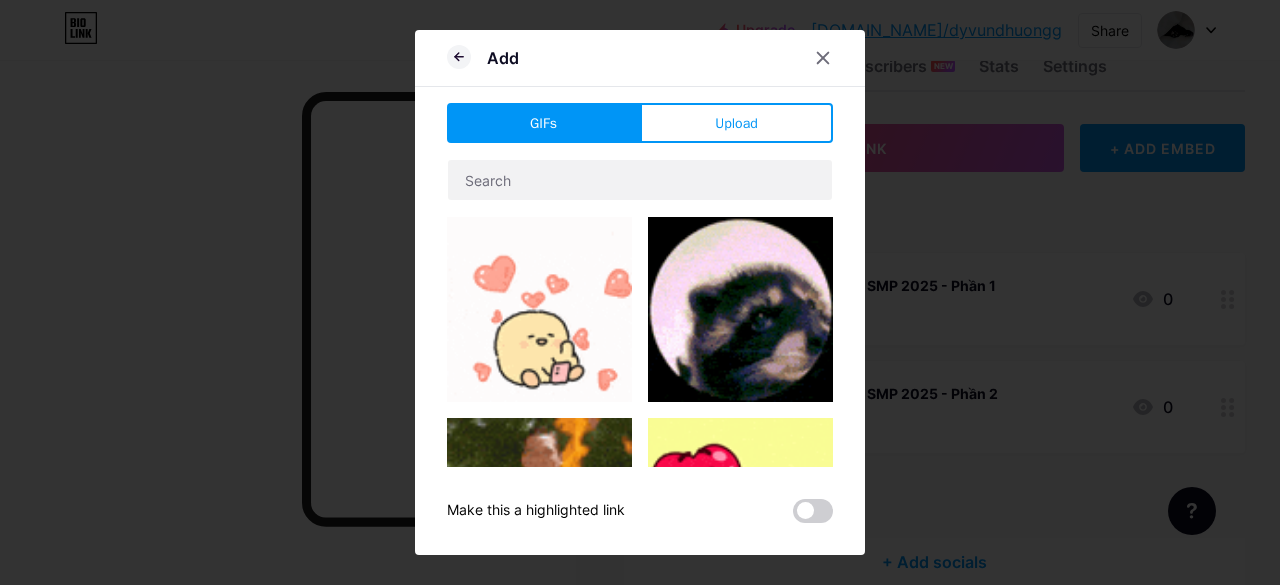 click on "GIFs     Upload       Content
YouTube
Play YouTube video without leaving your page.
ADD
Vimeo
Play Vimeo video without leaving your page.
ADD
Tiktok
Grow your TikTok following
ADD
Tweet
Embed a tweet.
ADD
Reddit
Showcase your Reddit profile
ADD
Spotify
Embed Spotify to play the preview of a track.
ADD
Twitch
Play Twitch video without leaving your page.
ADD
ADD
ADD" at bounding box center (640, 313) 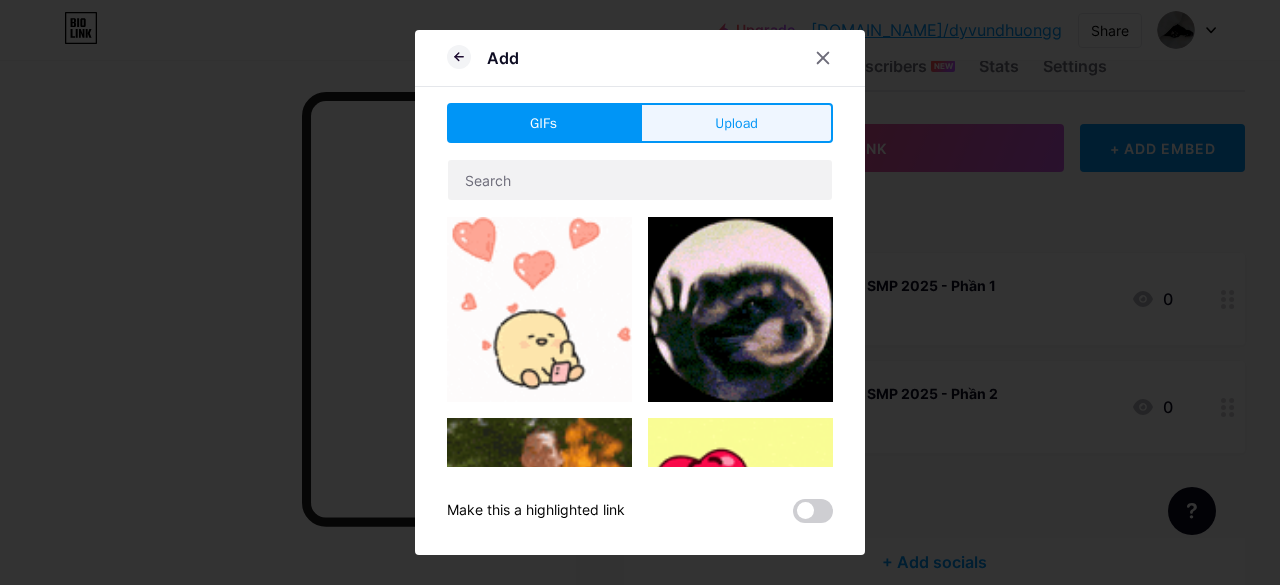 click on "Upload" at bounding box center (736, 123) 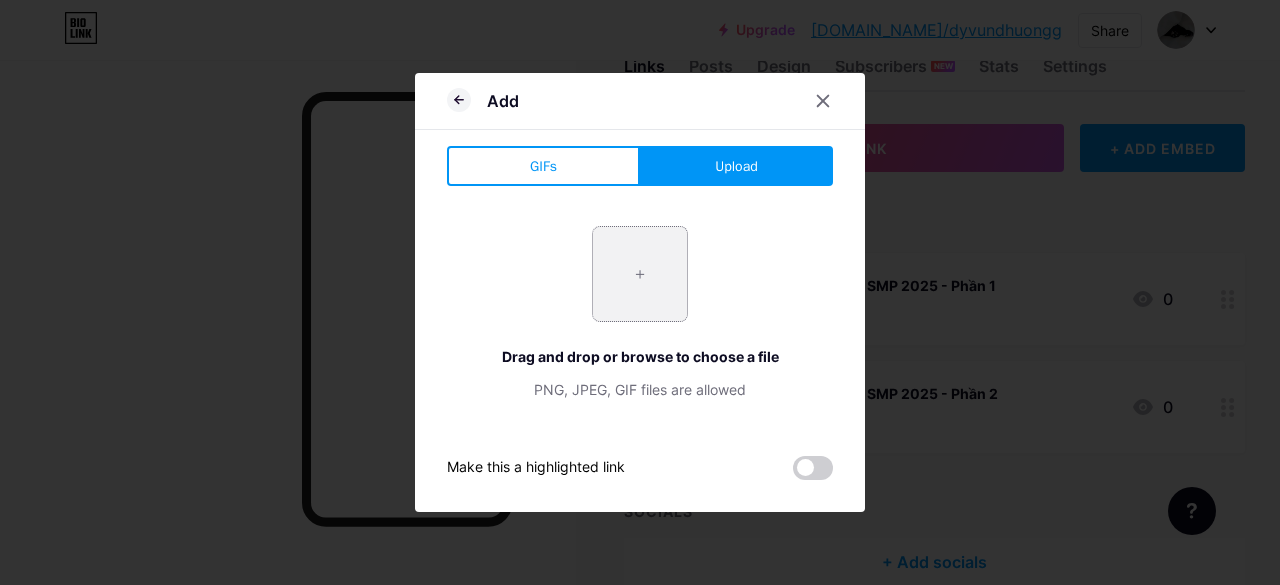click at bounding box center (640, 274) 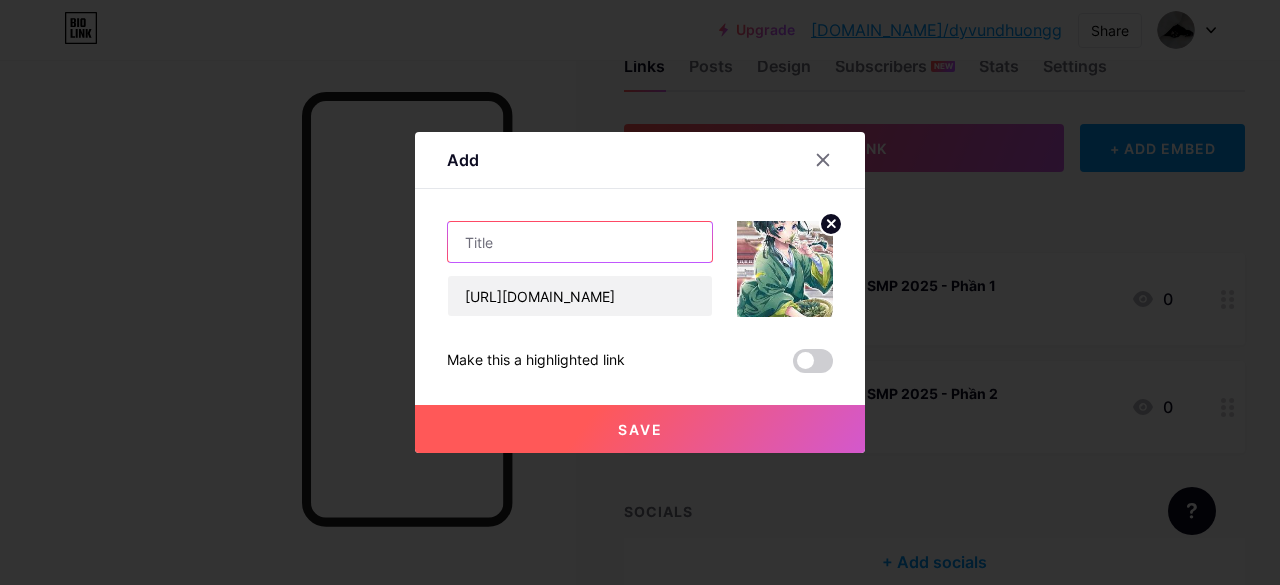 click at bounding box center (580, 242) 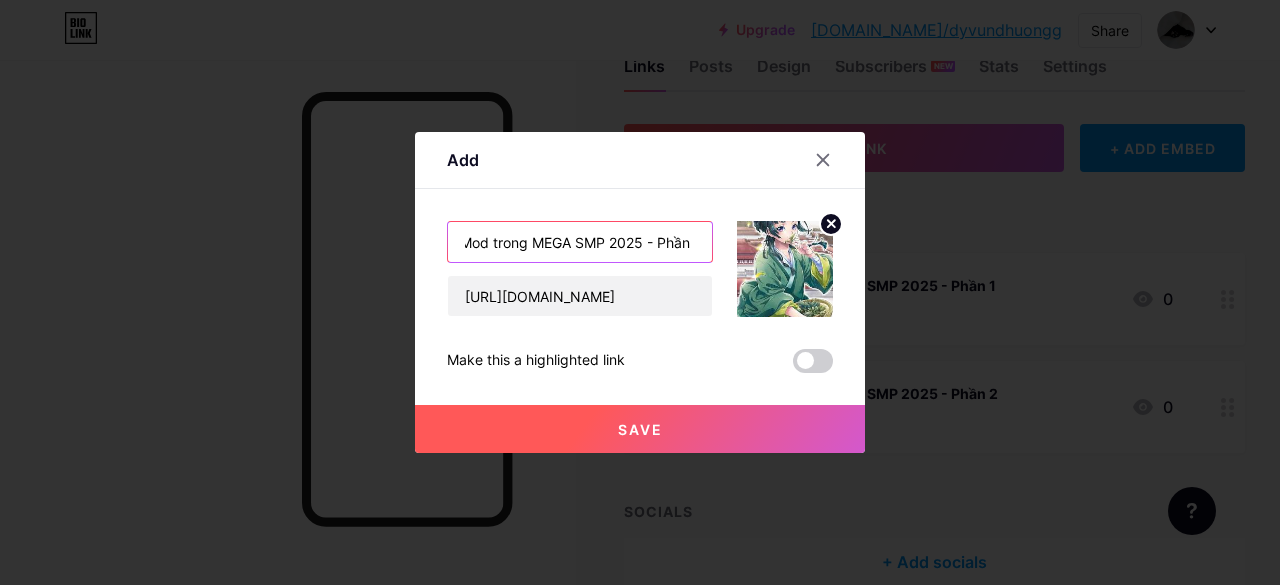 scroll, scrollTop: 0, scrollLeft: 44, axis: horizontal 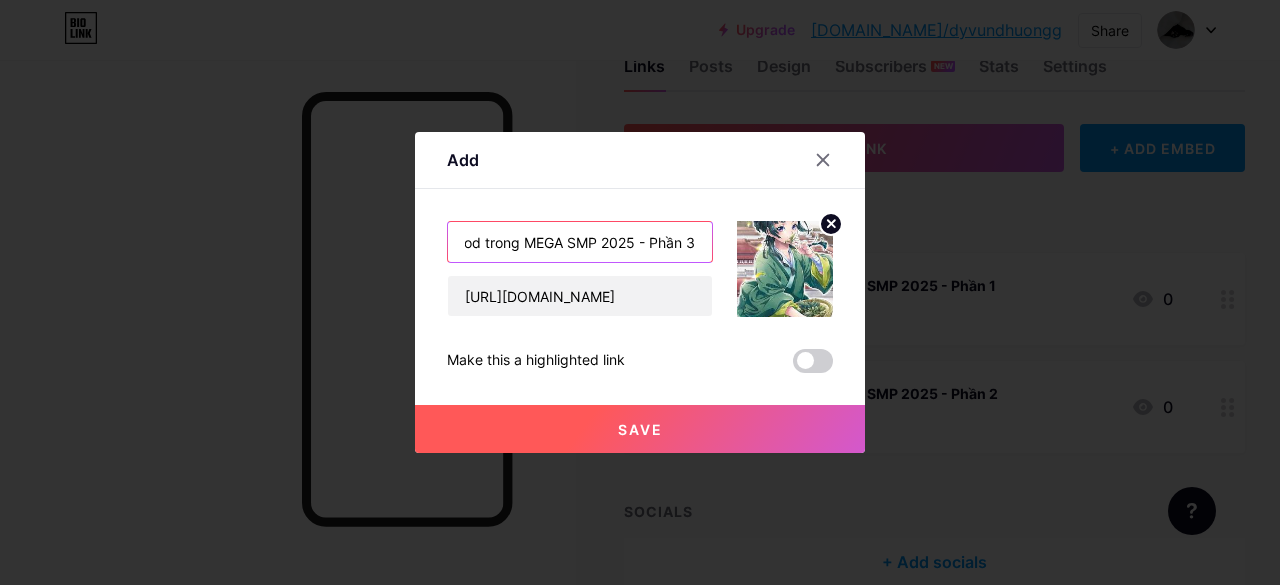 type on "Các Mod trong MEGA SMP 2025 - Phần 3" 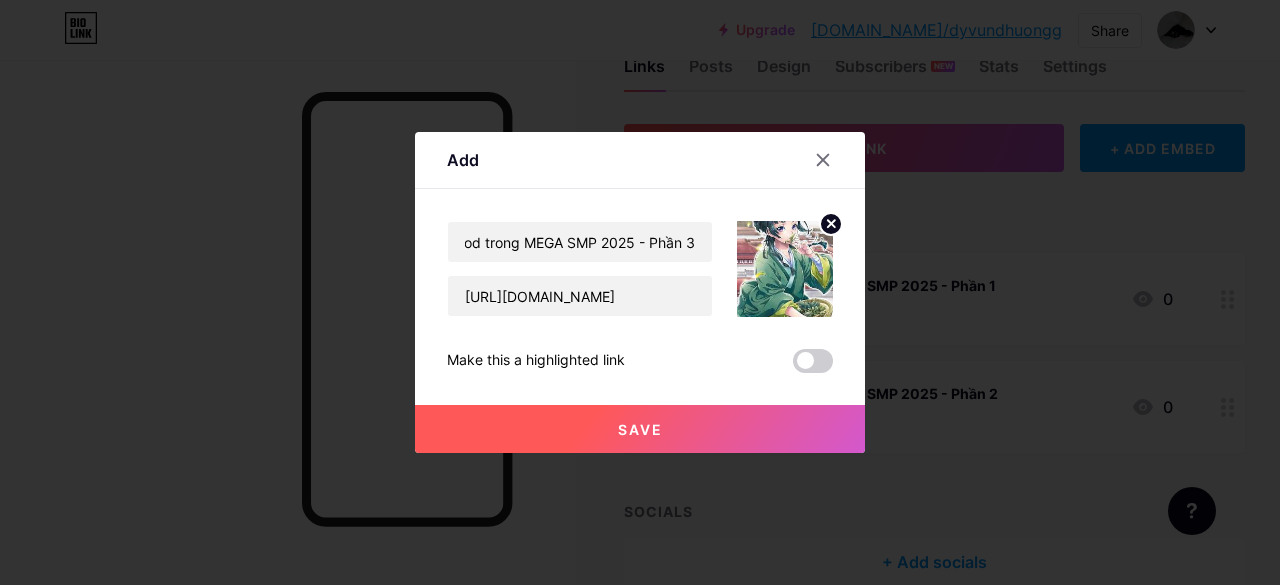 click on "Các Mod trong MEGA SMP 2025 - Phần 3     https://yeumoney.com/nY3NRN
Make this a highlighted link
Save" at bounding box center [640, 297] 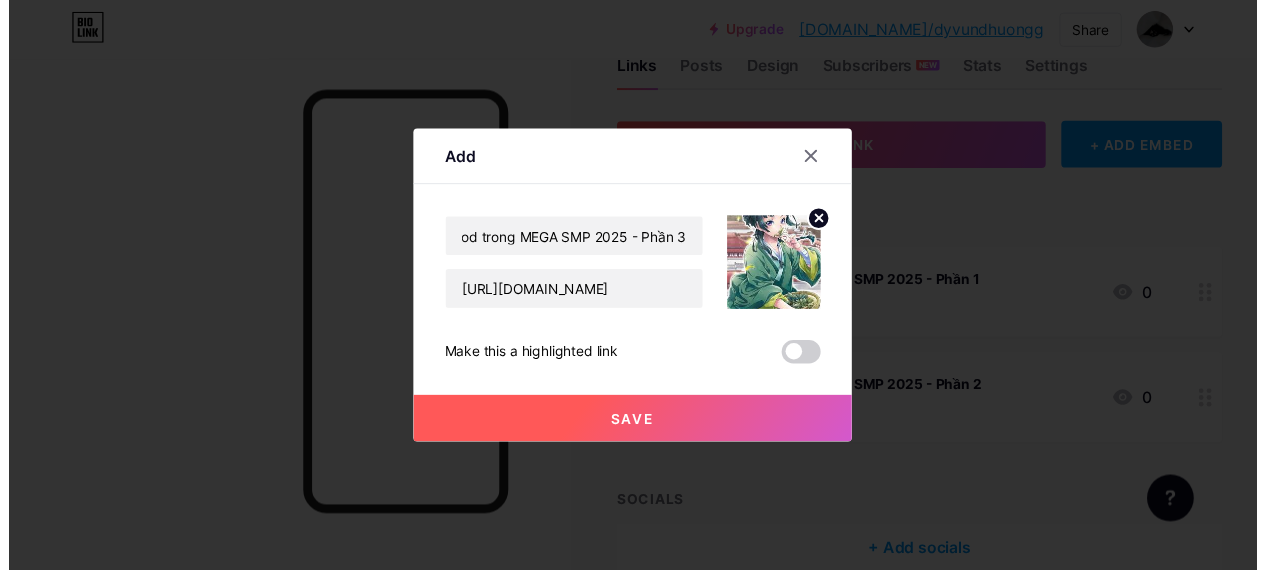 scroll, scrollTop: 0, scrollLeft: 0, axis: both 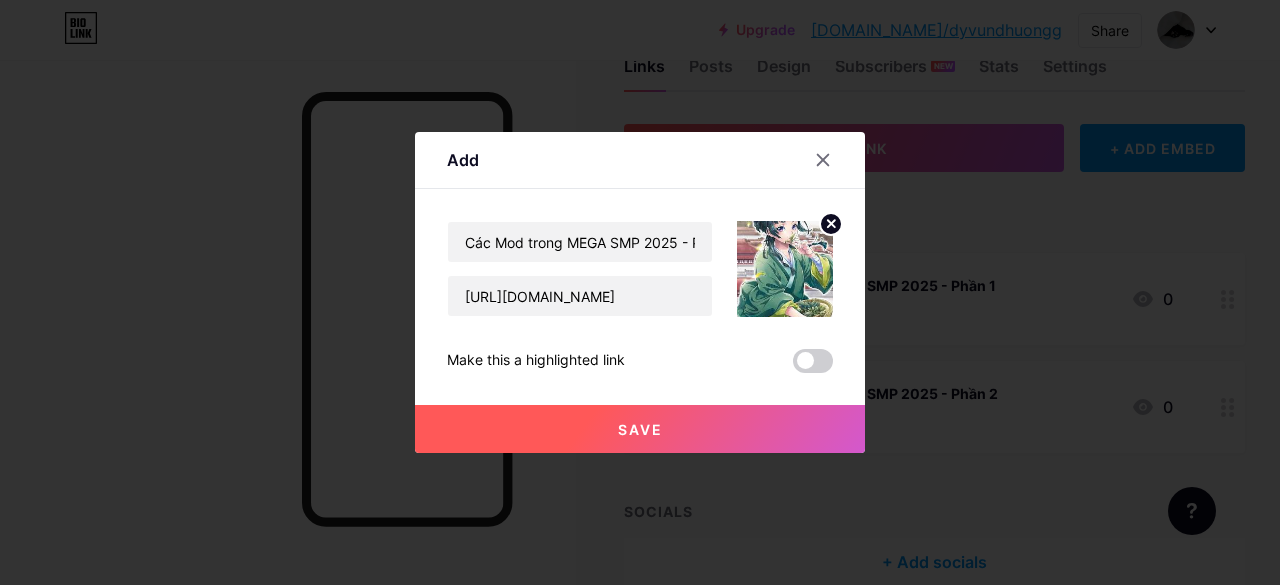 click at bounding box center (813, 361) 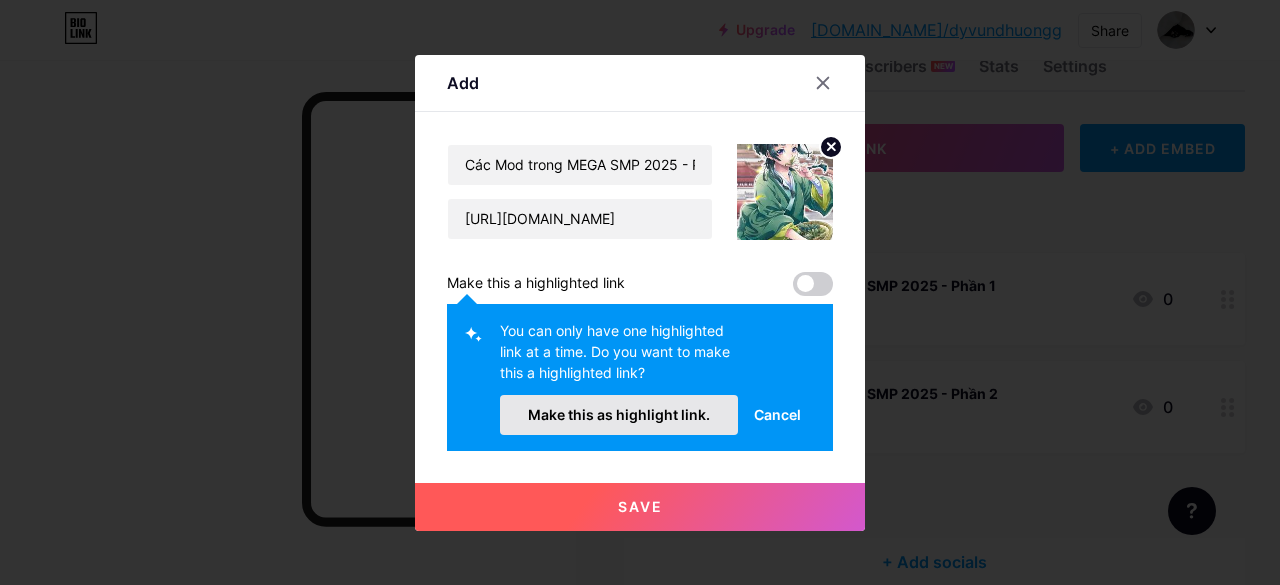 click on "Make this as highlight link." at bounding box center [619, 415] 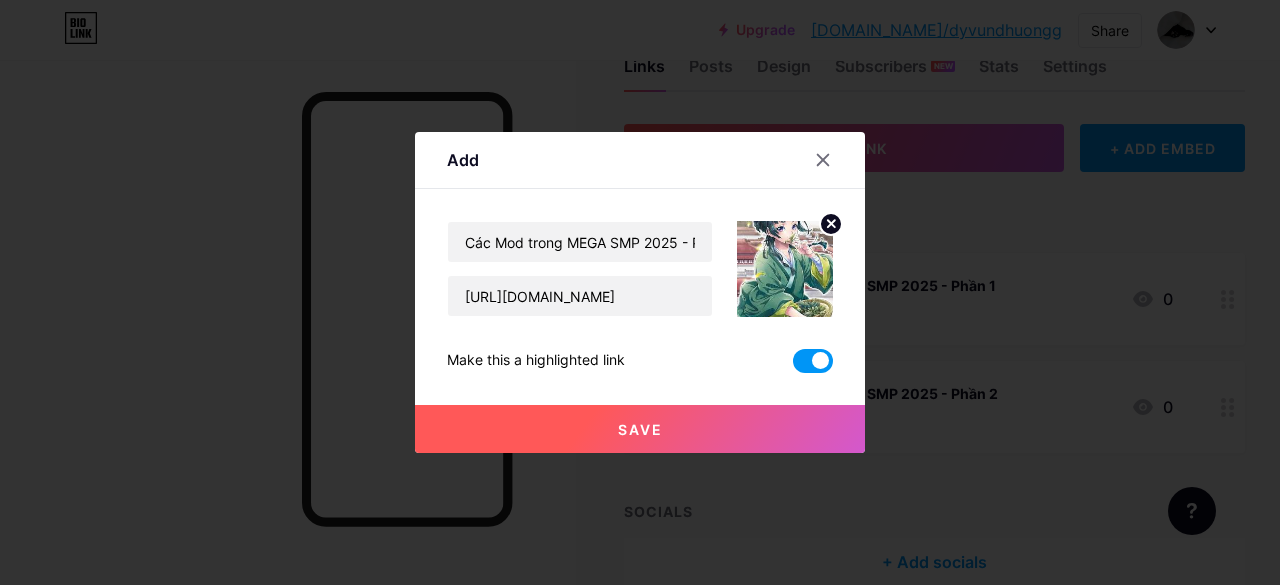 click on "Save" at bounding box center (640, 429) 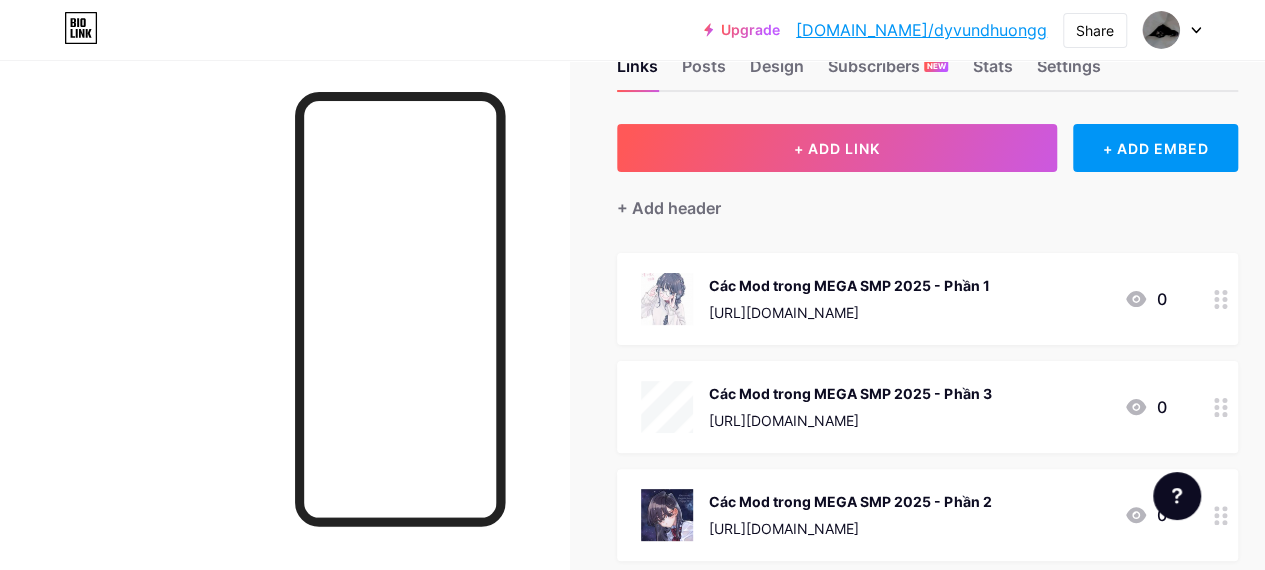 scroll, scrollTop: 162, scrollLeft: 0, axis: vertical 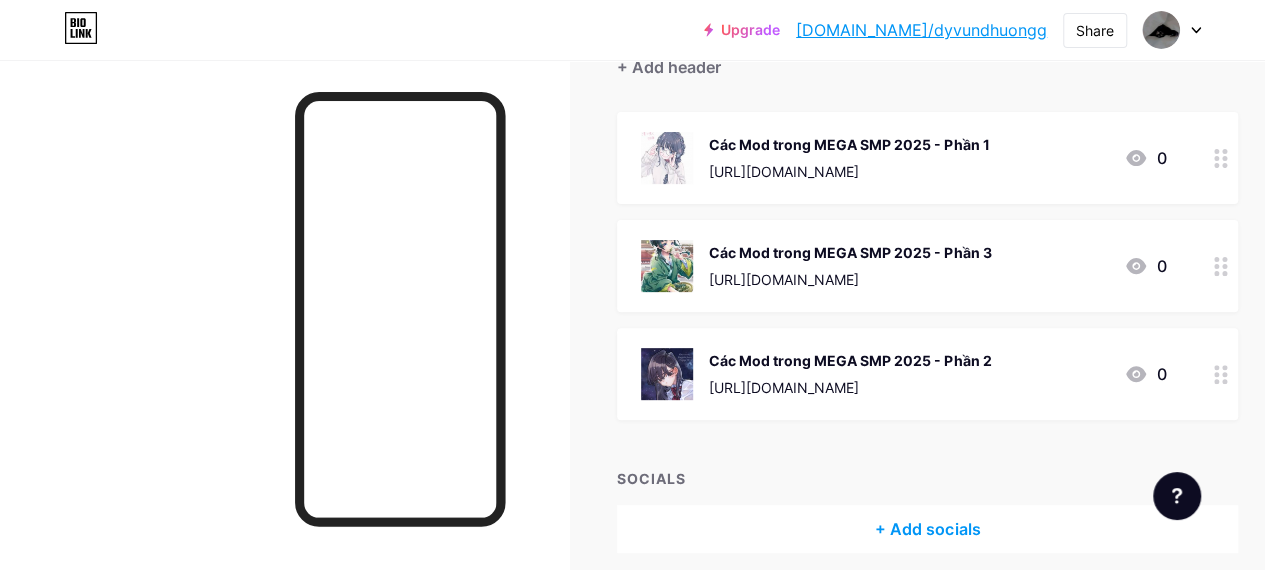 type 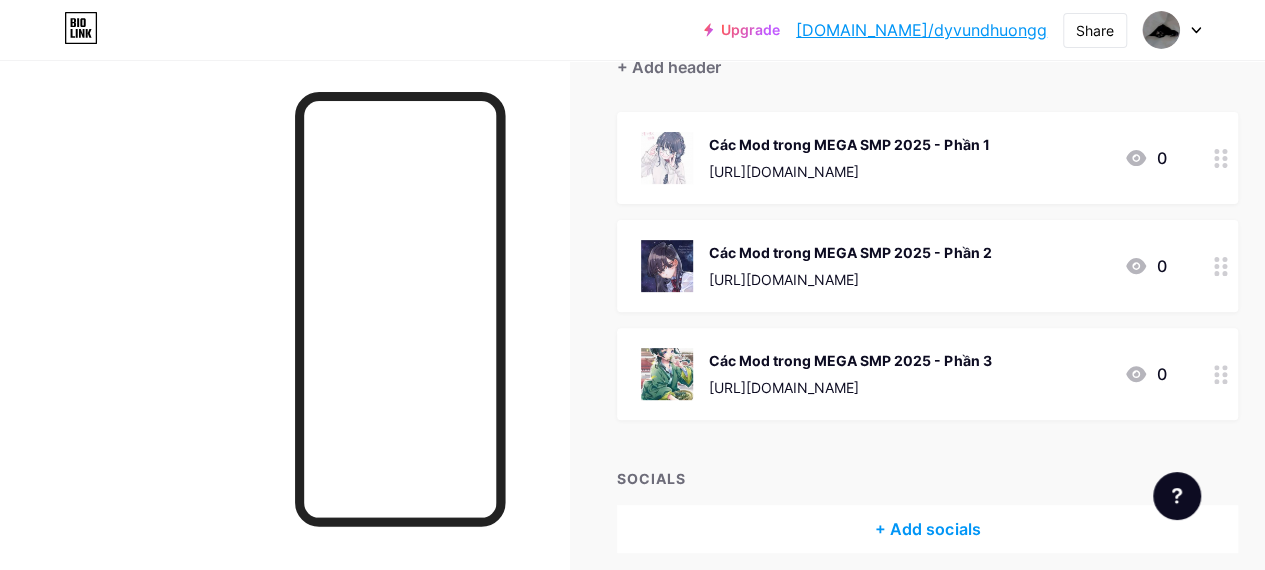 click at bounding box center [284, 345] 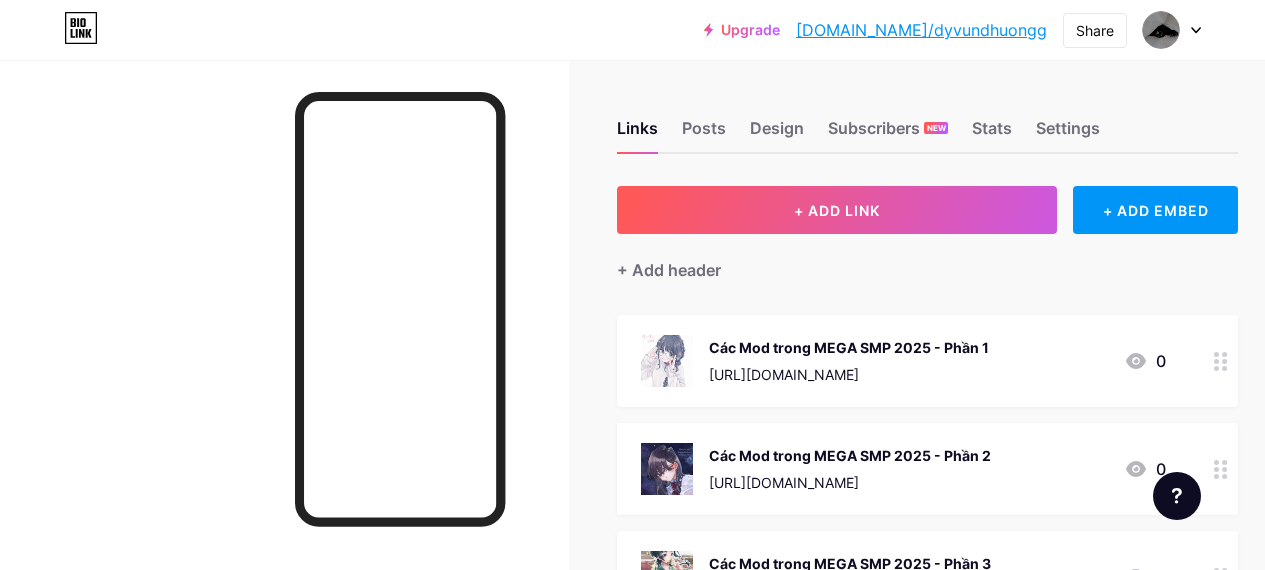 scroll, scrollTop: 0, scrollLeft: 0, axis: both 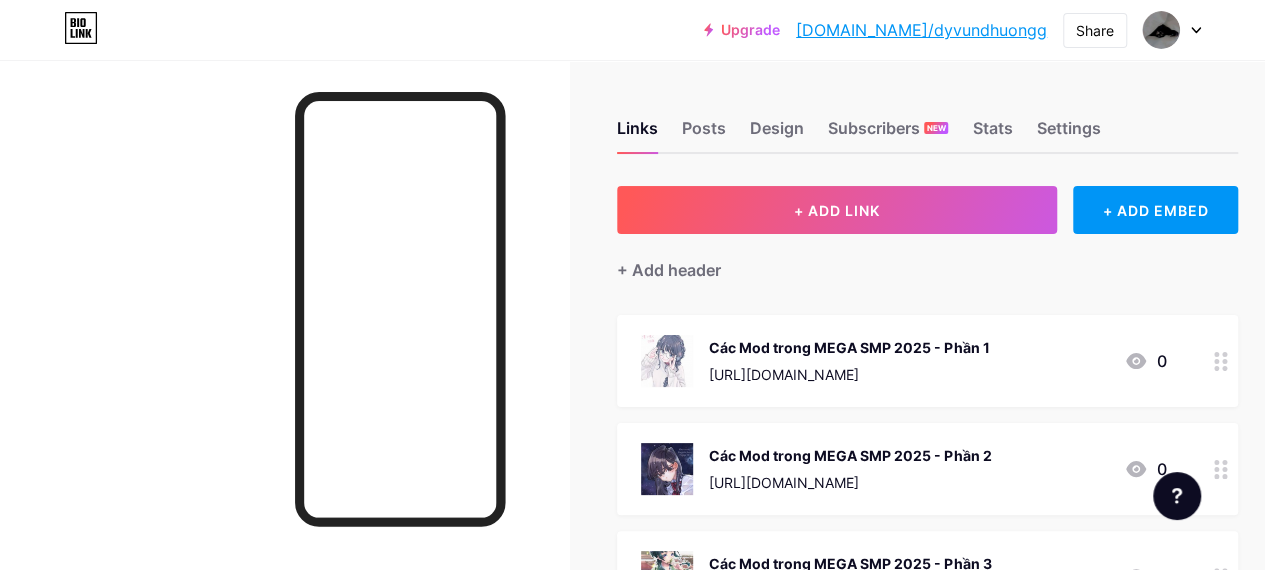 click at bounding box center [1221, 361] 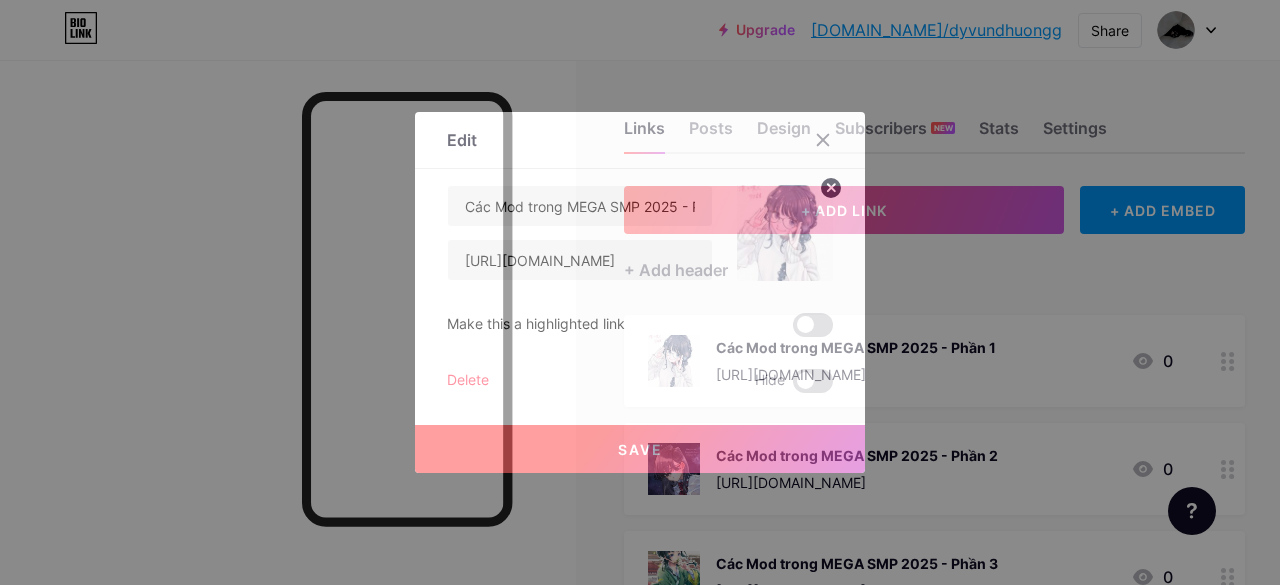 click on "Các Mod trong MEGA SMP 2025 - Phần 1     https://yeumoney.com/BFmTEnR
Make this a highlighted link
Delete
Hide         Save" at bounding box center [640, 289] 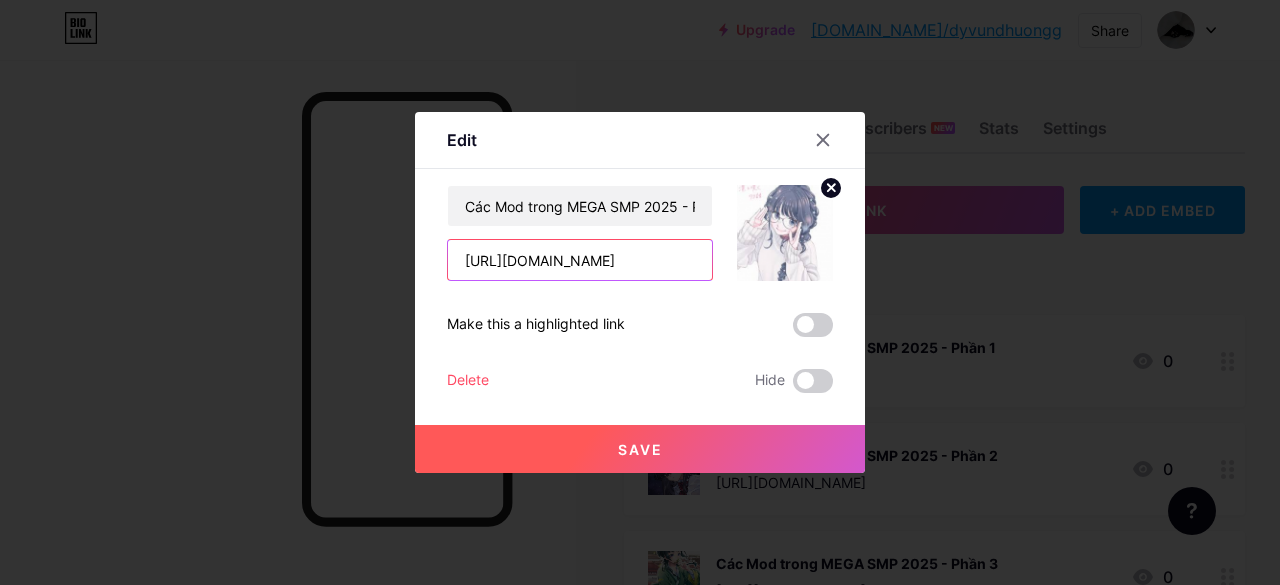 click on "[URL][DOMAIN_NAME]" at bounding box center [580, 260] 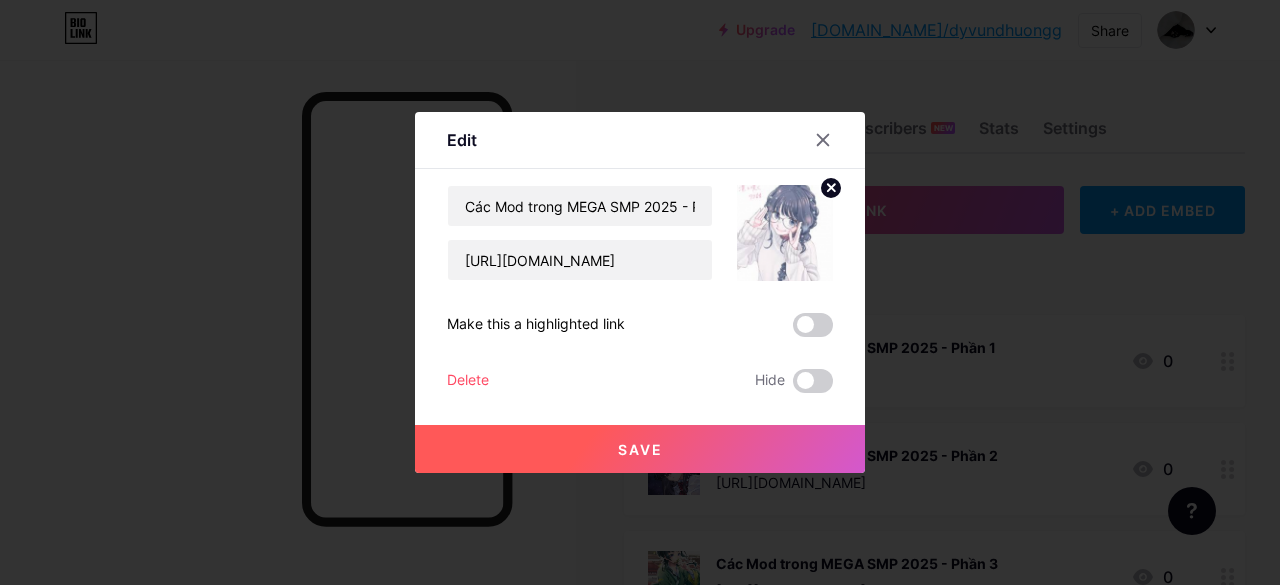 click on "Save" at bounding box center (640, 449) 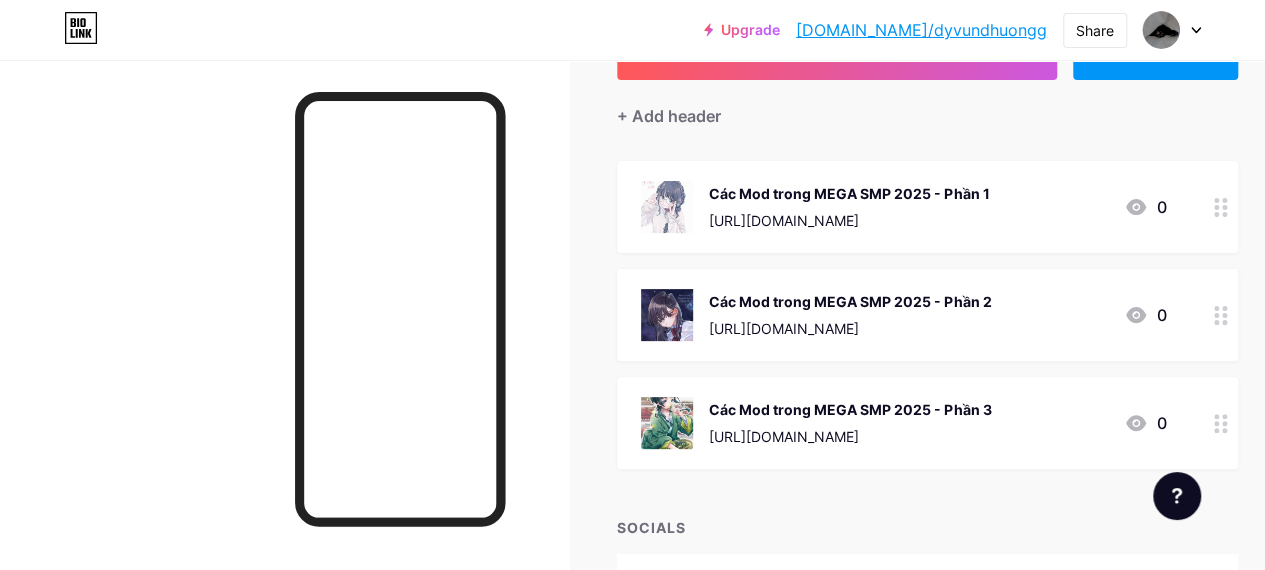 scroll, scrollTop: 166, scrollLeft: 0, axis: vertical 